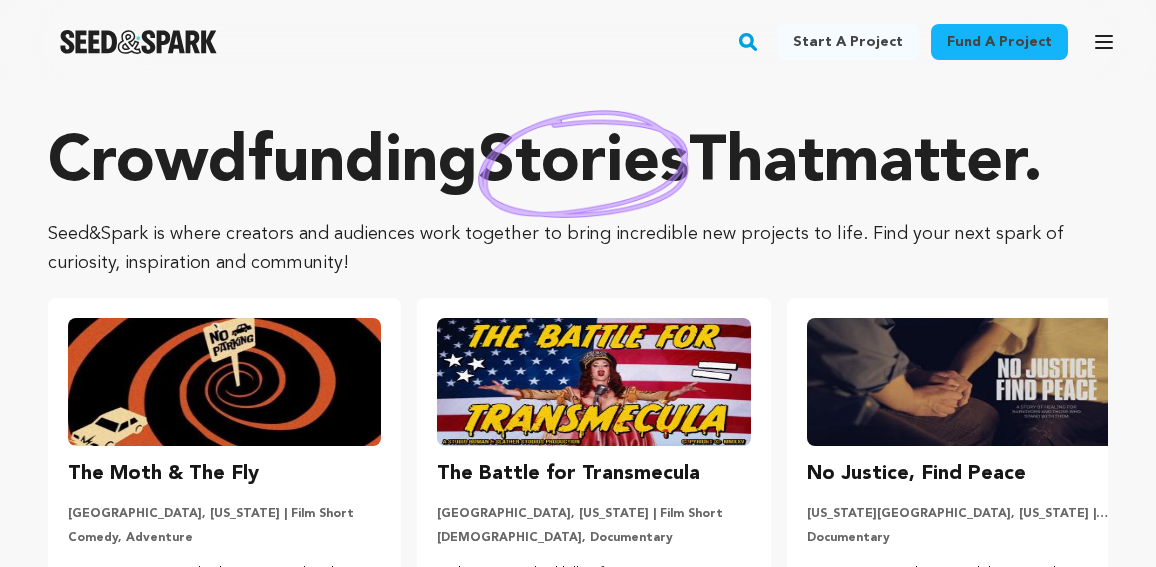 scroll, scrollTop: 0, scrollLeft: 0, axis: both 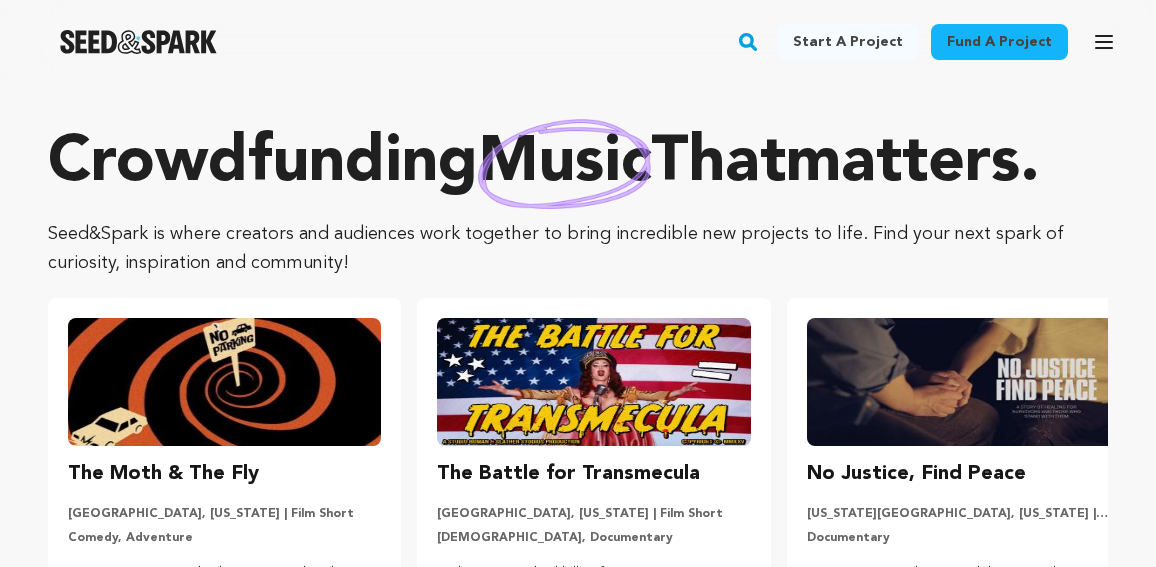 click on "Start a project" at bounding box center (848, 42) 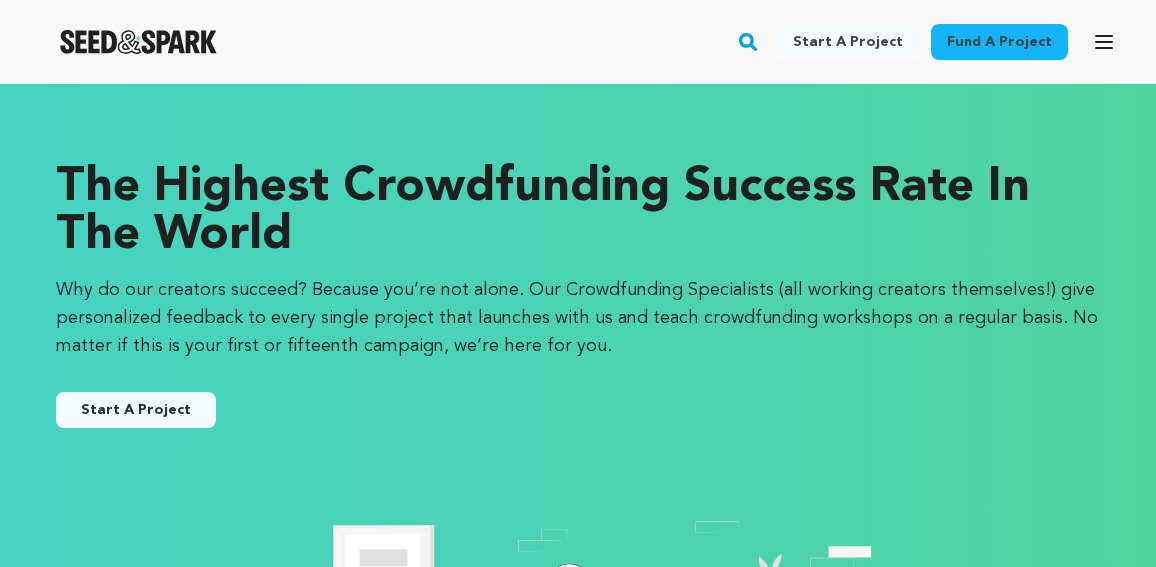 scroll, scrollTop: 0, scrollLeft: 0, axis: both 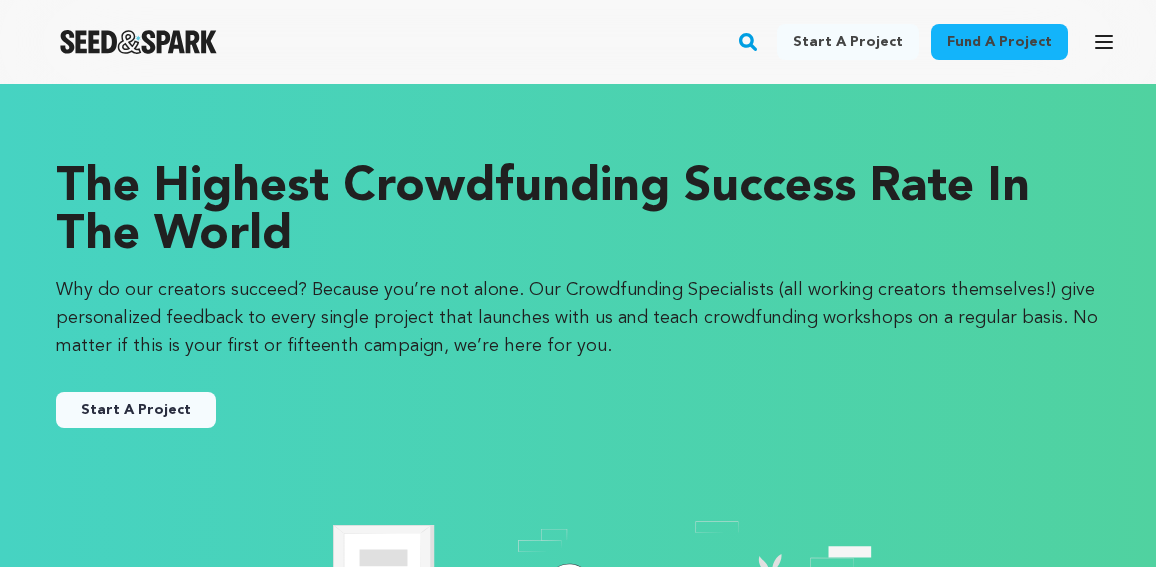 click on "Start A Project" at bounding box center [136, 410] 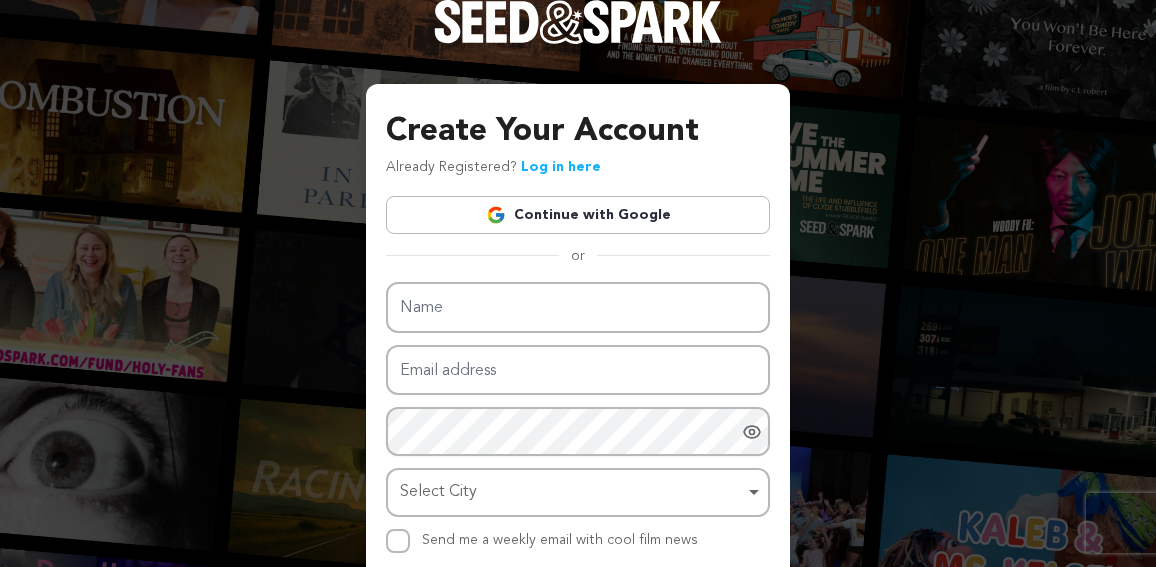 scroll, scrollTop: 0, scrollLeft: 0, axis: both 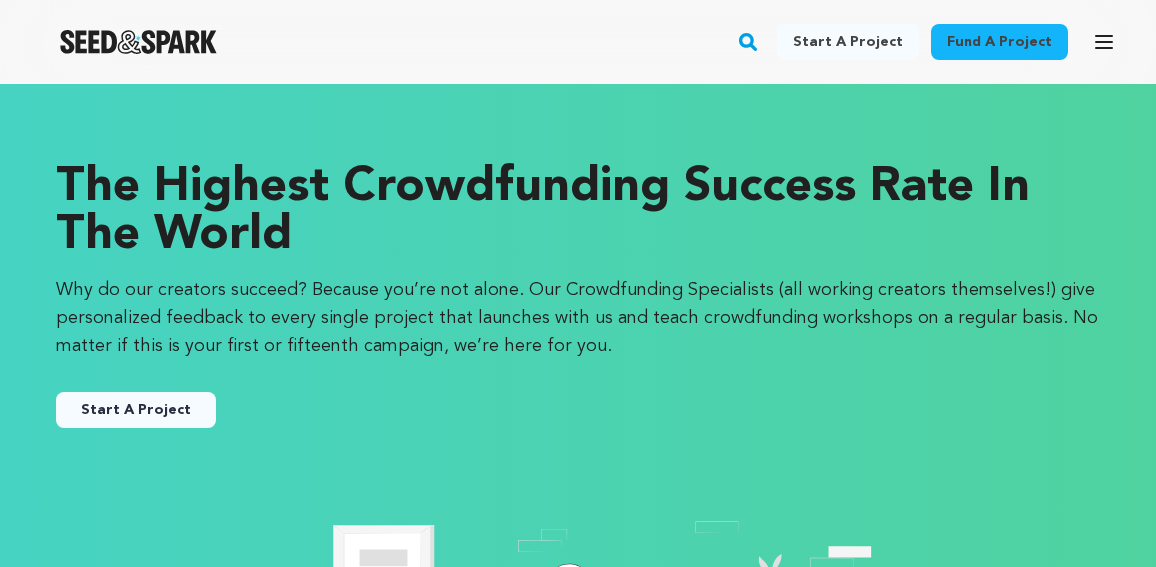click on "Start A Project" at bounding box center [136, 410] 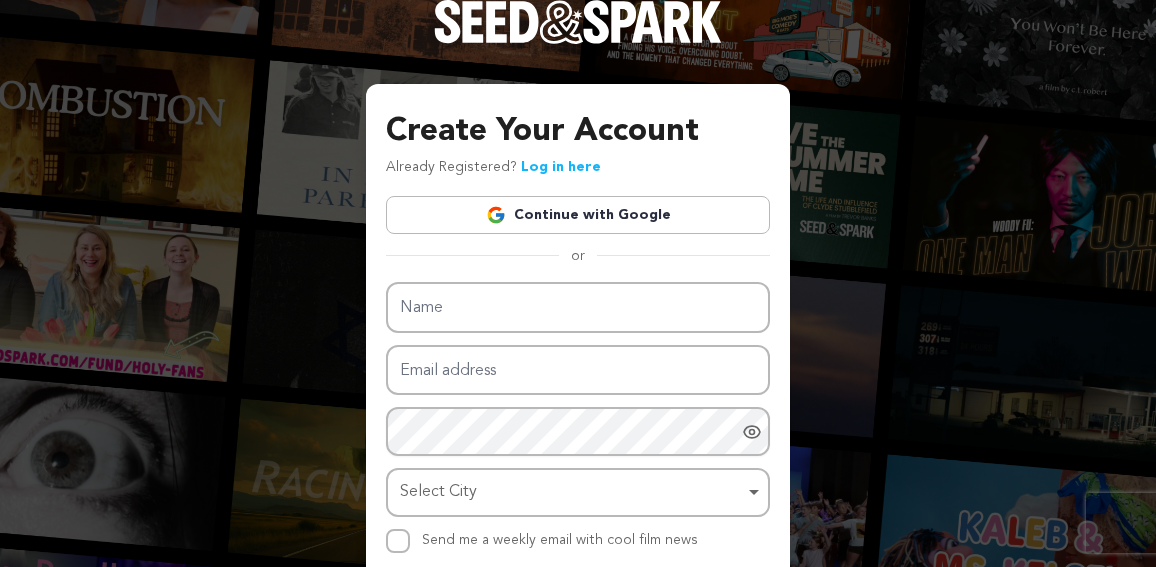 scroll, scrollTop: 0, scrollLeft: 0, axis: both 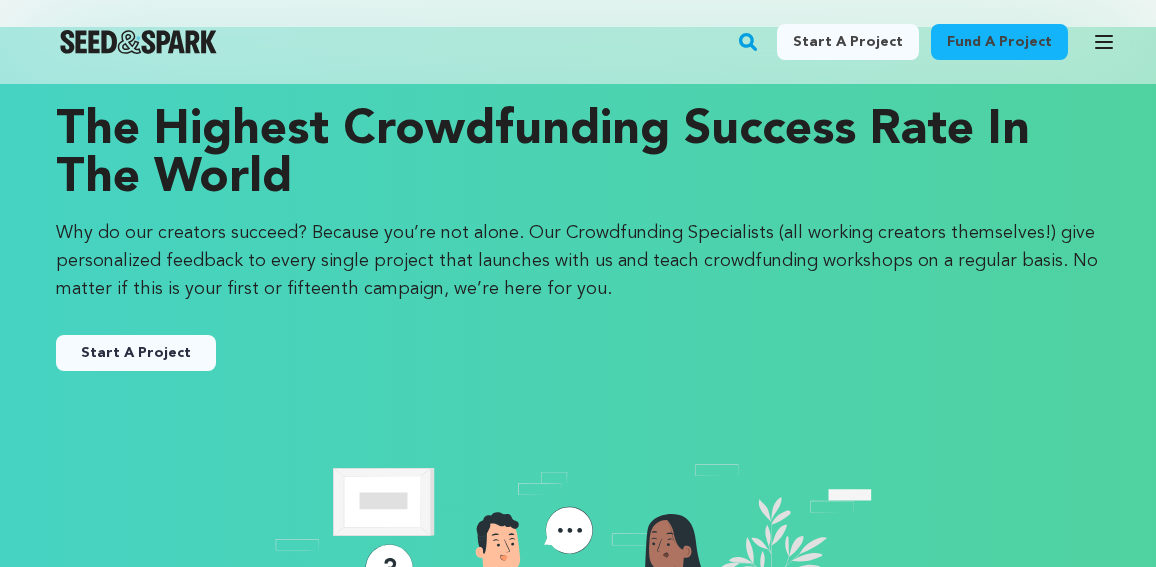 click on "Start A Project" at bounding box center (136, 353) 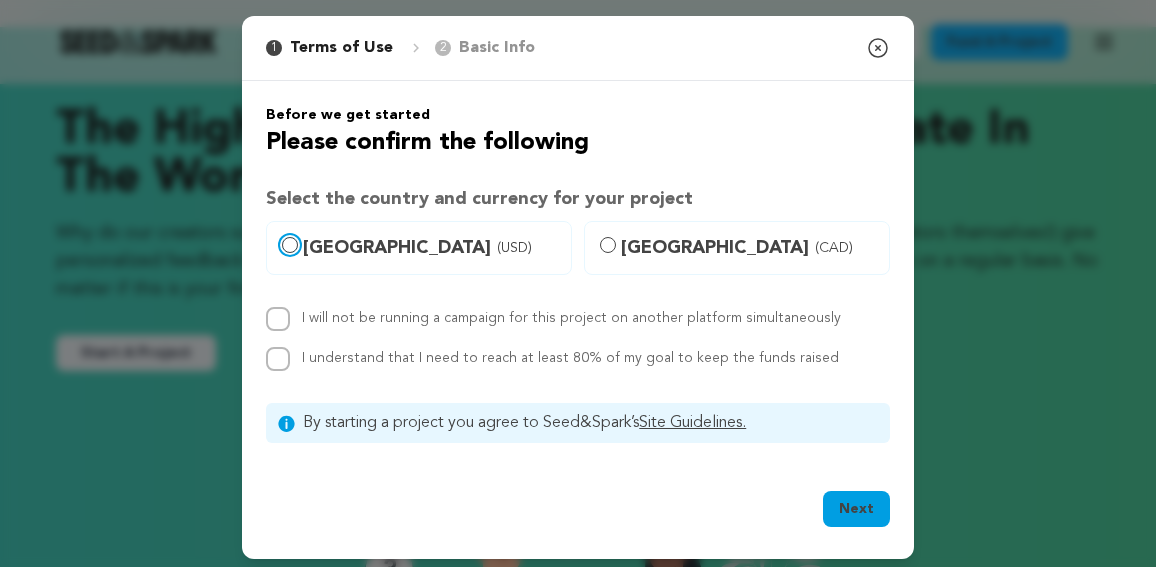 click on "United States
(USD)" at bounding box center (290, 245) 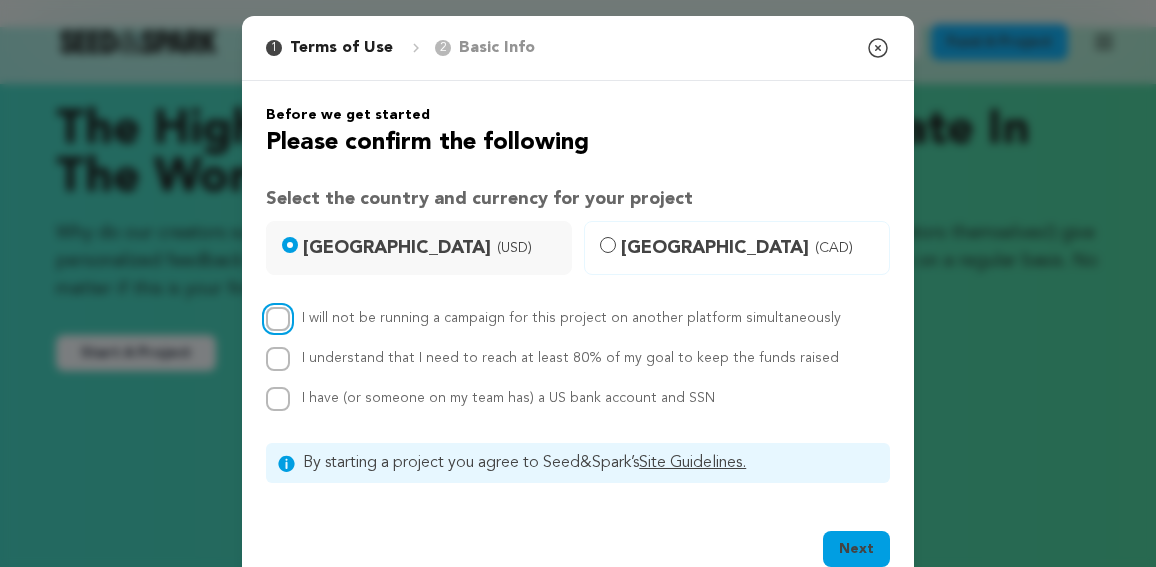 click on "I will not be running a campaign for this project on another platform
simultaneously" at bounding box center (278, 319) 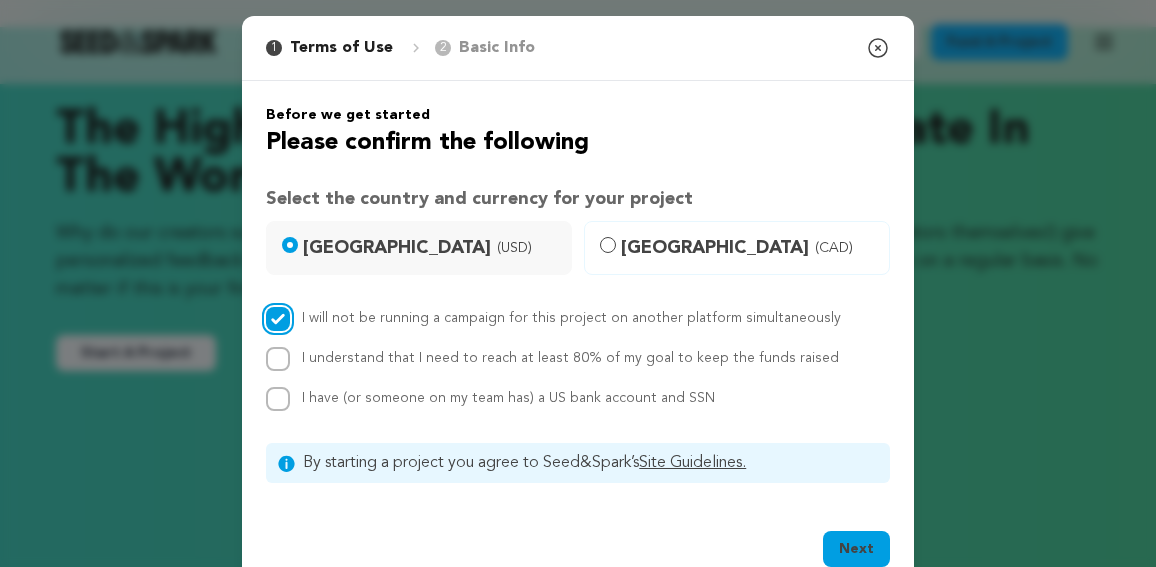 click on "I will not be running a campaign for this project on another platform
simultaneously" at bounding box center [278, 319] 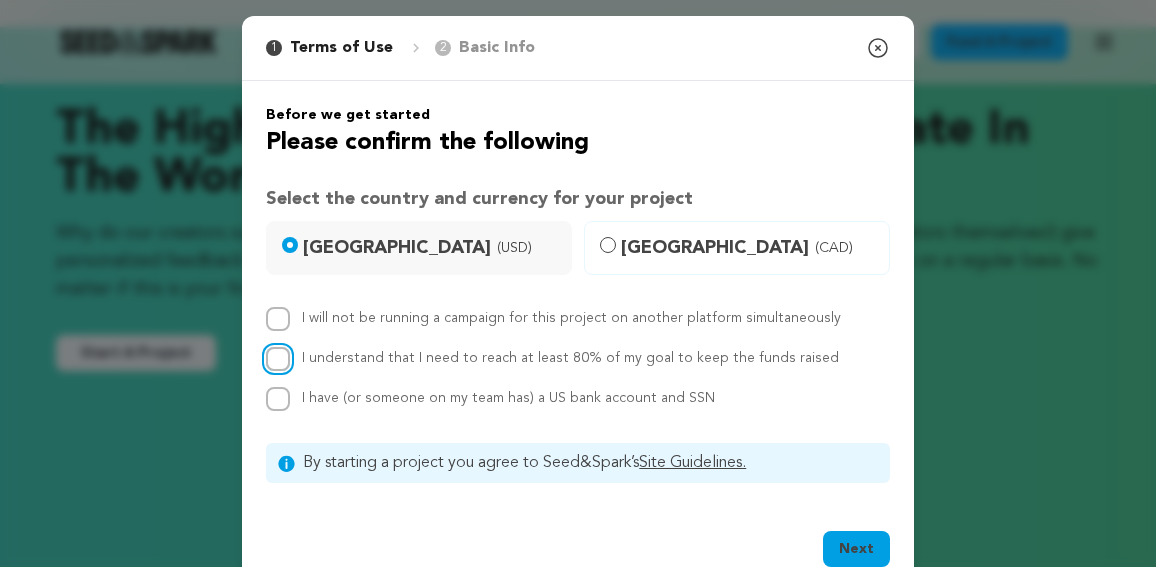 click on "I understand that I need to reach at least 80% of my goal to keep the
funds raised" at bounding box center (278, 359) 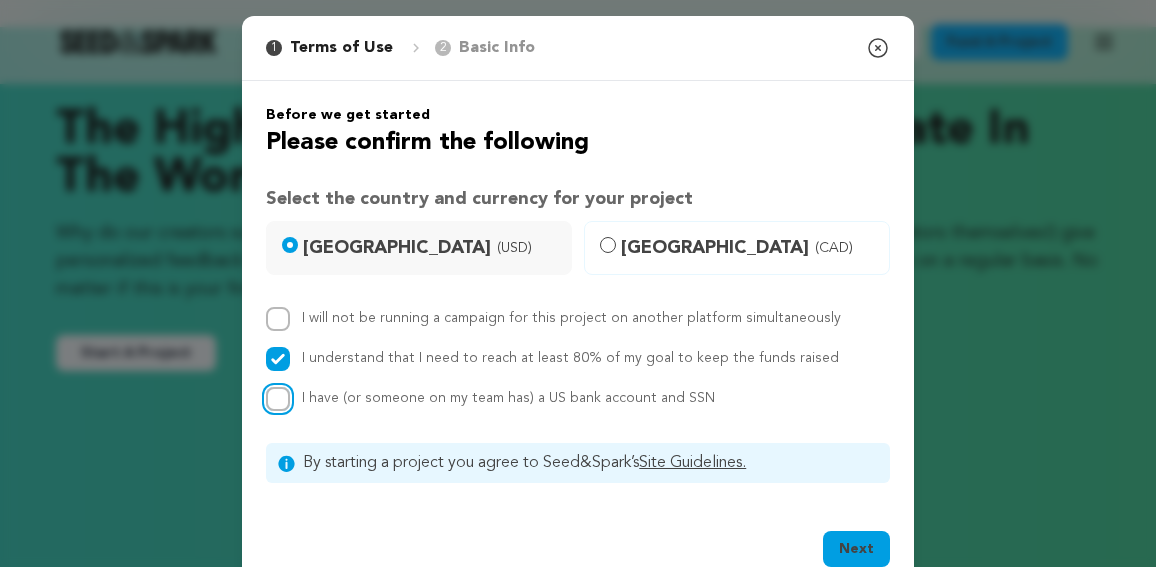 click on "I have (or someone on my team has) a US bank account and SSN" at bounding box center [278, 399] 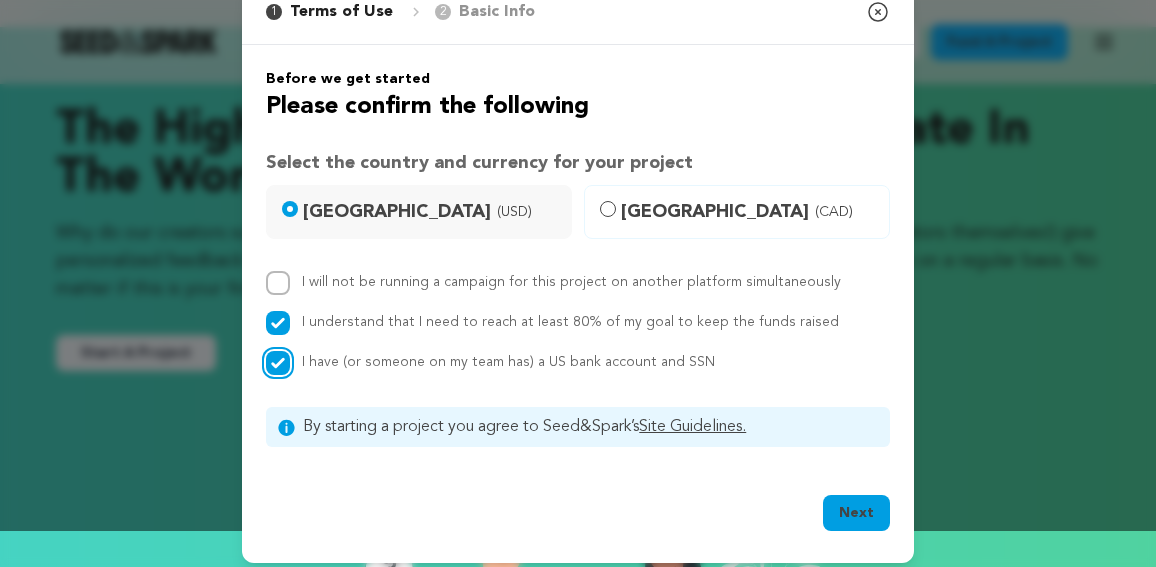 scroll, scrollTop: 37, scrollLeft: 0, axis: vertical 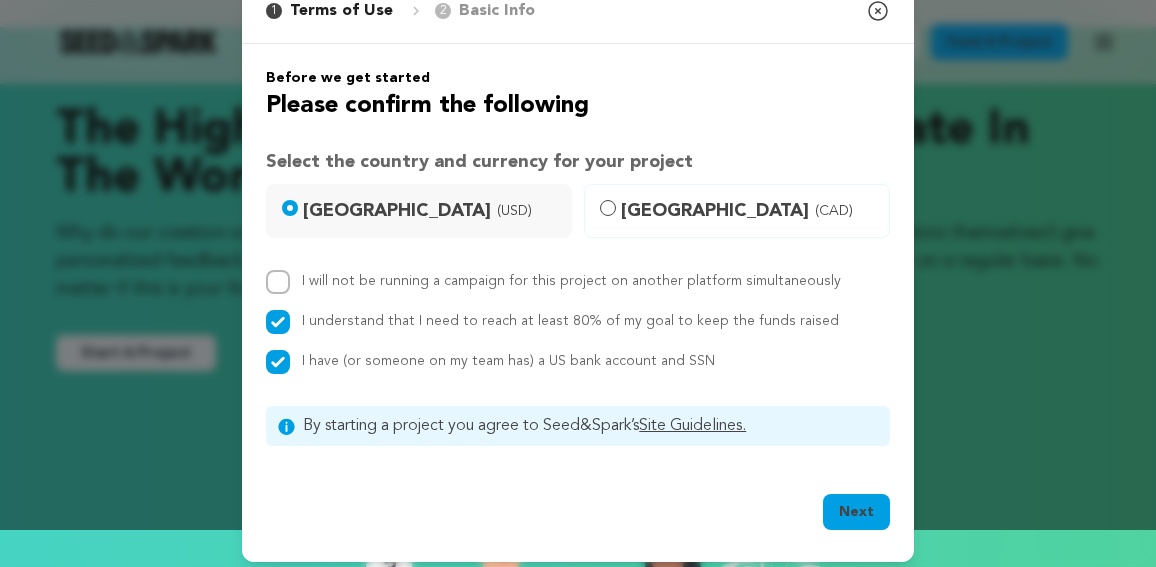 click on "Site Guidelines." at bounding box center (692, 426) 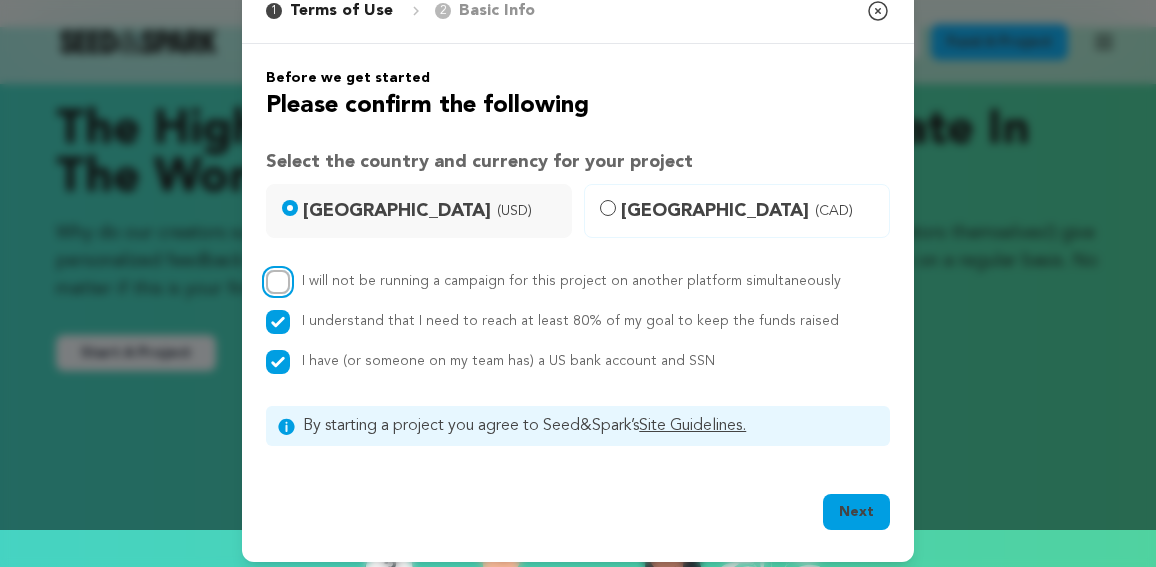click on "I will not be running a campaign for this project on another platform
simultaneously" at bounding box center [278, 282] 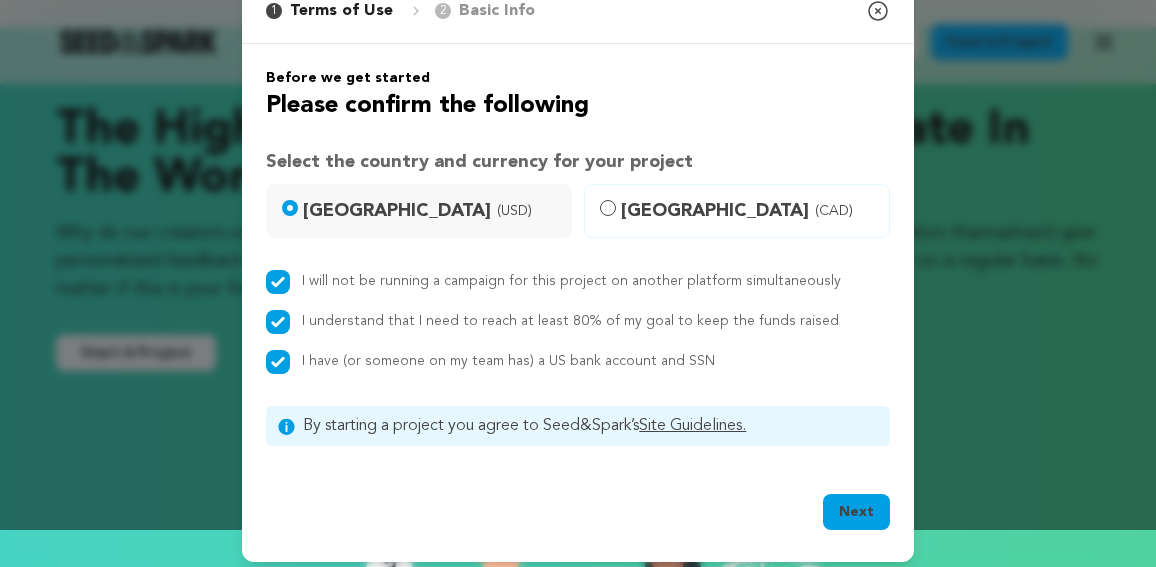 click on "Next" at bounding box center (856, 512) 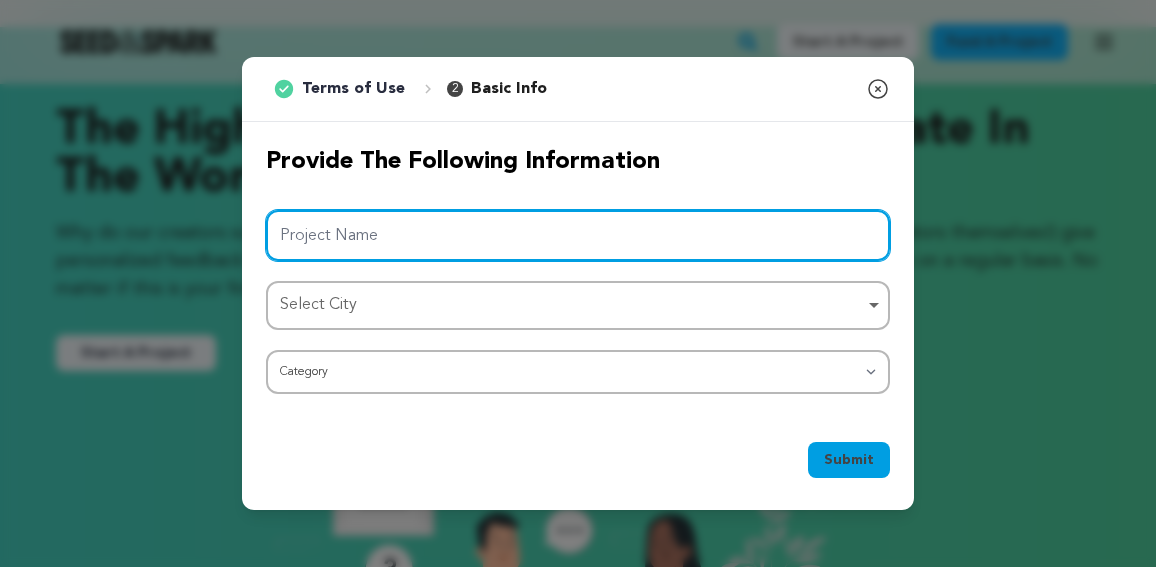 click on "Project Name" at bounding box center (578, 235) 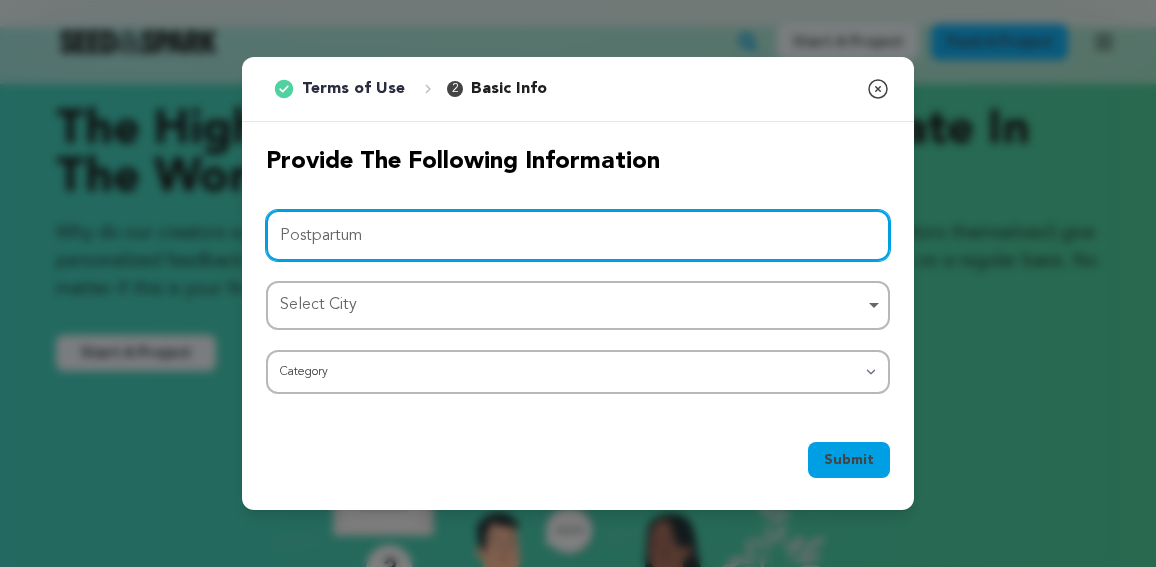 click on "Select City Remove item" at bounding box center [572, 305] 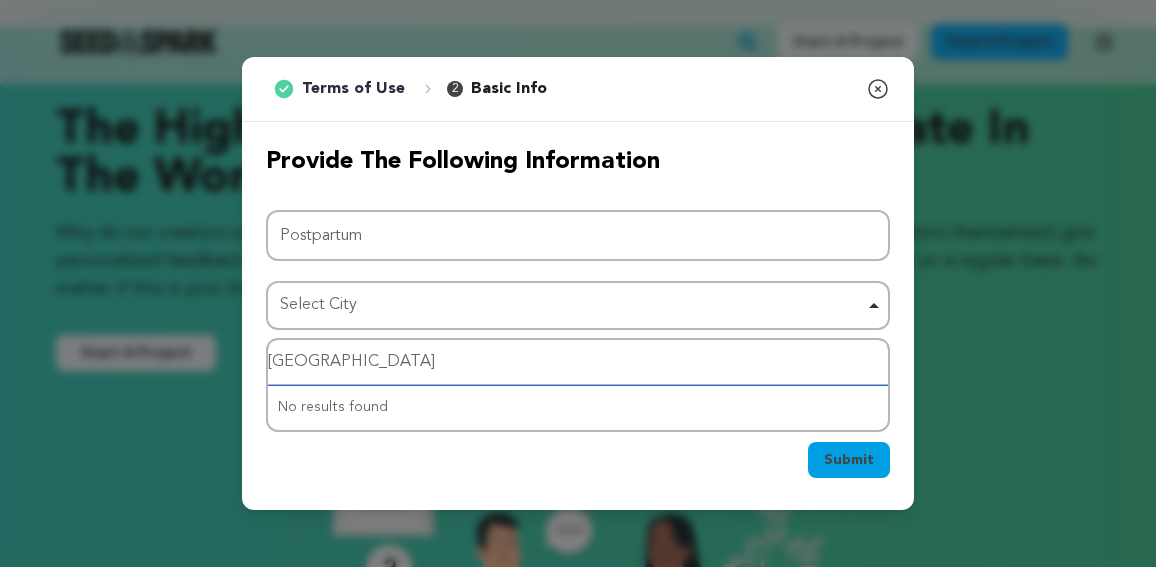 type on "Los Angeles" 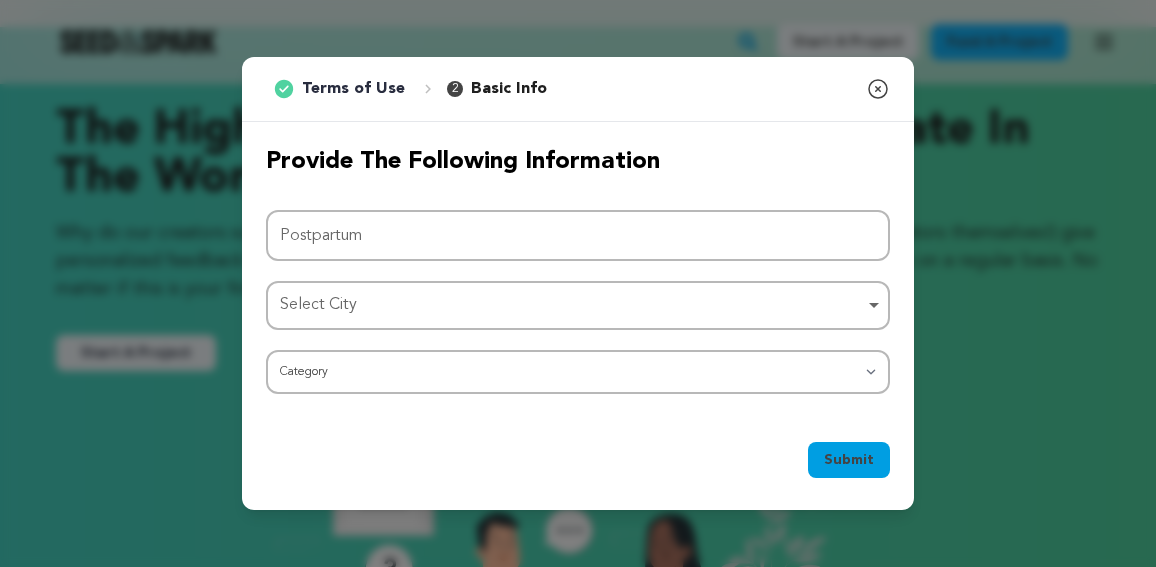 click on "Submit
Ok, Got it" at bounding box center [578, 464] 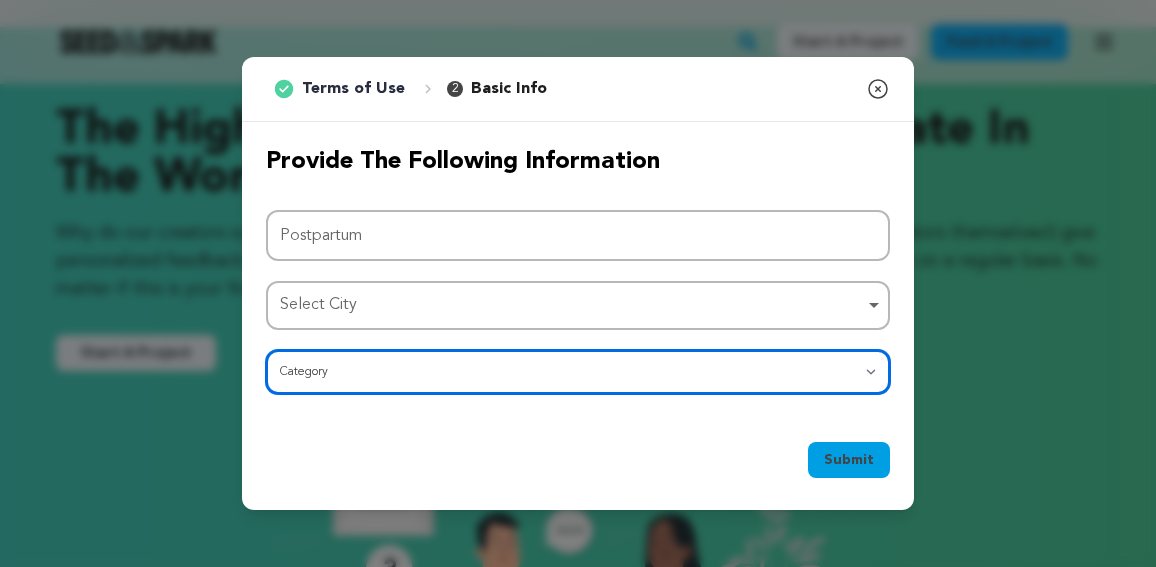 click on "Category
Film Feature
Film Short
Series
Film Festival
Company
Music Video
VR Experience
Comics
Artist Residency
Art & Photography
Collective
Dance
Games
Music
Radio & Podcasts
Orgs & Companies
Writing & Publishing
Venue & Spaces
Theatre" at bounding box center [578, 372] 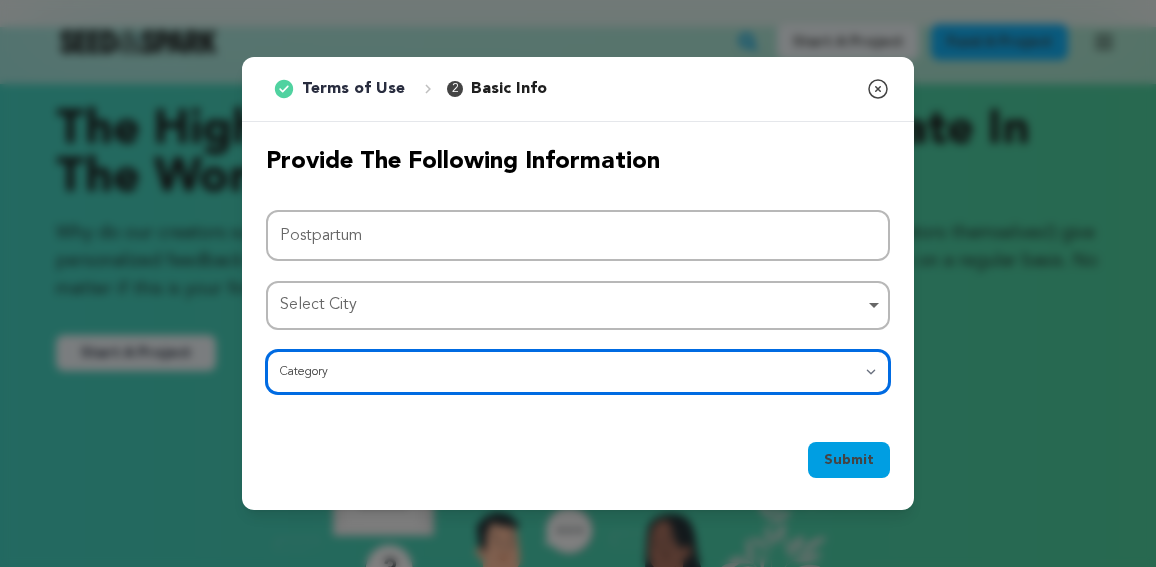 select on "383" 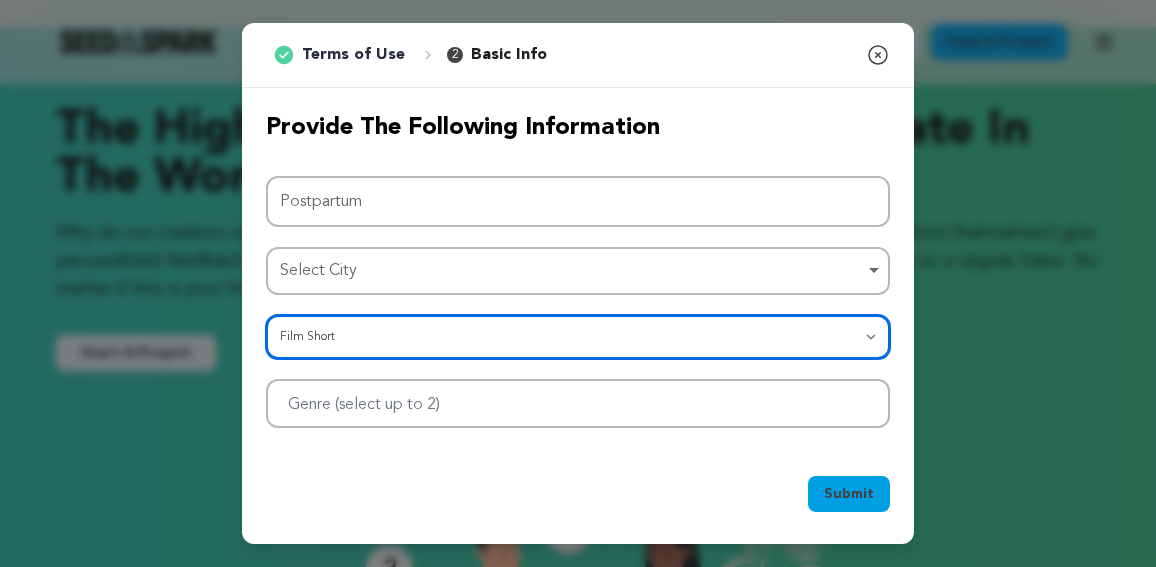 click at bounding box center (578, 403) 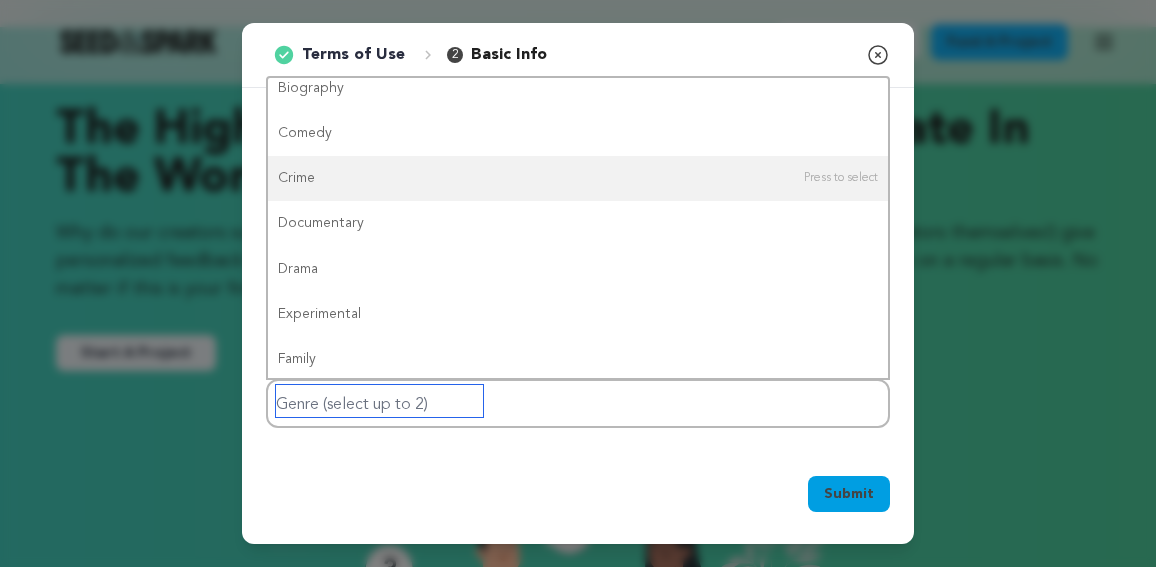 scroll, scrollTop: 150, scrollLeft: 0, axis: vertical 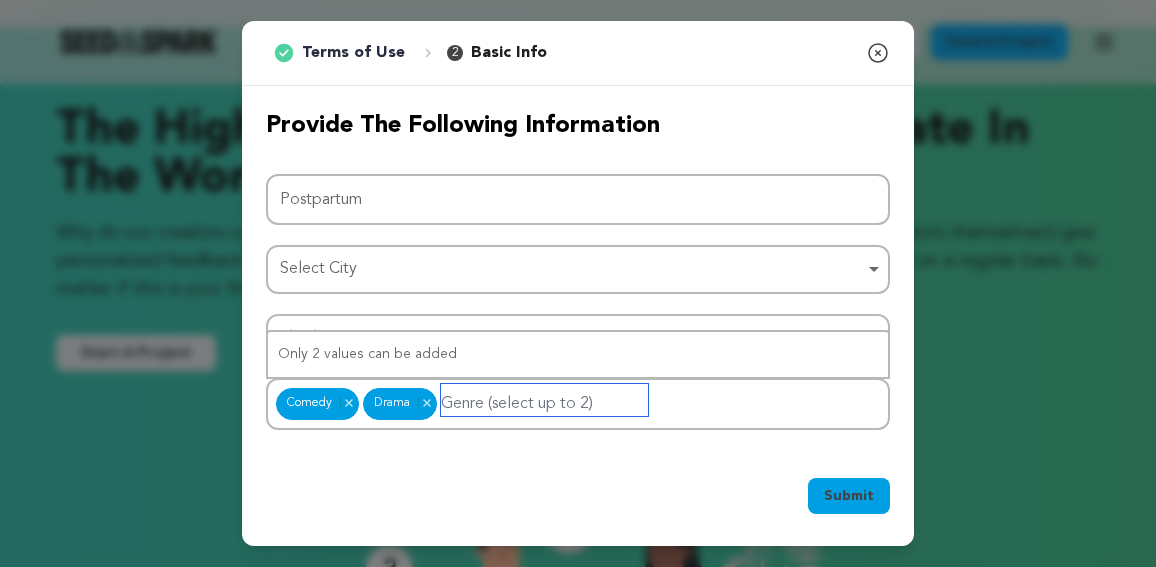 click on "Select City  Select City Remove item" at bounding box center (578, 269) 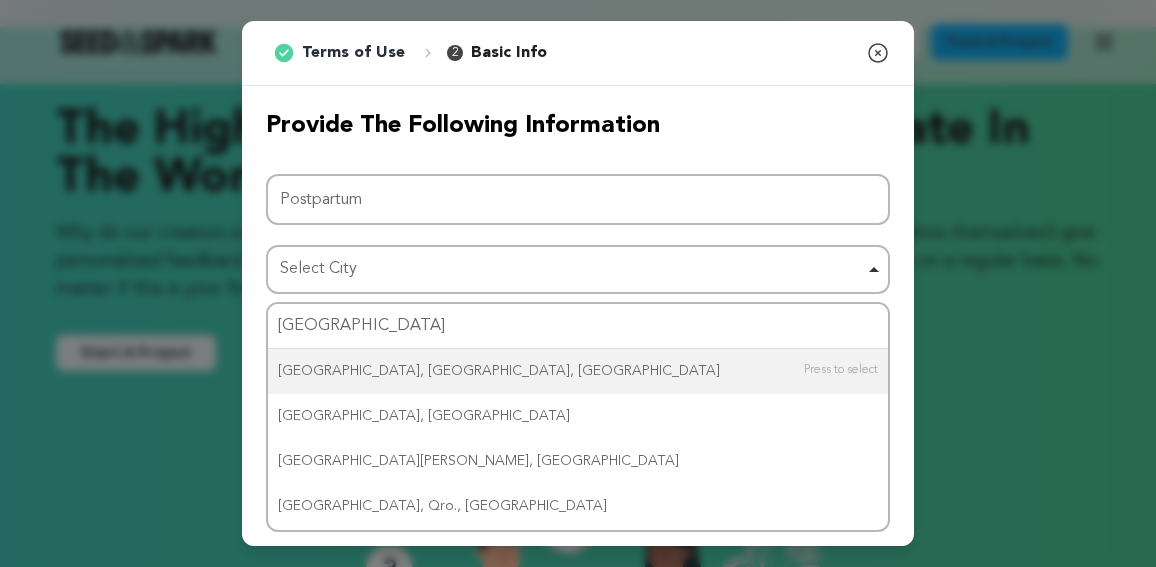 type 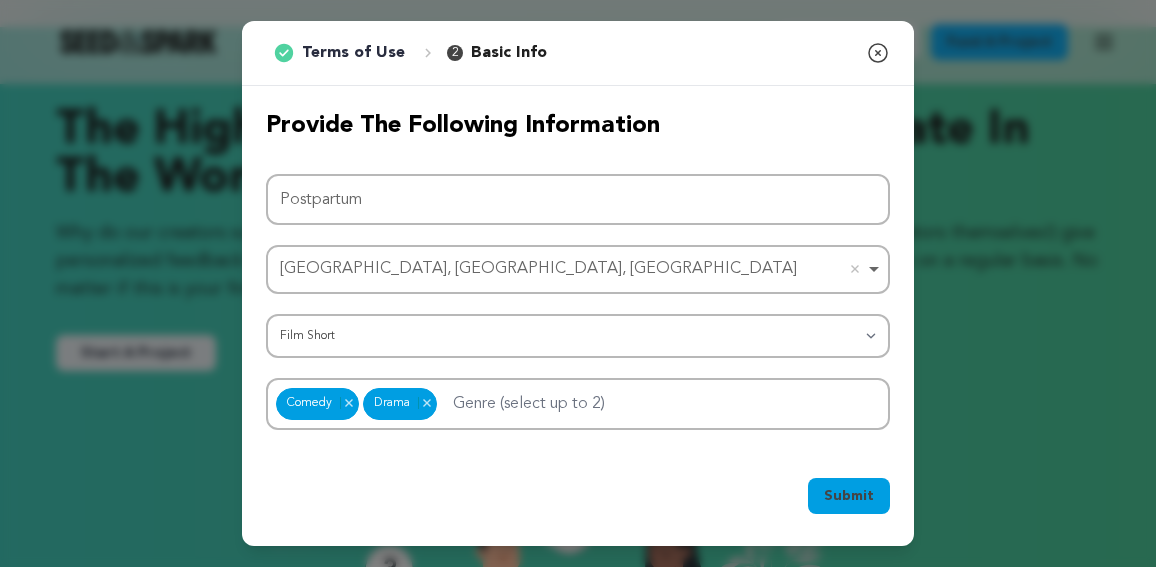 click on "Submit" at bounding box center [849, 496] 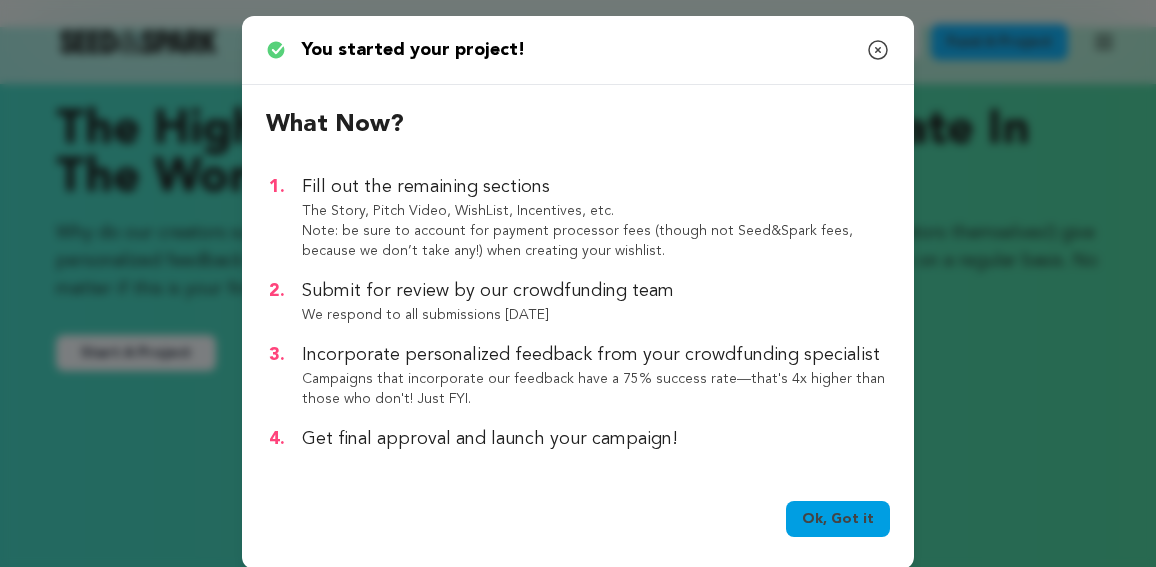 scroll, scrollTop: 18, scrollLeft: 0, axis: vertical 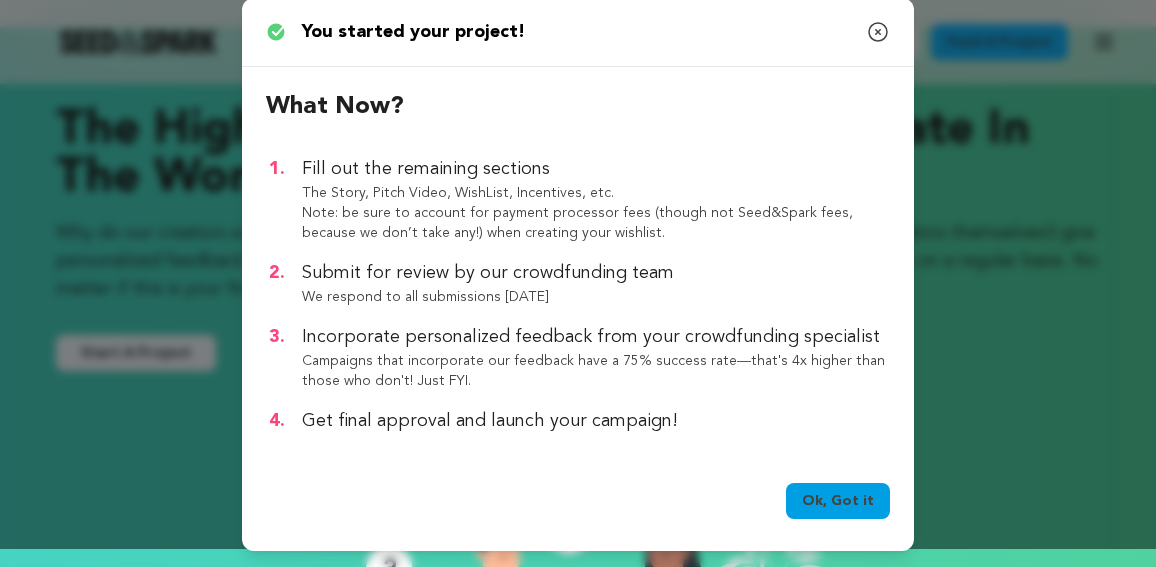 click on "Ok, Got it" at bounding box center [838, 501] 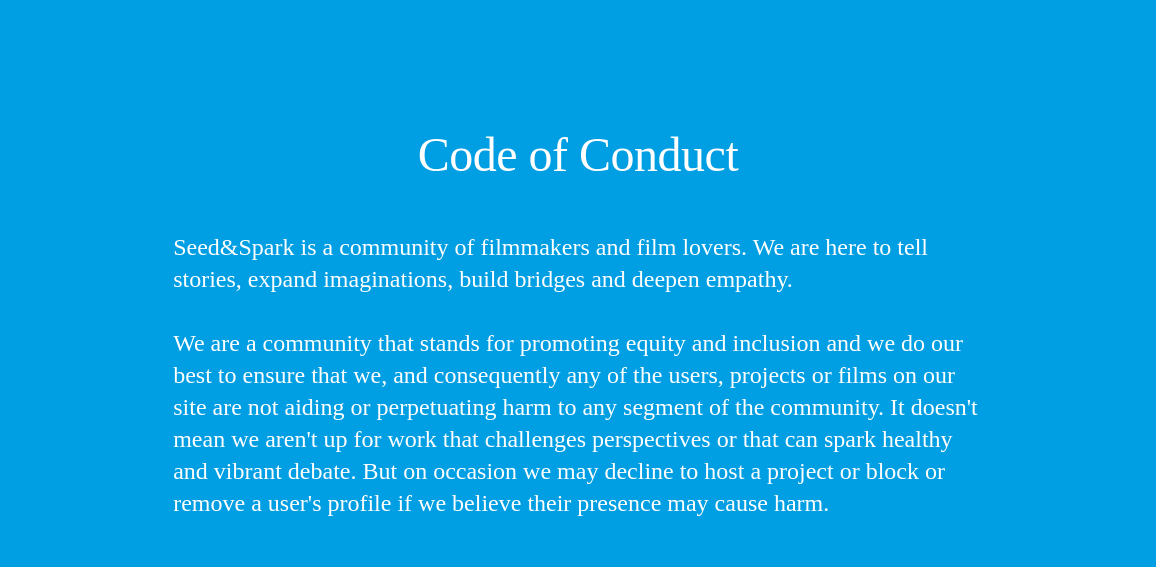 scroll, scrollTop: 0, scrollLeft: 0, axis: both 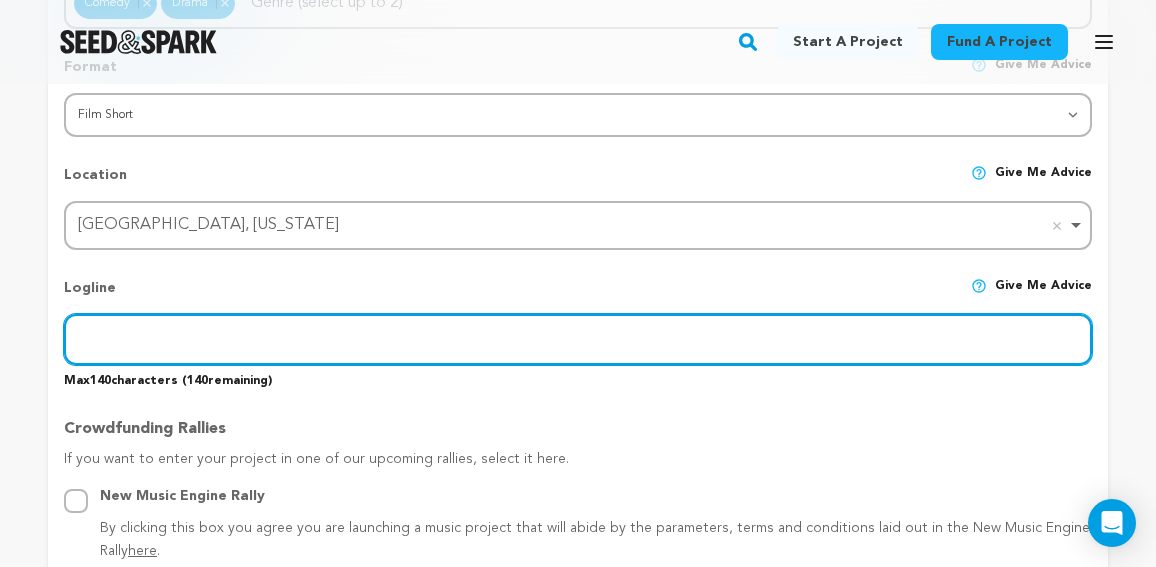 click at bounding box center (578, 339) 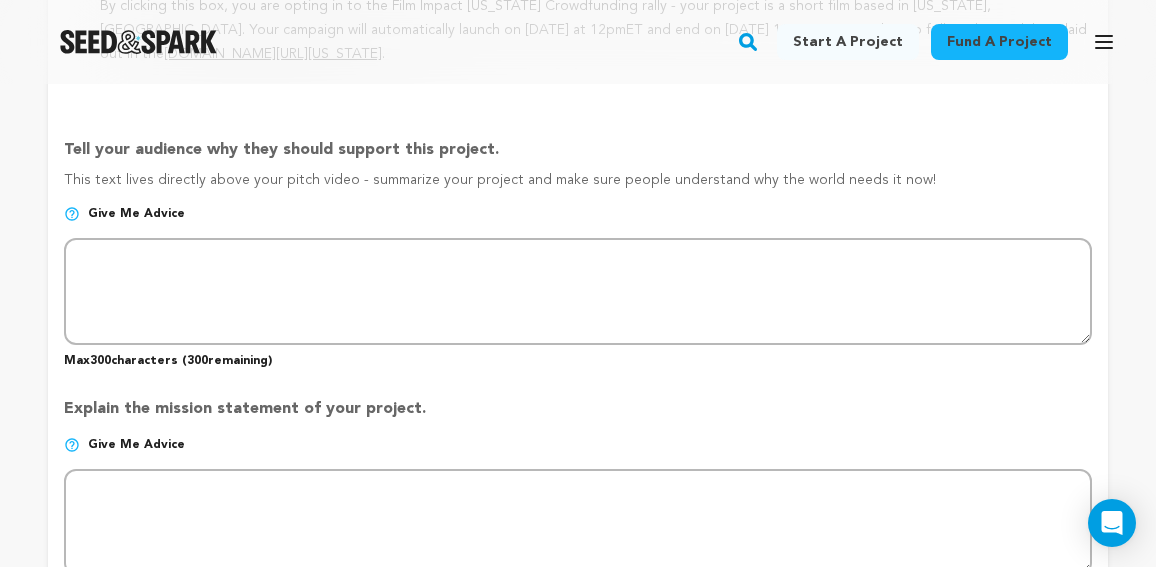 scroll, scrollTop: 1503, scrollLeft: 0, axis: vertical 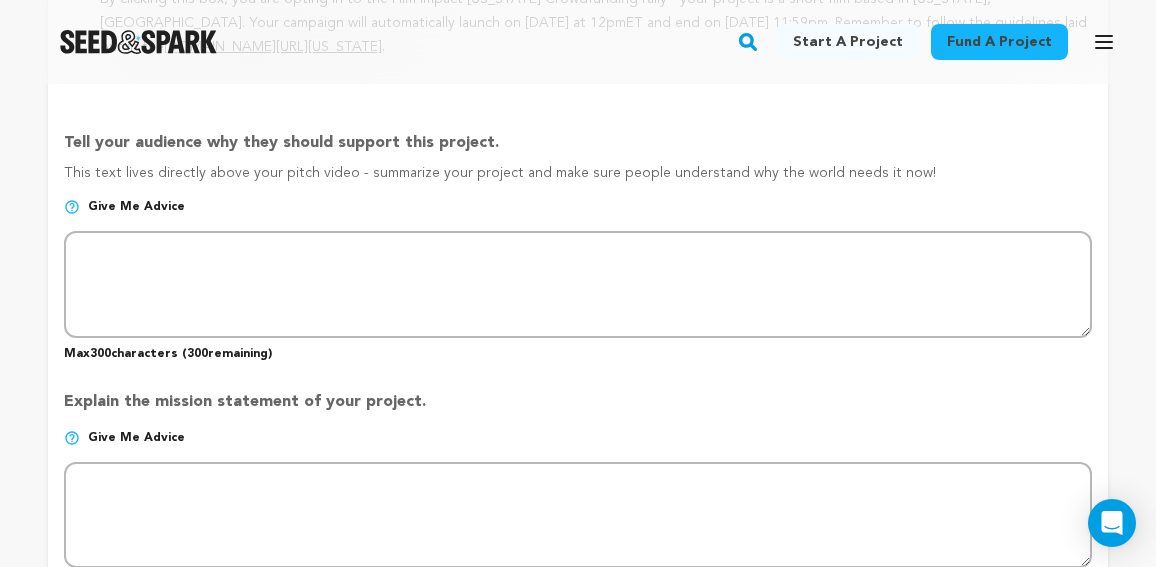 type on "What if a mom had to fake [MEDICAL_DATA]... just to get more time with her baby?" 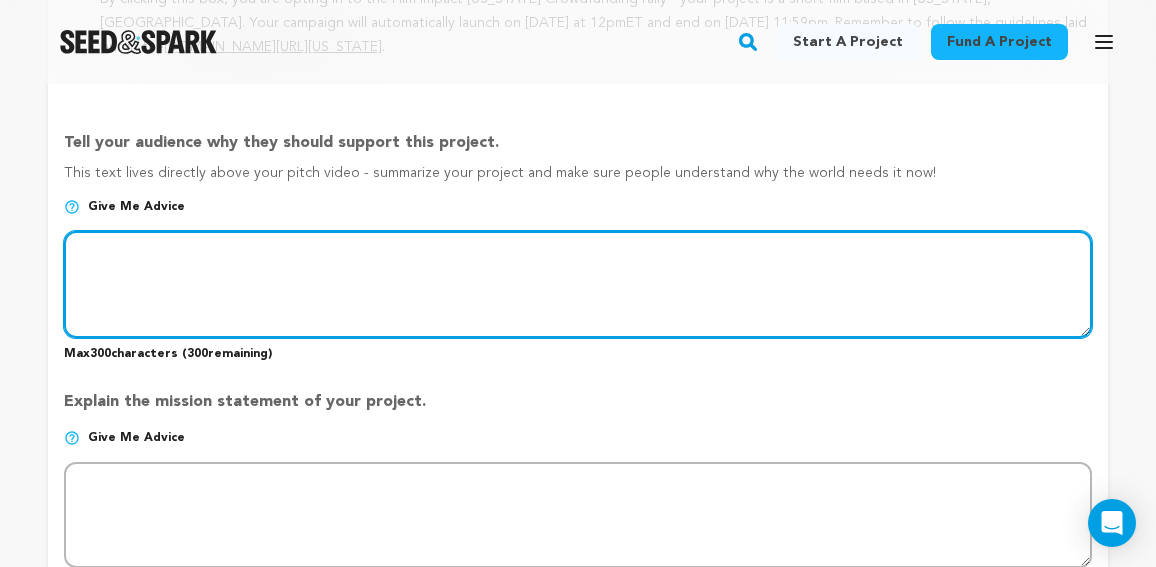 click at bounding box center [578, 284] 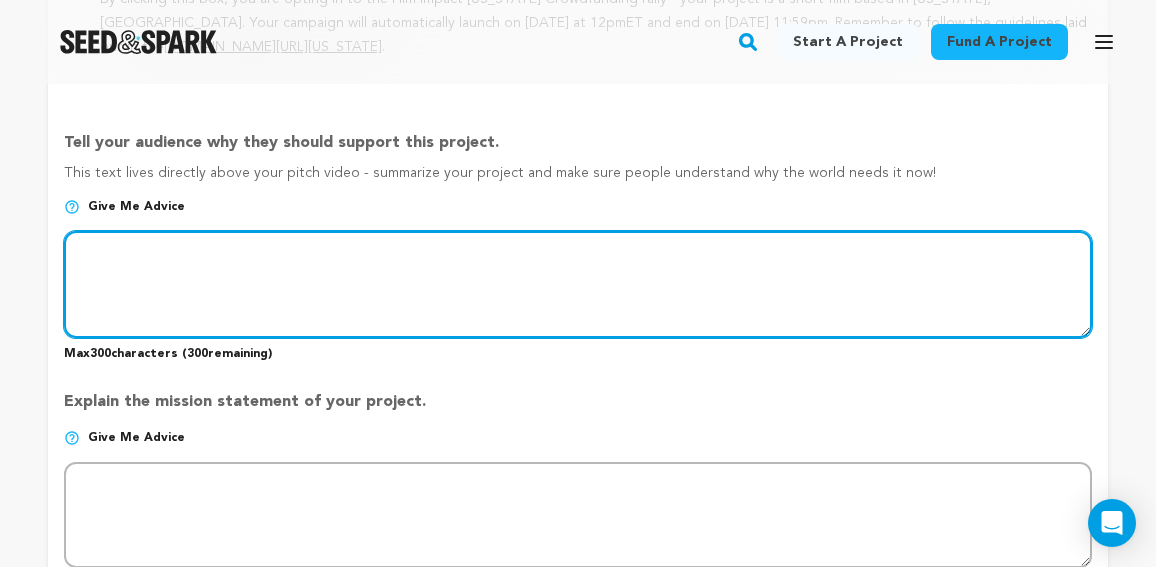 paste on "When a new mother fakes [MEDICAL_DATA] to stay home with her baby, she thinks she's found a clever loophole in a broken system- where time off for love is denied, but time off for collapse is covered. What starts as a calculated workaround spirals into something far more disorienting. As her" 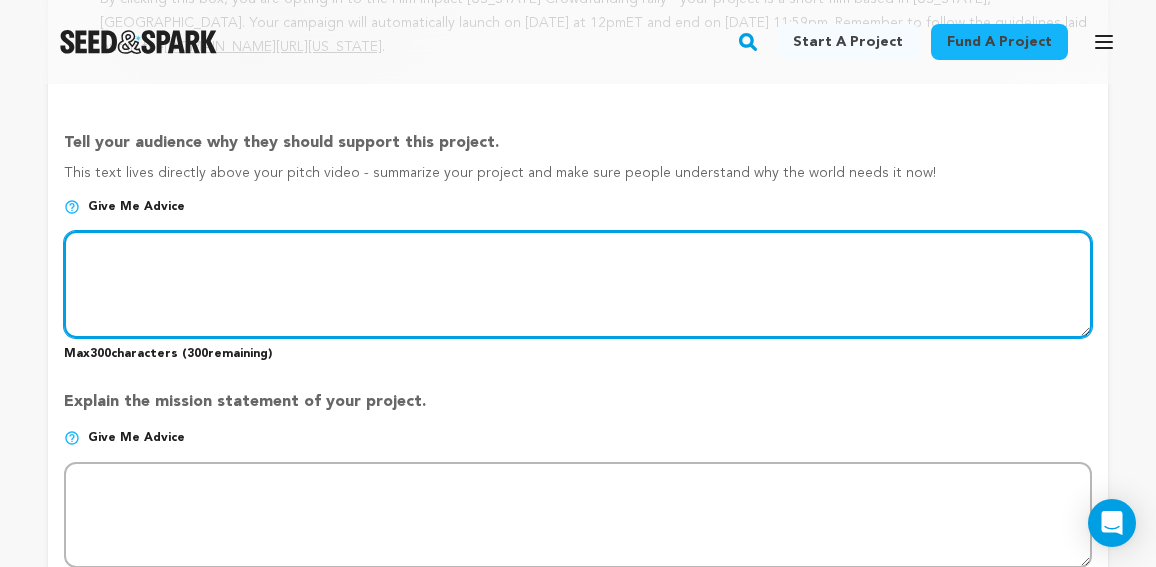 type on "When a new mother fakes [MEDICAL_DATA] to stay home with her baby, she thinks she's found a clever loophole in a broken system- where time off for love is denied, but time off for collapse is covered. What starts as a calculated workaround spirals into something far more disorienting. As her" 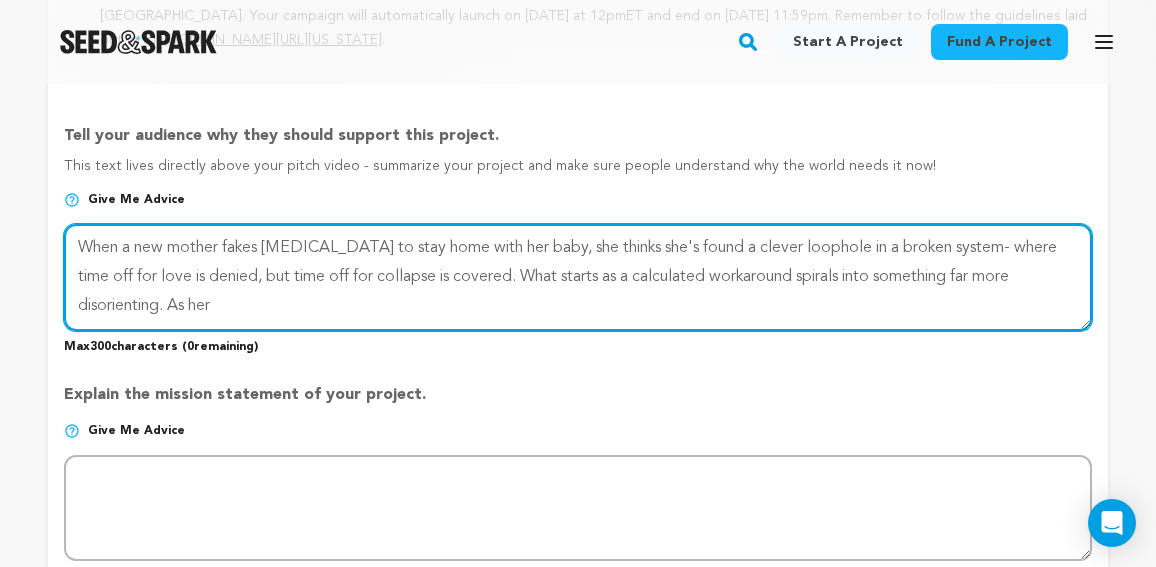 scroll, scrollTop: 1509, scrollLeft: 0, axis: vertical 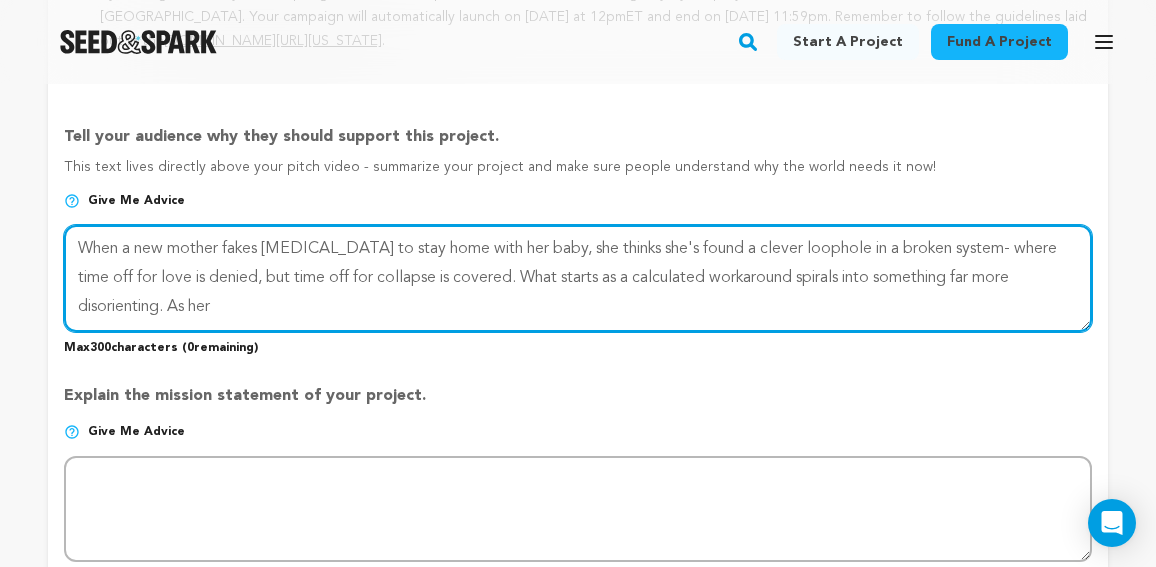 drag, startPoint x: 230, startPoint y: 298, endPoint x: 49, endPoint y: 216, distance: 198.70833 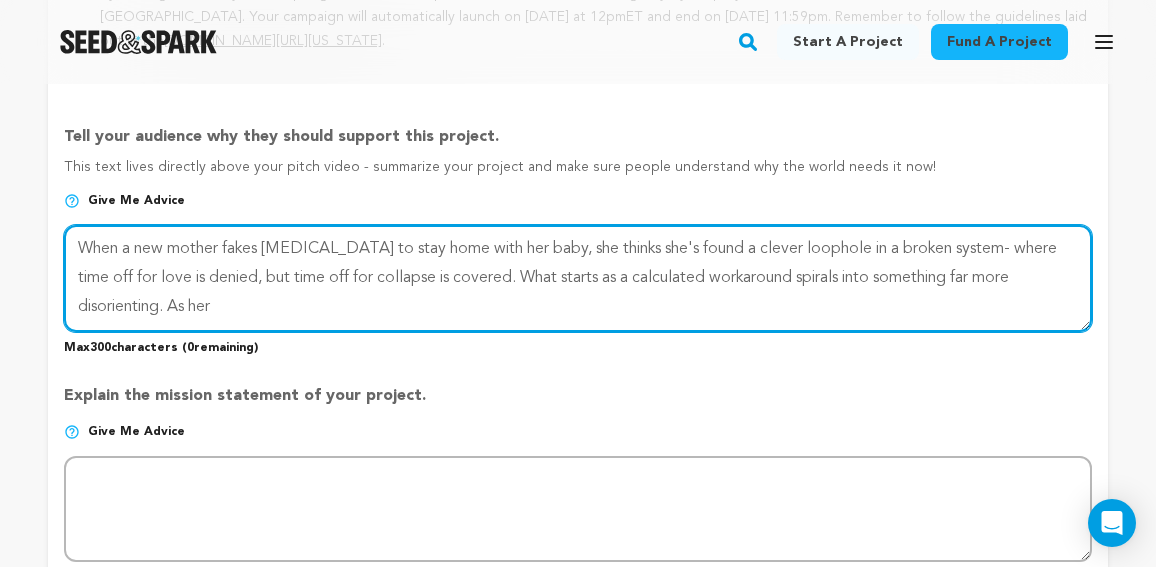 click on "Project Title
Project Name
Postpartum
Project URL
Give me advice
Project URL
postpartum
seedandspark.com/fund/postpartum
Private Preview Link
(Copy Link)
Copy private preview link
Give me advice" at bounding box center (578, 85) 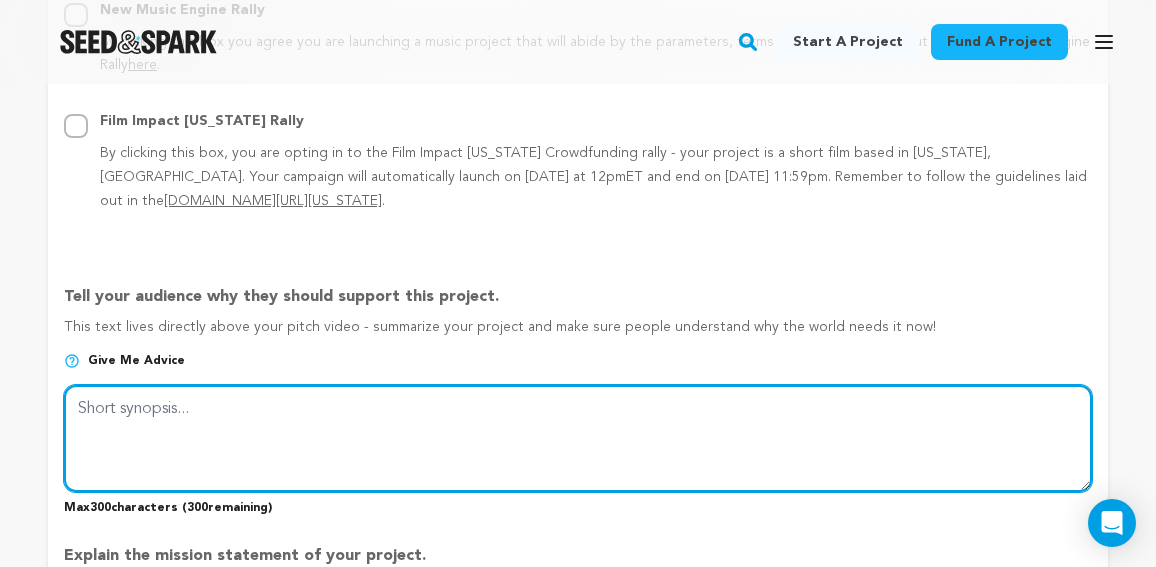 scroll, scrollTop: 1355, scrollLeft: 0, axis: vertical 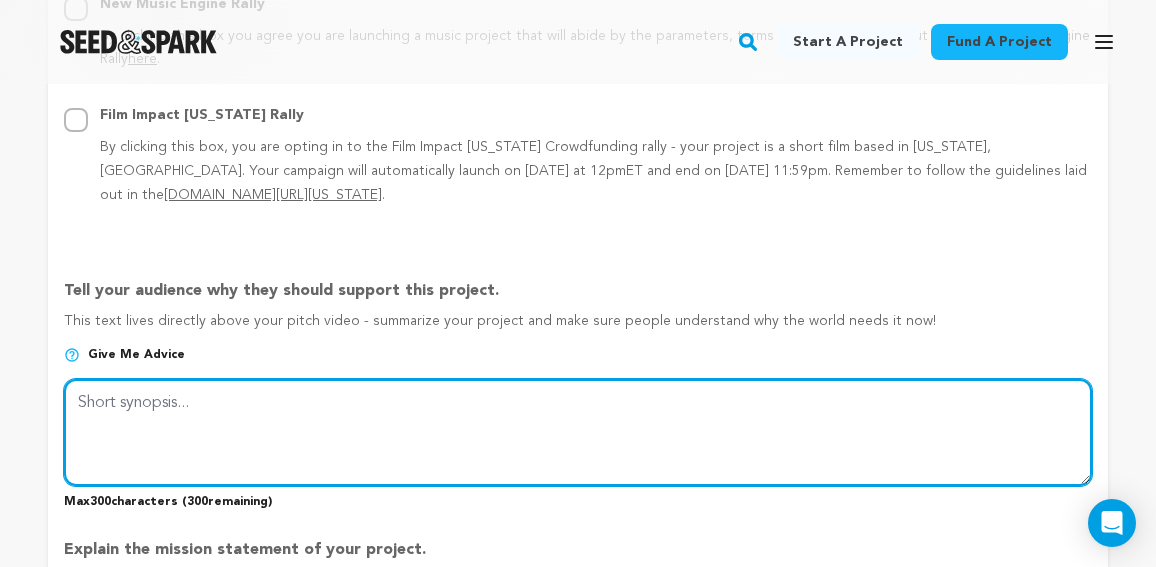click at bounding box center [578, 432] 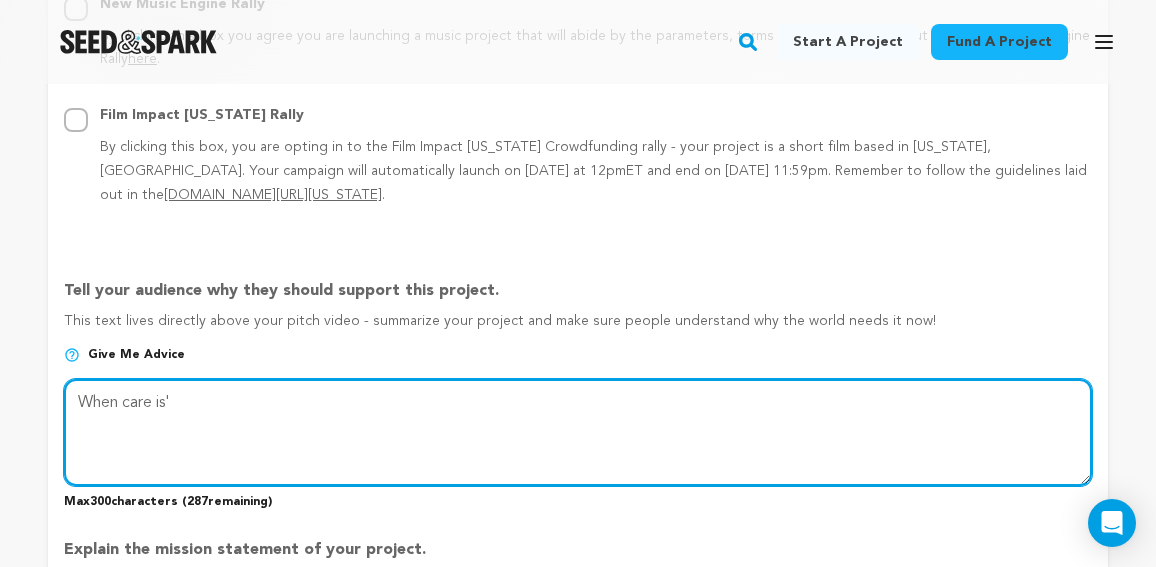 click at bounding box center [578, 432] 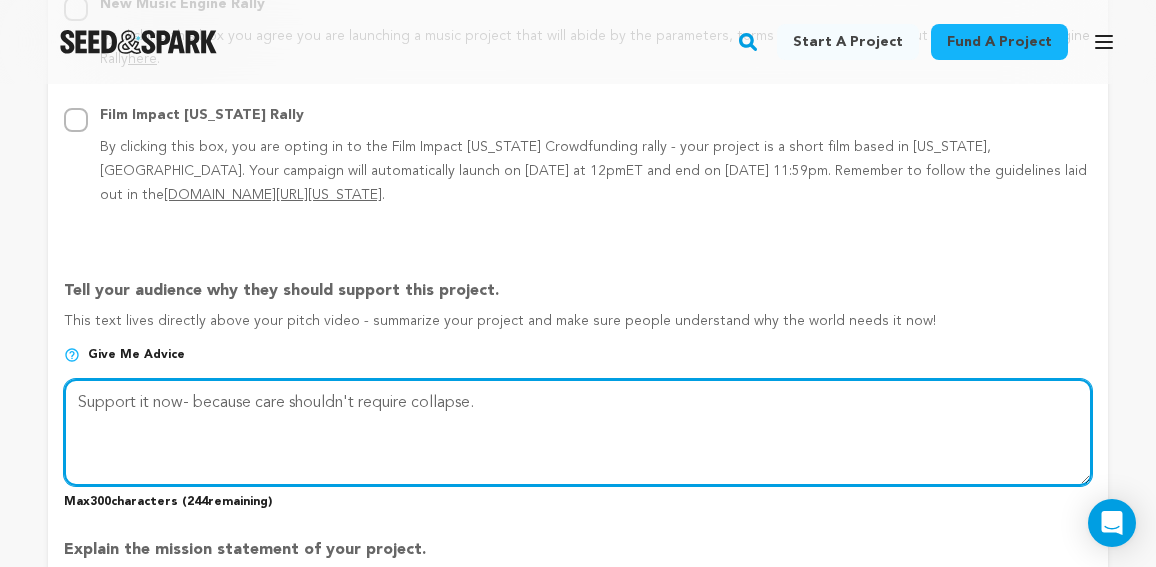 click at bounding box center [578, 432] 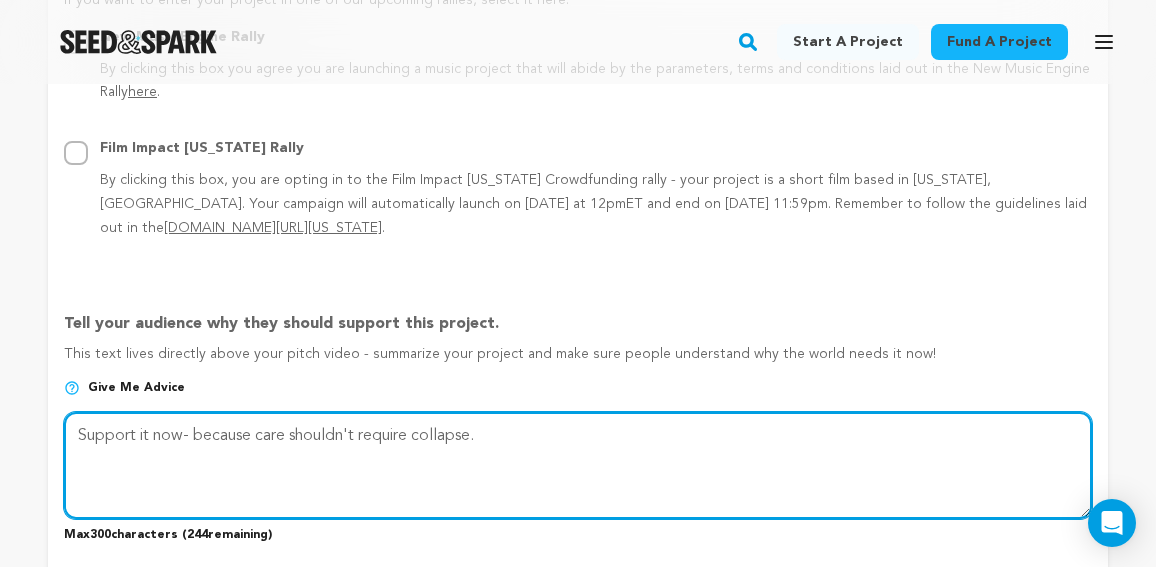 scroll, scrollTop: 1314, scrollLeft: 0, axis: vertical 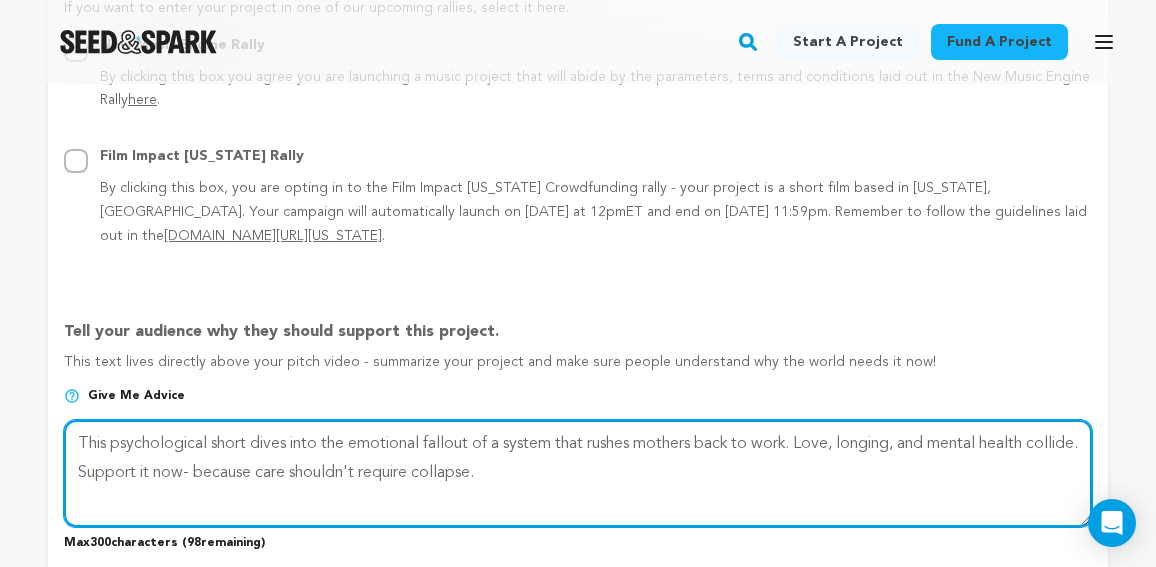 click at bounding box center (578, 473) 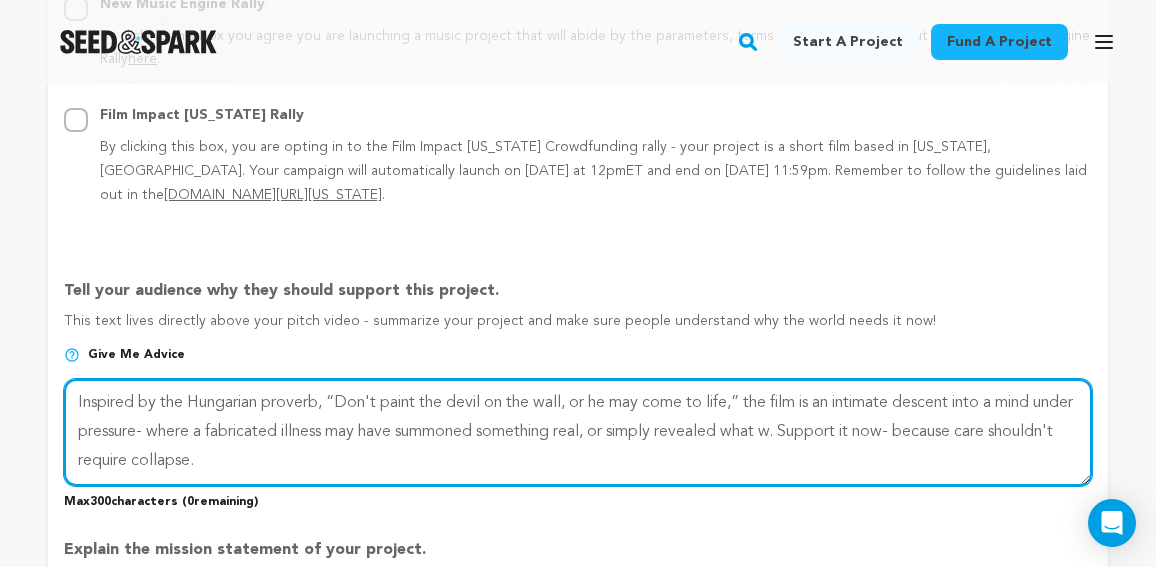 scroll, scrollTop: 1363, scrollLeft: 0, axis: vertical 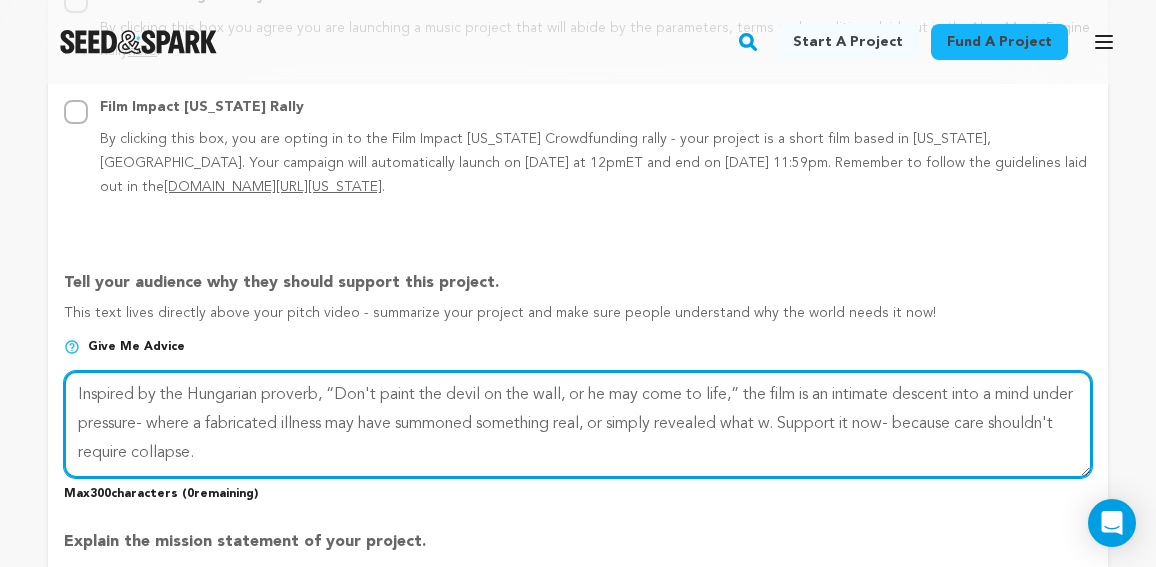 click at bounding box center (578, 424) 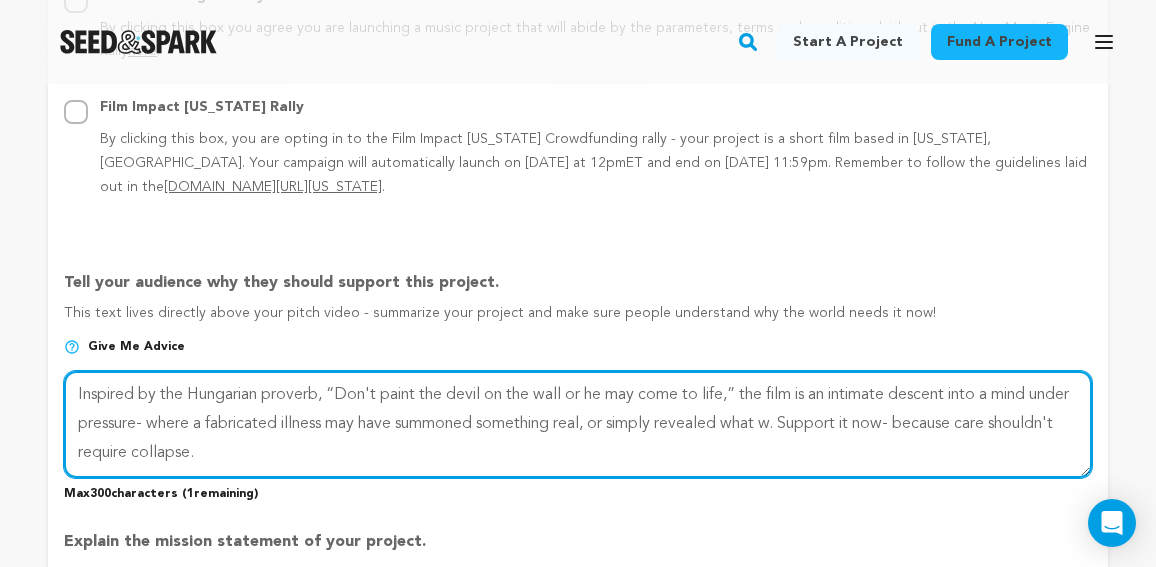 click at bounding box center [578, 424] 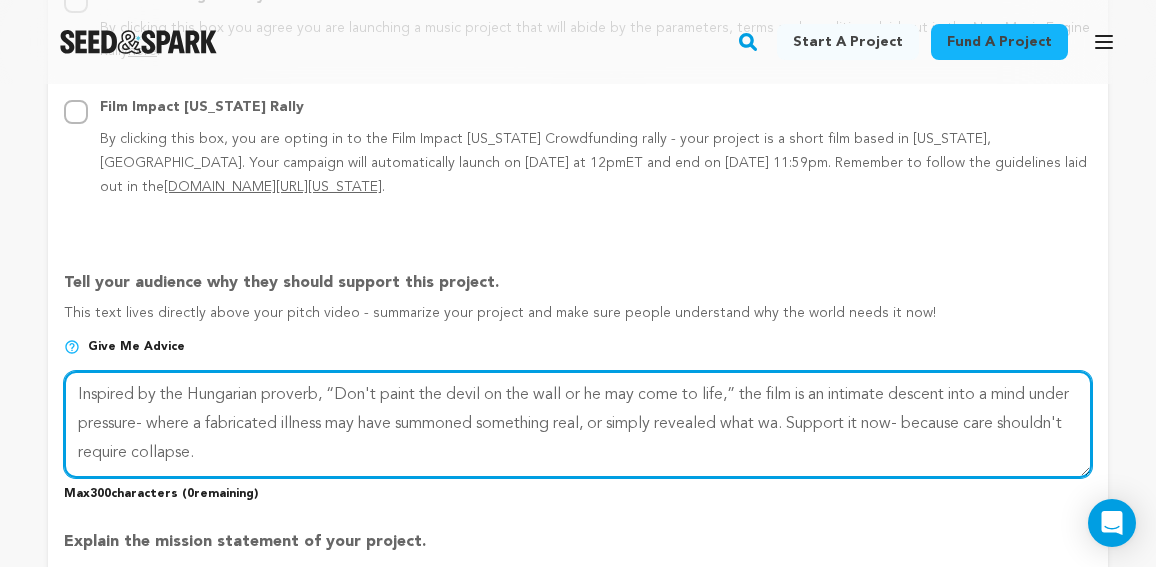 click at bounding box center (578, 424) 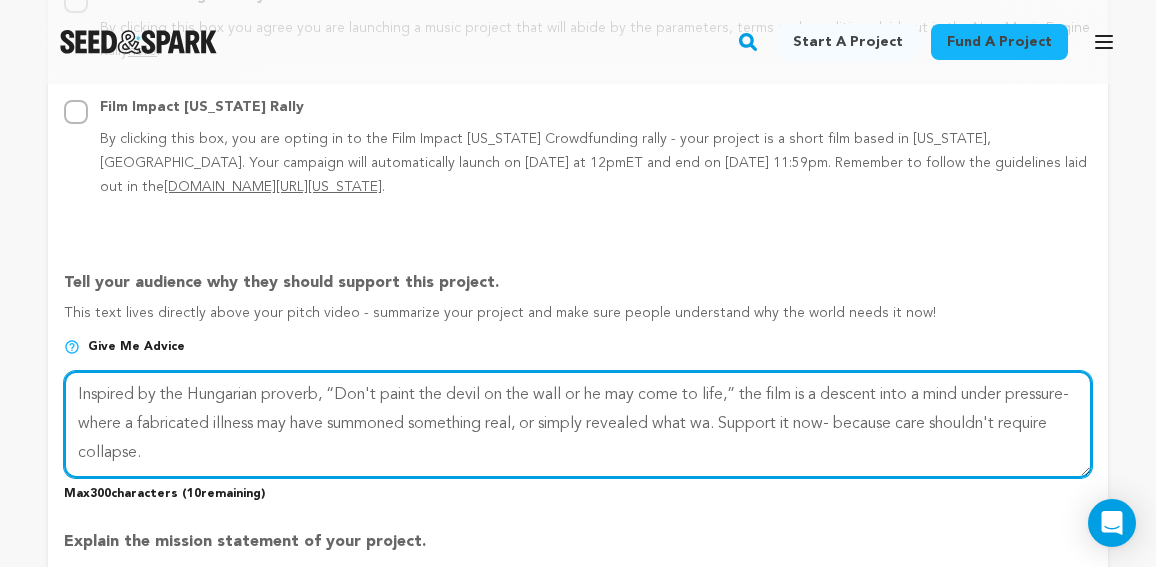 click at bounding box center (578, 424) 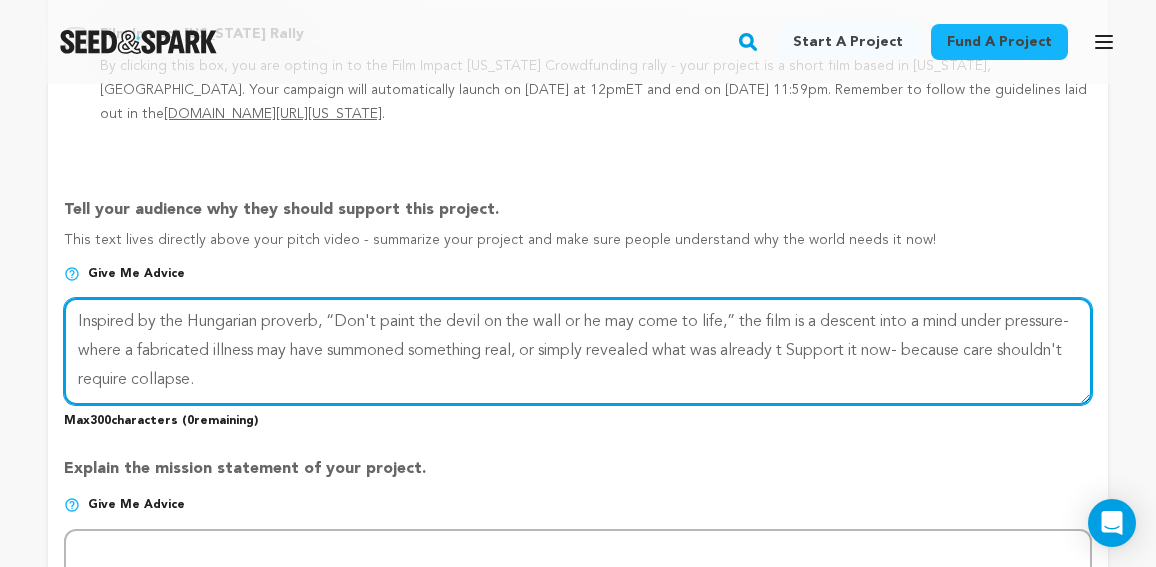 scroll, scrollTop: 1437, scrollLeft: 0, axis: vertical 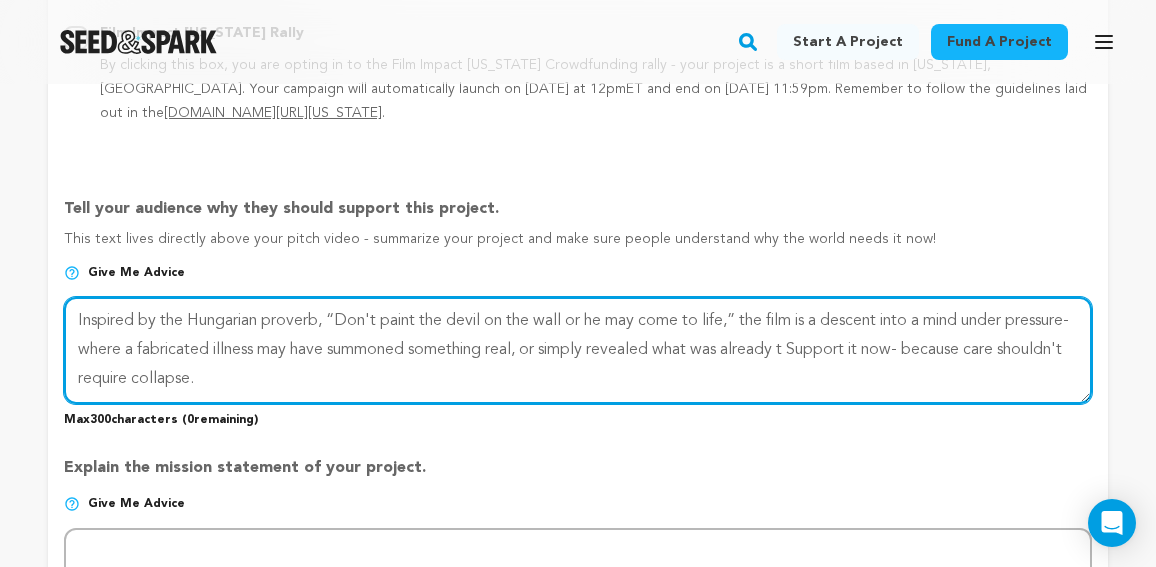 click at bounding box center (578, 350) 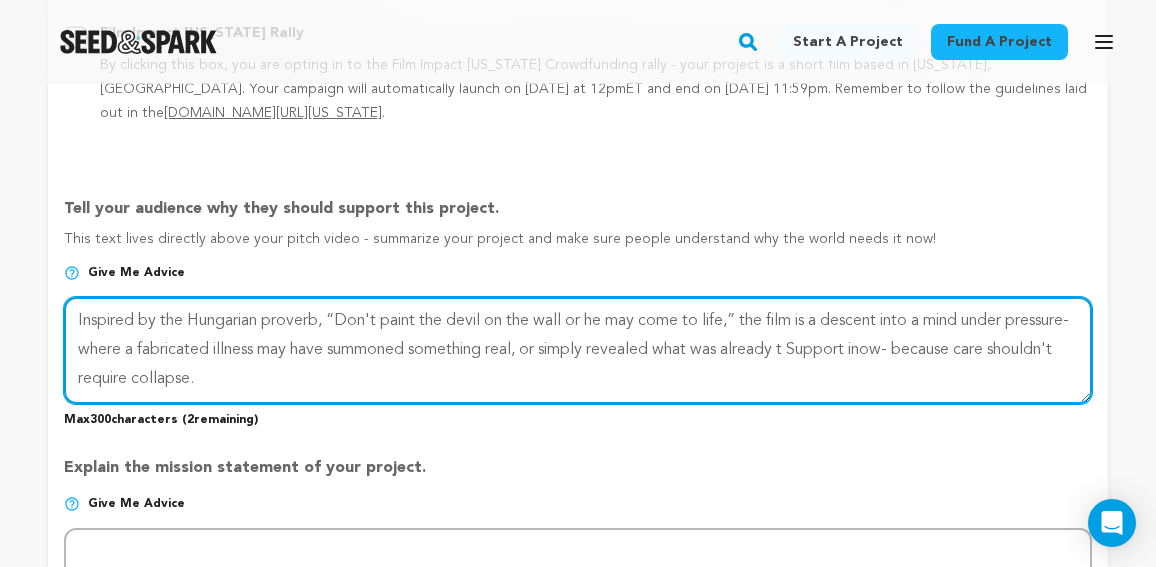 click at bounding box center [578, 350] 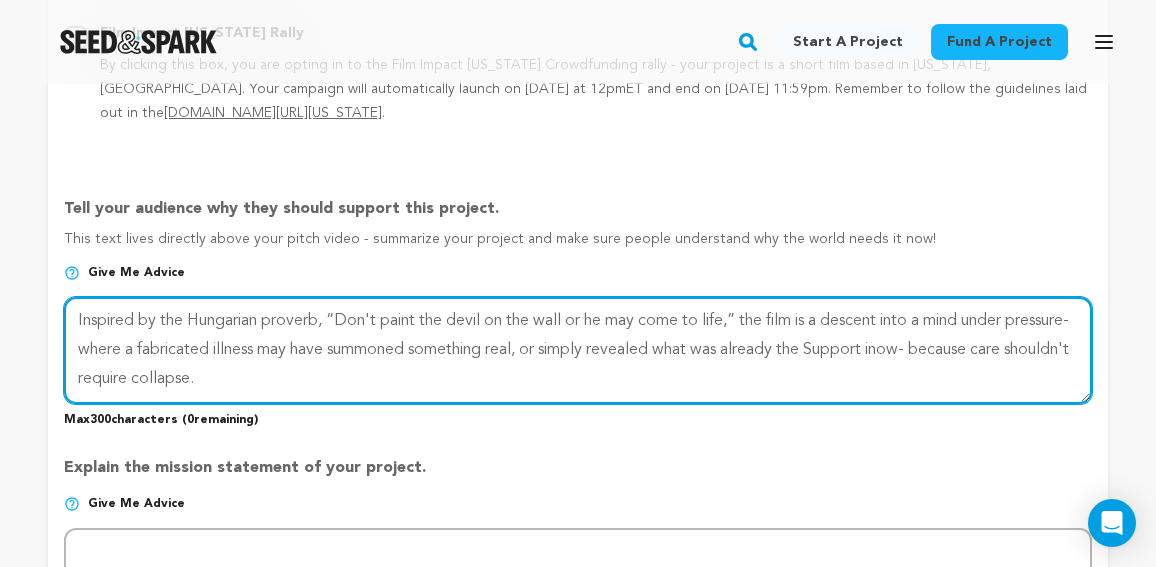 click at bounding box center (578, 350) 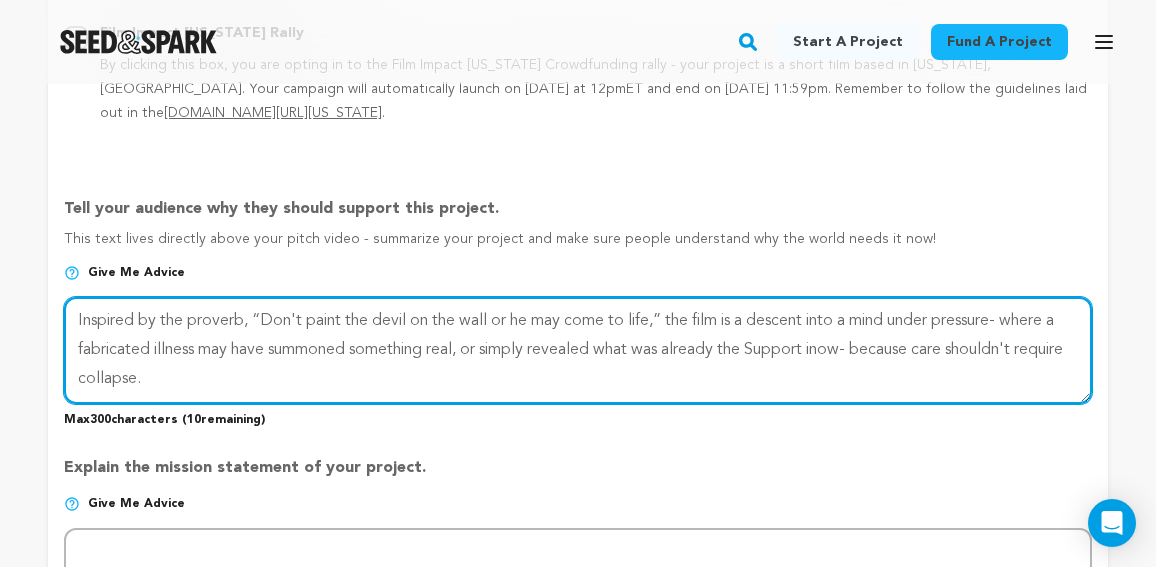 click at bounding box center (578, 350) 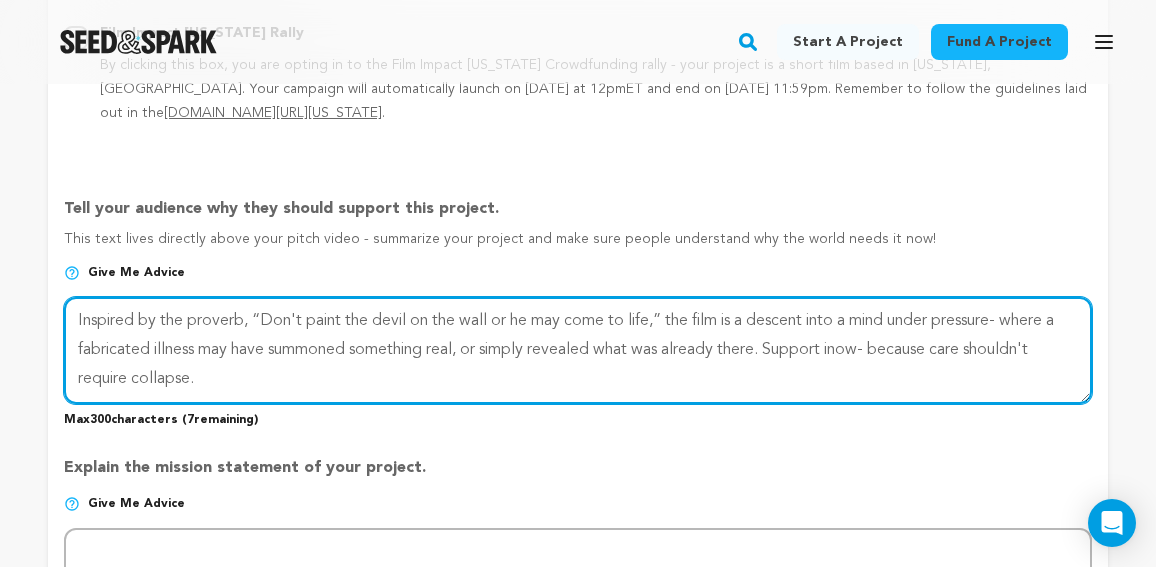 click at bounding box center (578, 350) 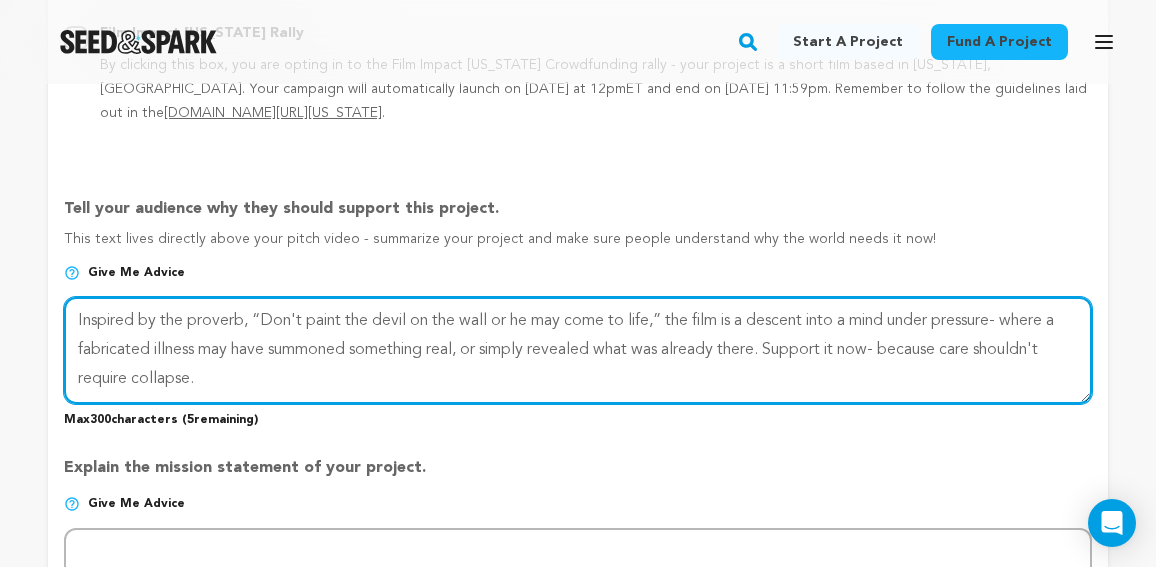 click at bounding box center [578, 350] 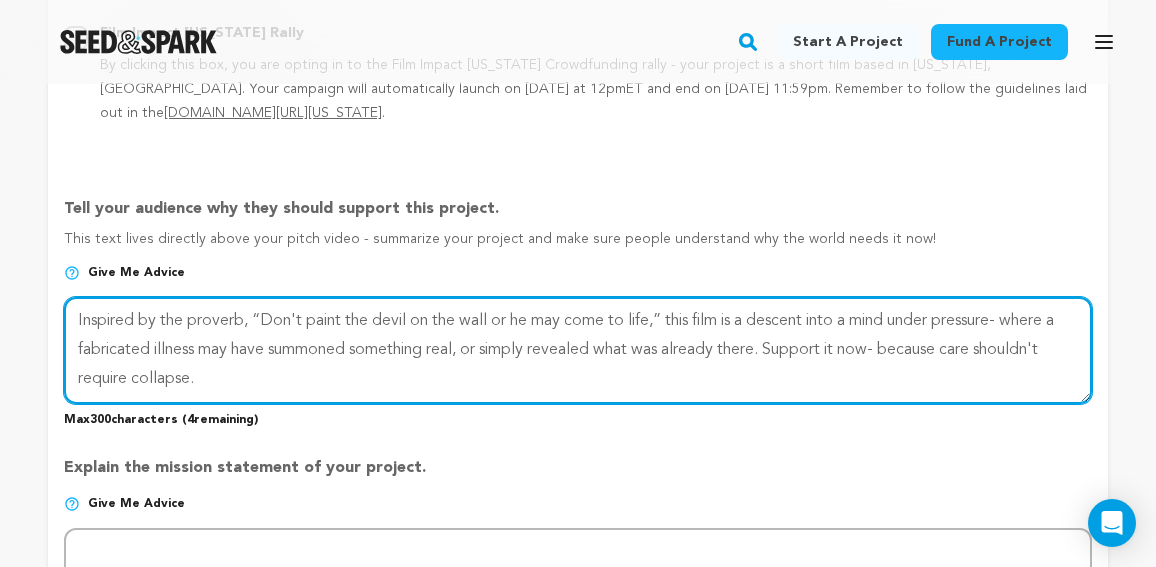 drag, startPoint x: 734, startPoint y: 317, endPoint x: 1025, endPoint y: 320, distance: 291.01547 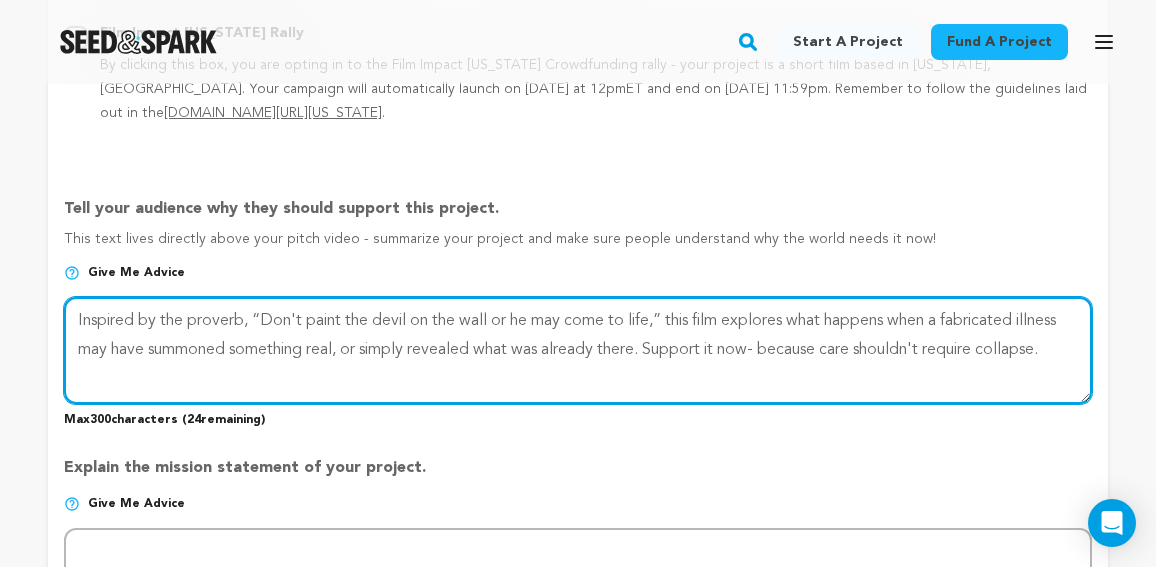 click at bounding box center (578, 350) 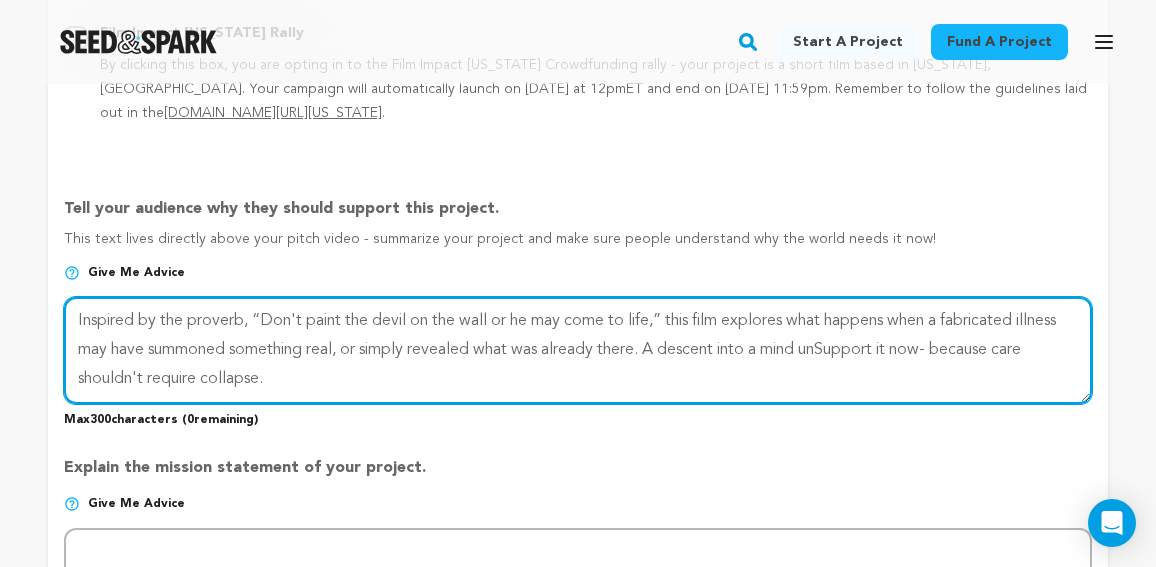 drag, startPoint x: 78, startPoint y: 346, endPoint x: 228, endPoint y: 350, distance: 150.05333 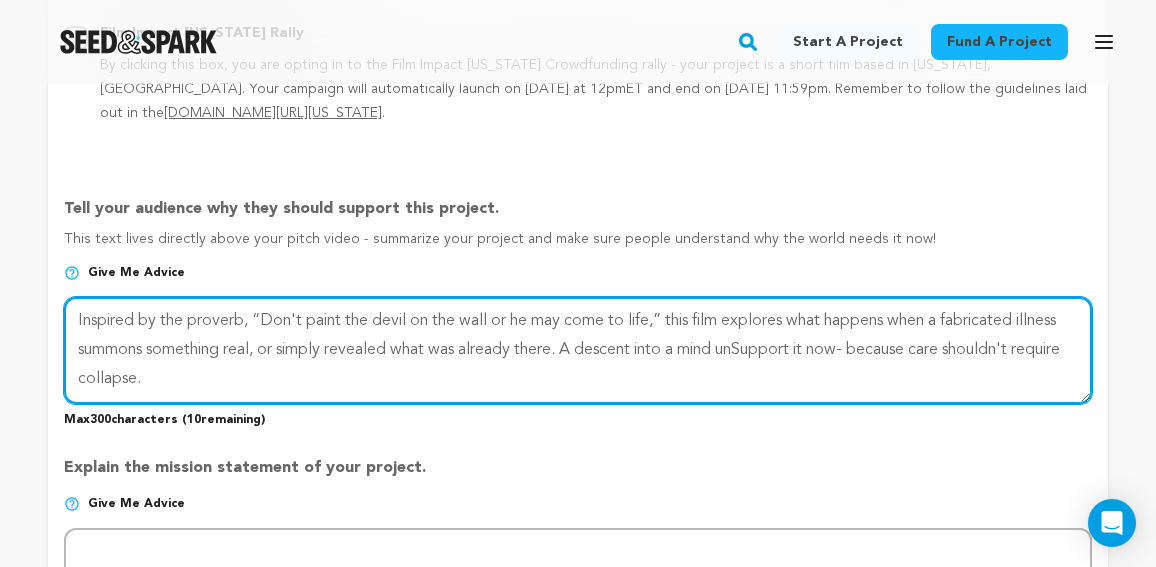 click at bounding box center [578, 350] 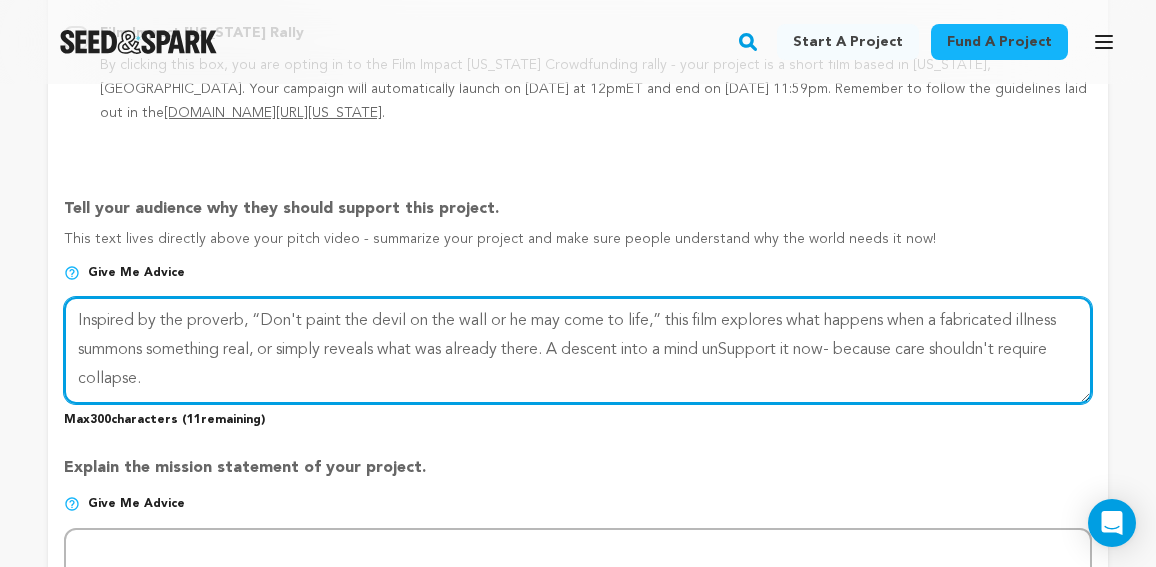 click at bounding box center (578, 350) 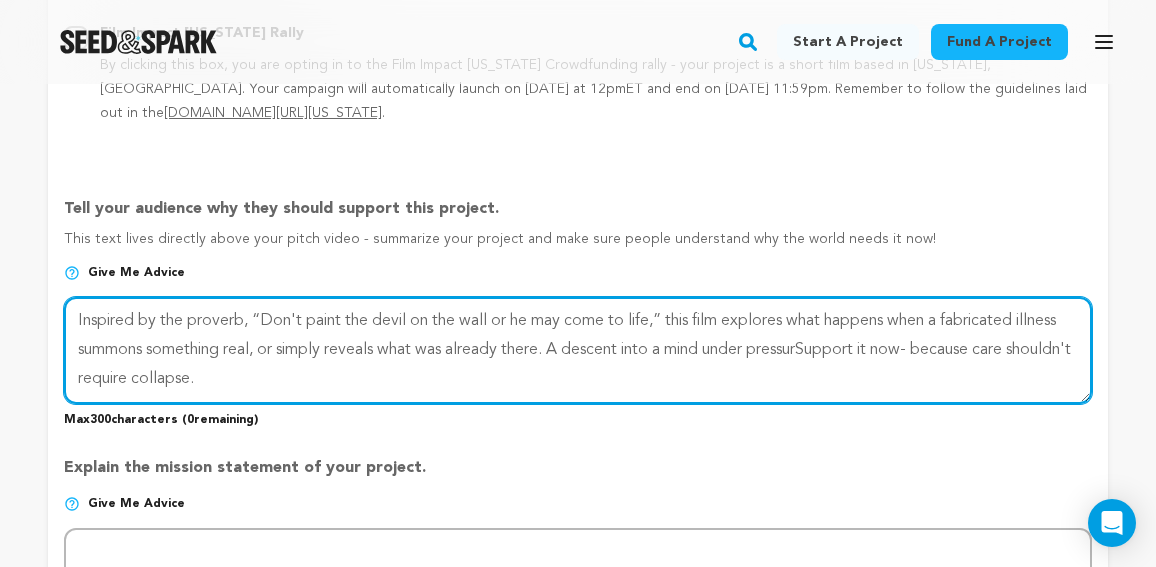 drag, startPoint x: 821, startPoint y: 345, endPoint x: 853, endPoint y: 373, distance: 42.520584 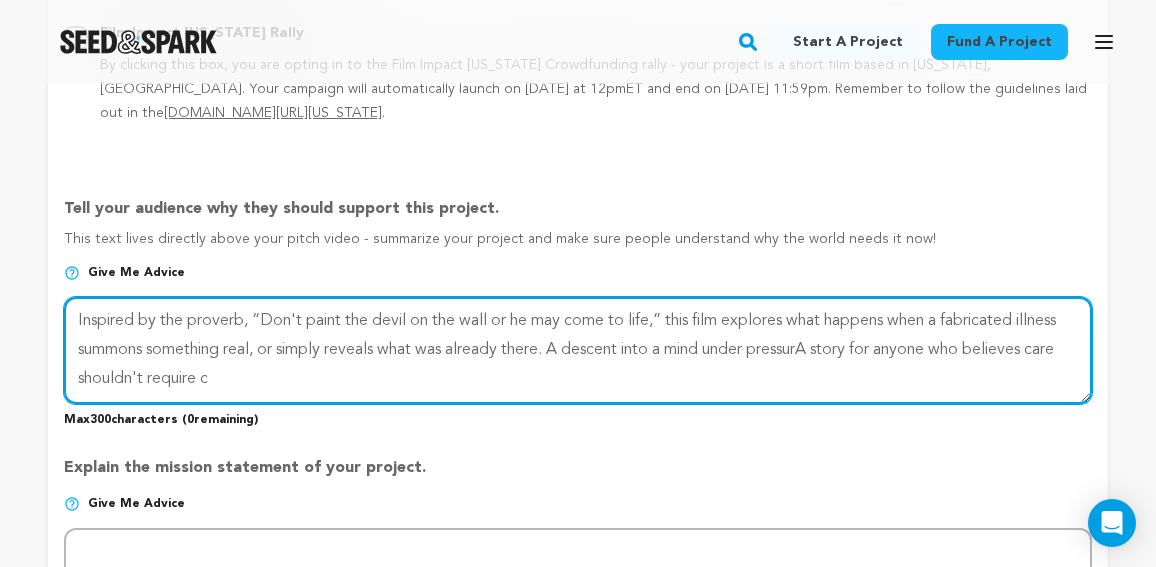 drag, startPoint x: 821, startPoint y: 344, endPoint x: 563, endPoint y: 349, distance: 258.04843 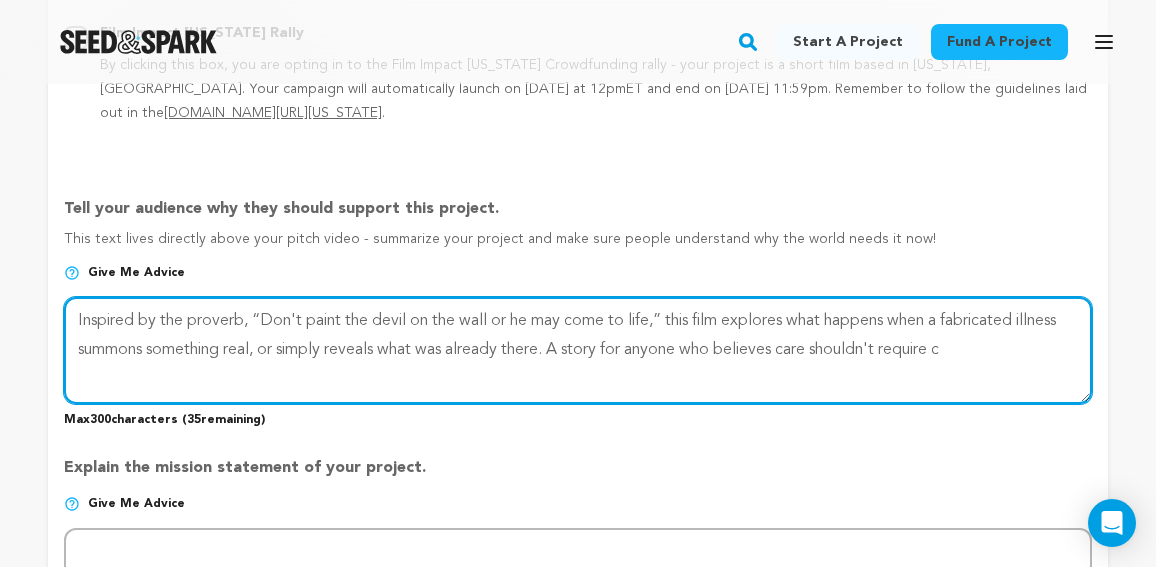 click at bounding box center [578, 350] 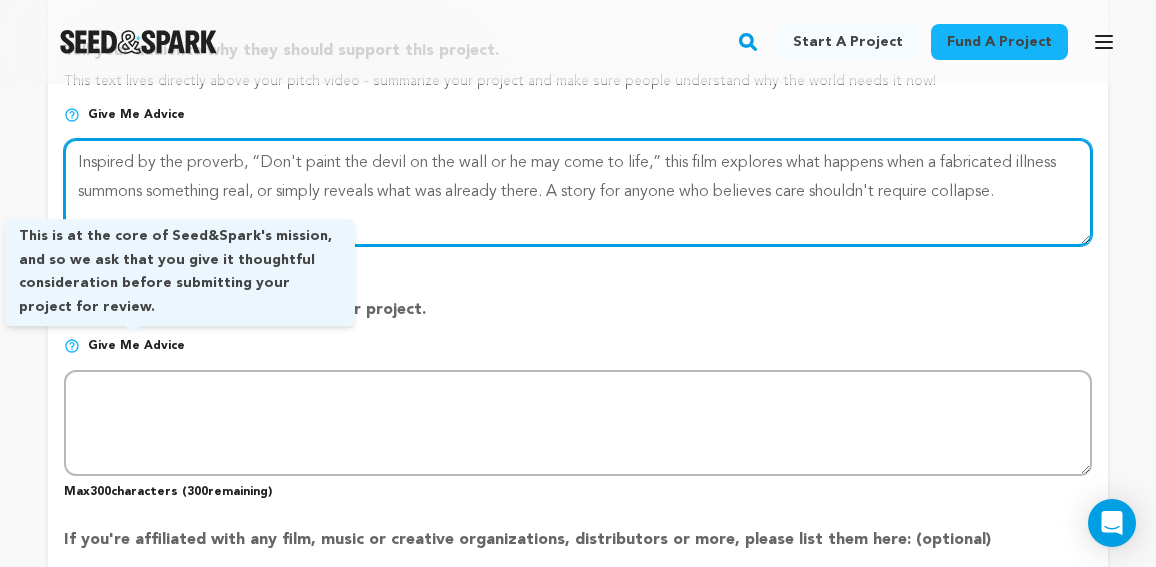 scroll, scrollTop: 1596, scrollLeft: 0, axis: vertical 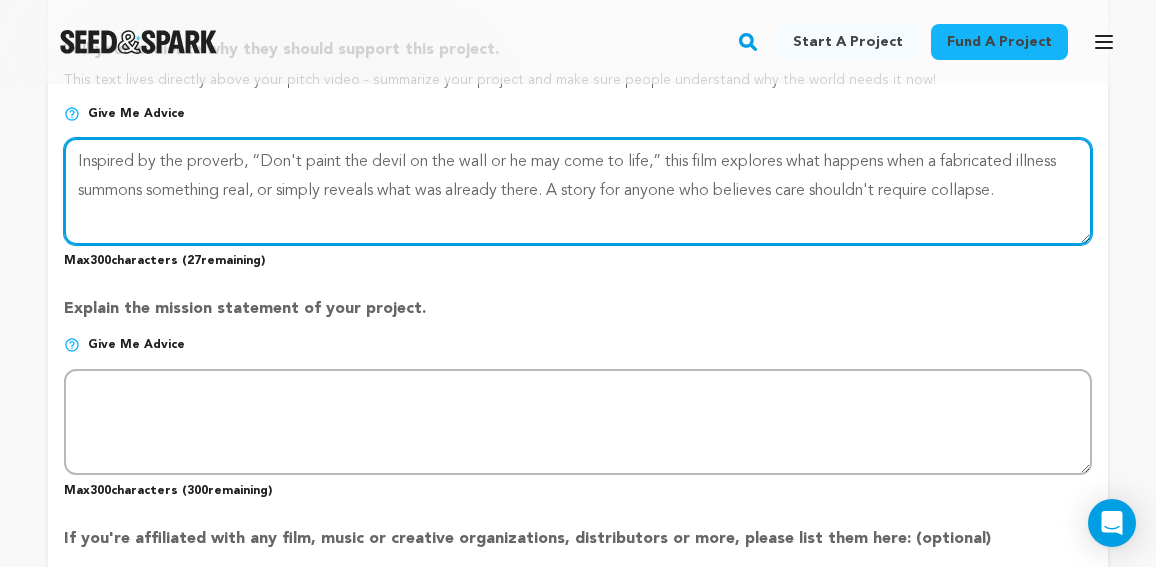 type on "Inspired by the proverb, “Don't paint the devil on the wall or he may come to life,” this film explores what happens when a fabricated illness summons something real, or simply reveals what was already there. A story for anyone who believes care shouldn't require collapse." 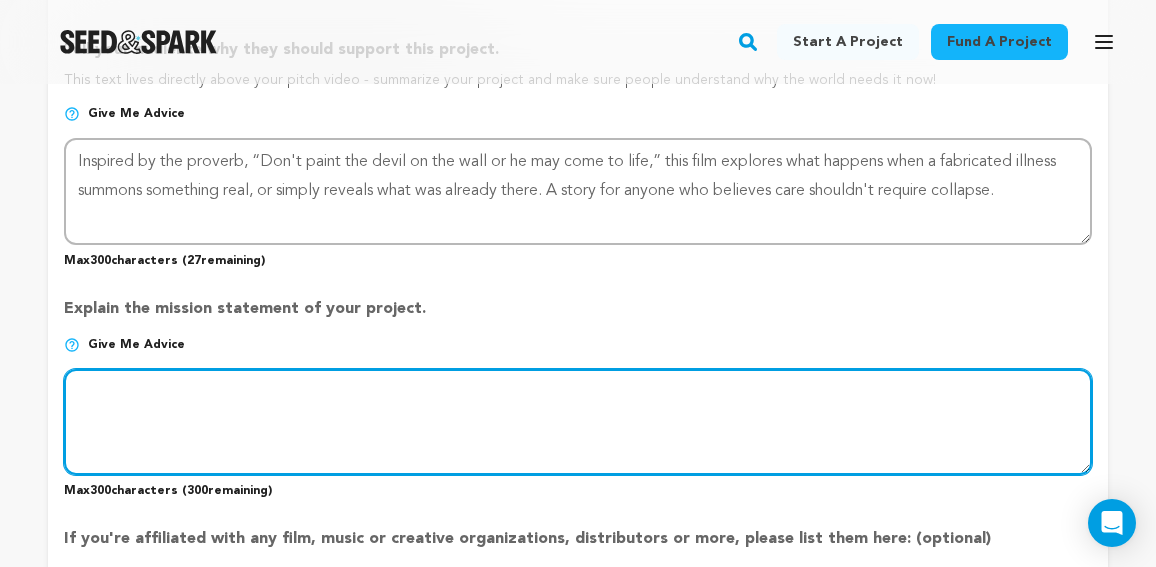 click at bounding box center (578, 422) 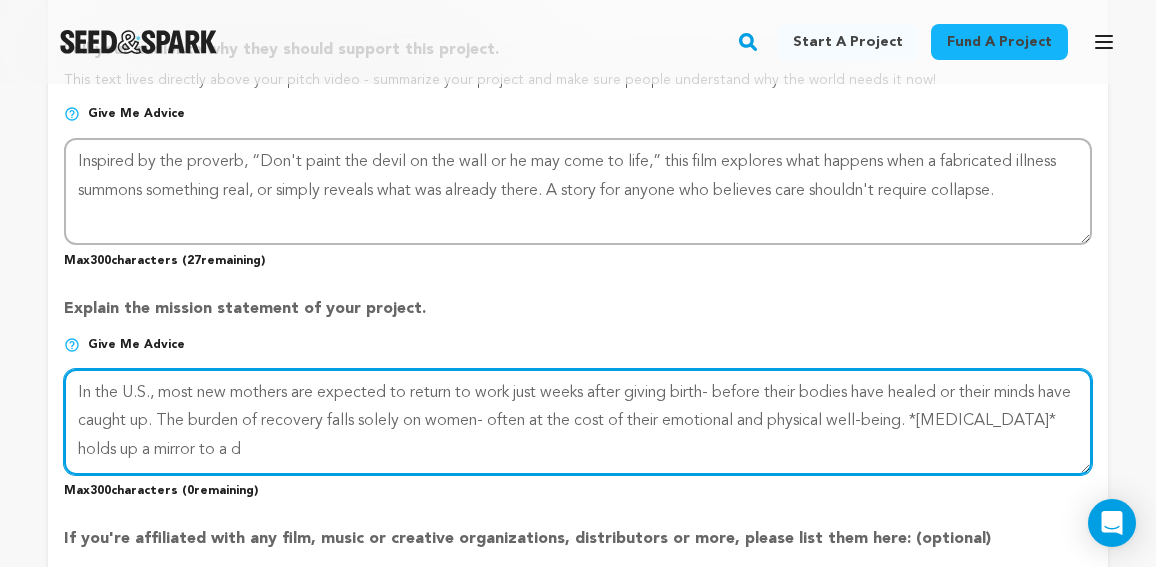click at bounding box center [578, 422] 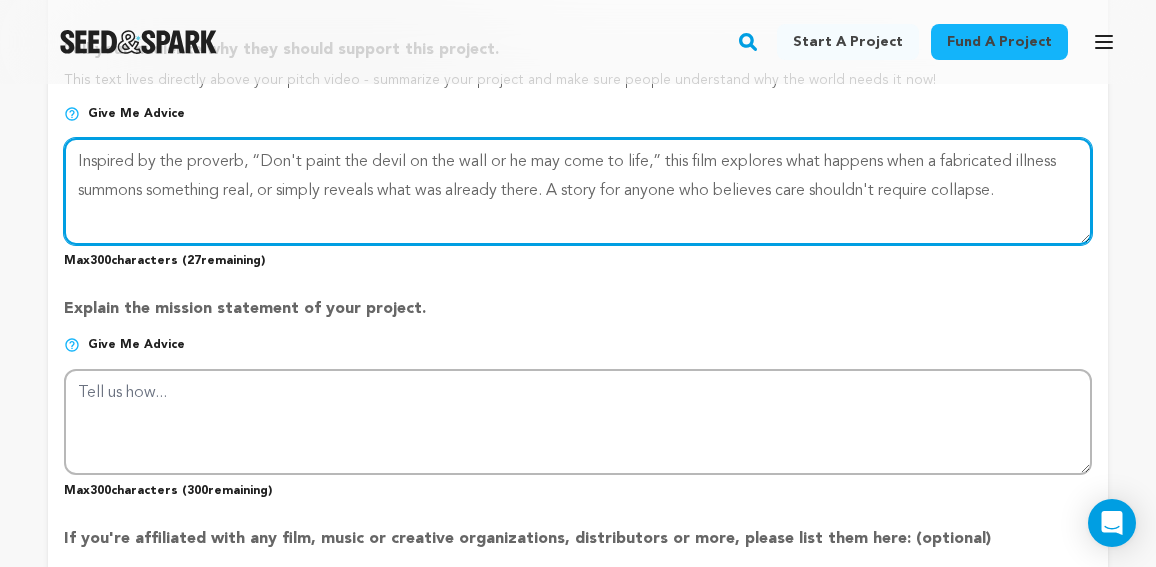 drag, startPoint x: 561, startPoint y: 185, endPoint x: 736, endPoint y: 188, distance: 175.02571 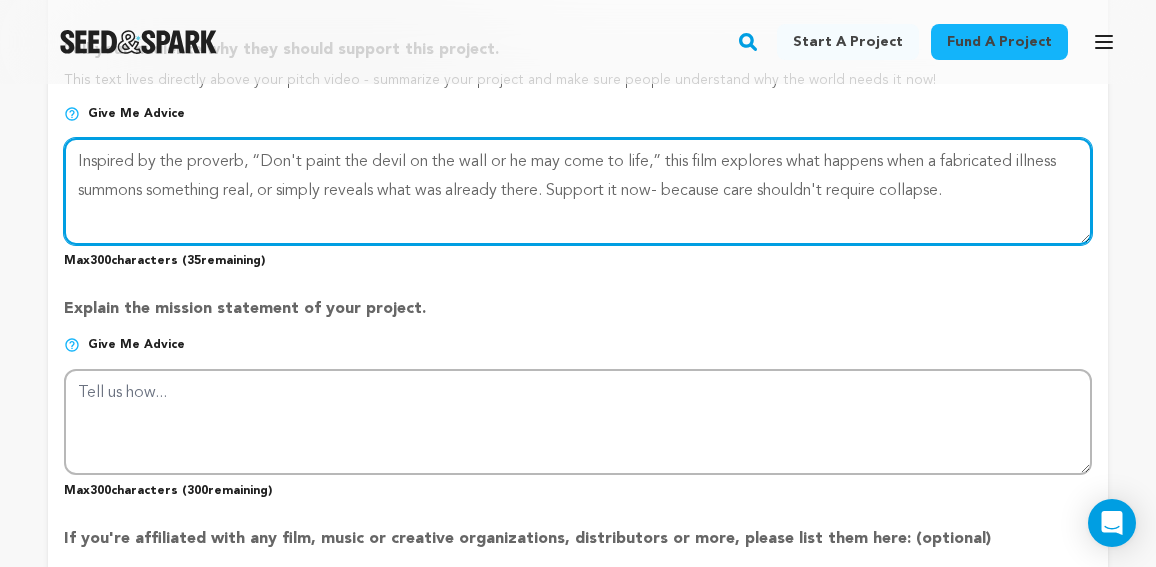 click at bounding box center [578, 191] 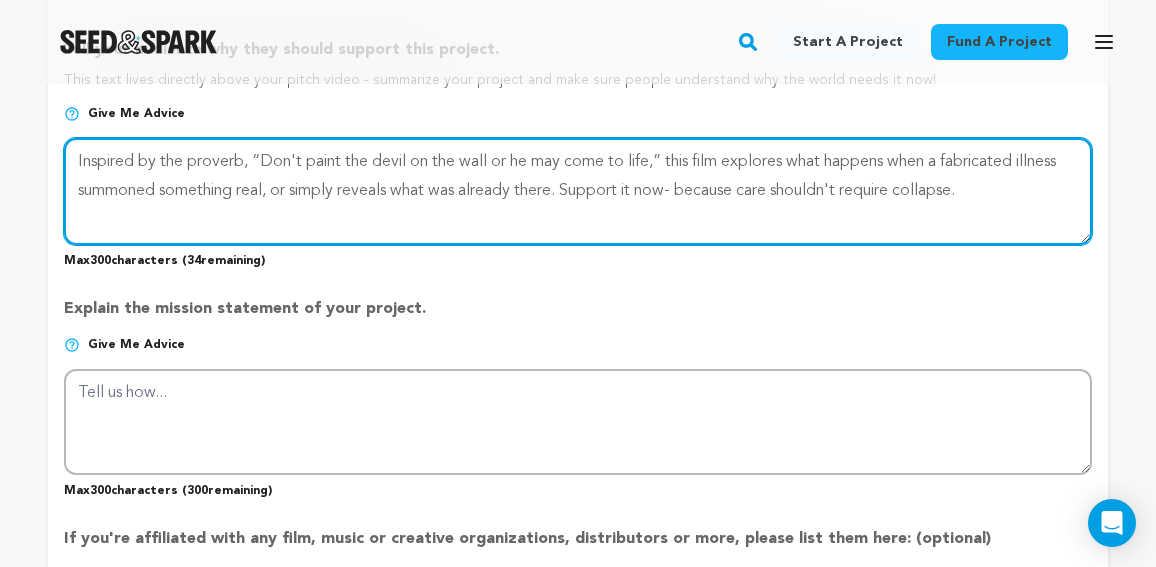 click at bounding box center (578, 191) 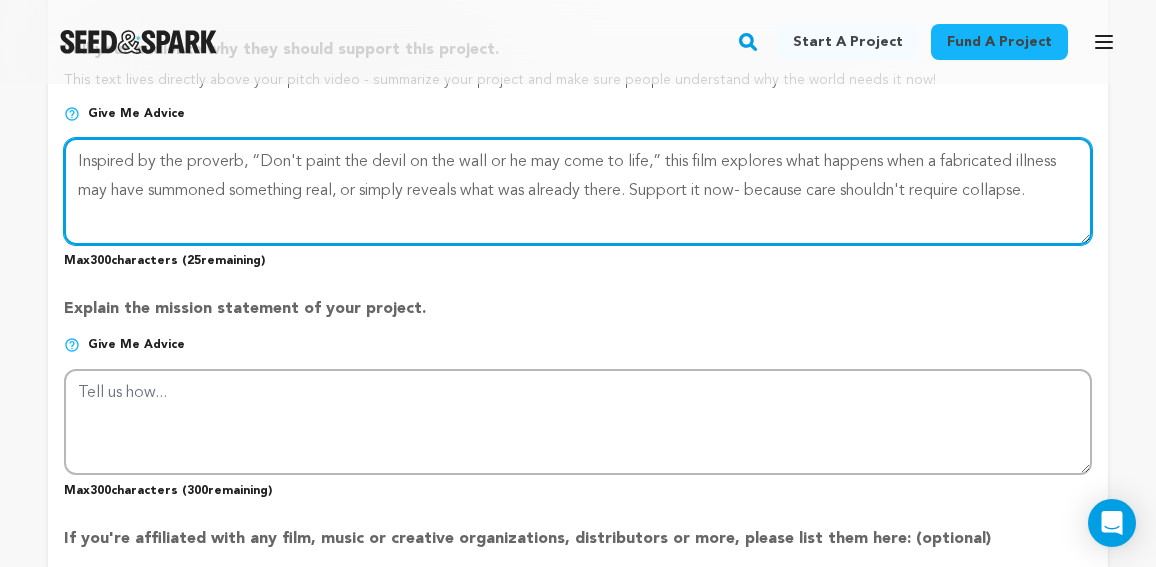 click at bounding box center (578, 191) 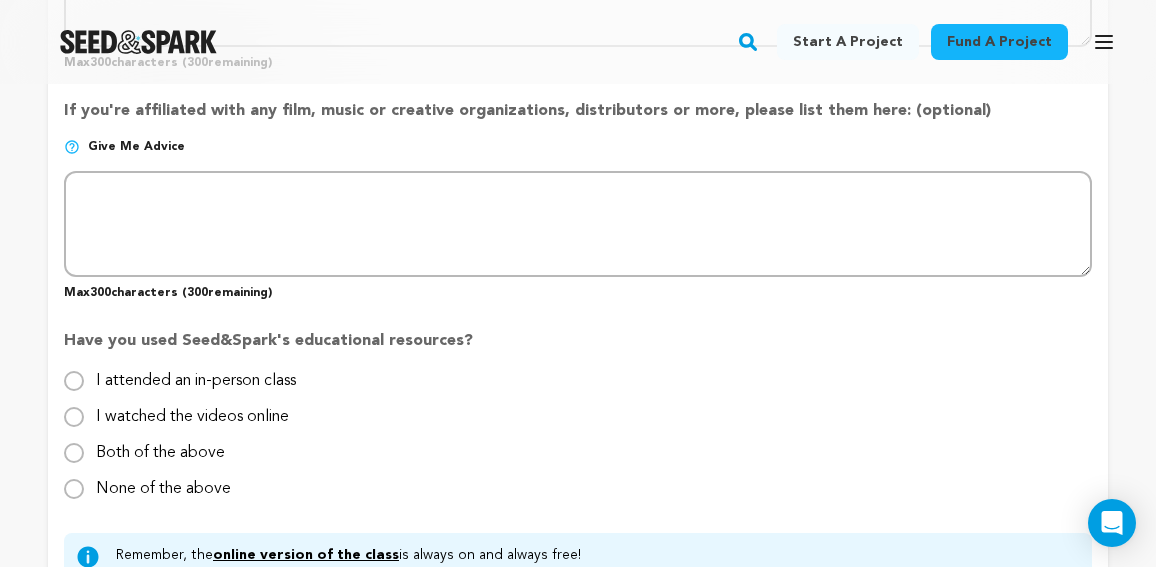 scroll, scrollTop: 2031, scrollLeft: 0, axis: vertical 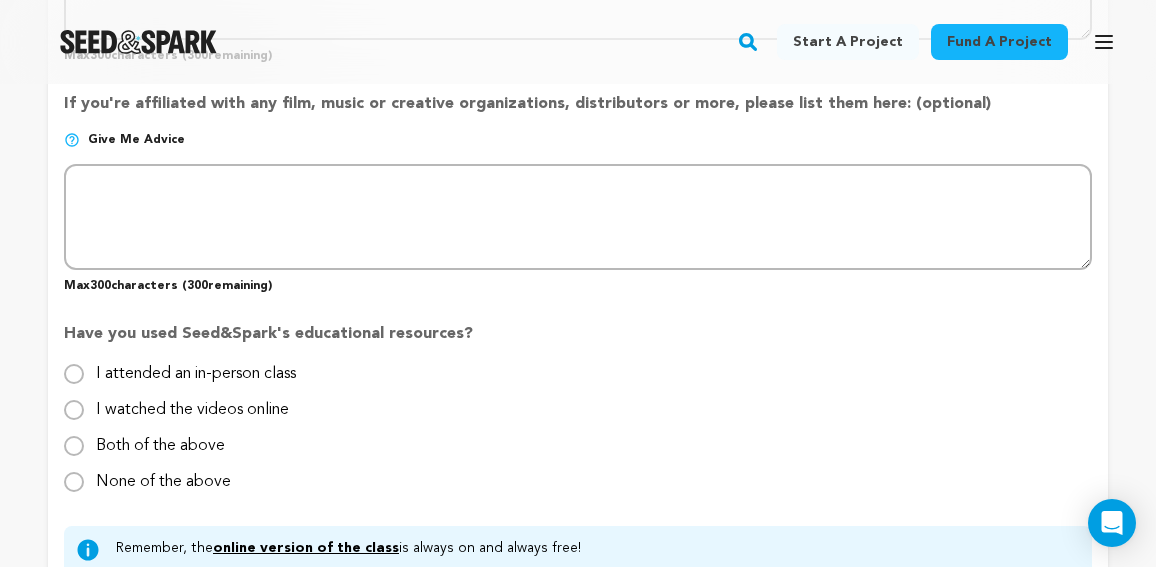 type on "Inspired by the proverb, “Don't paint the devil on the wall or he may come to life,” this film explores what happens when a fabricated illness may have summoned something real, or simply revealed what was already there. Support it now- because care shouldn't require collapse." 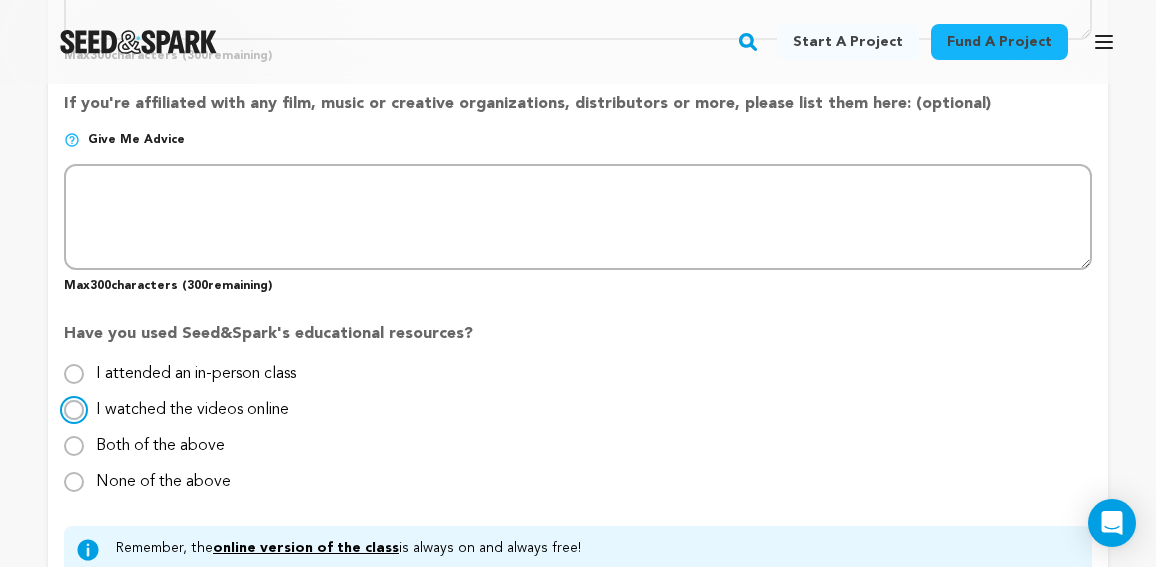 click on "I watched the videos online" at bounding box center (74, 410) 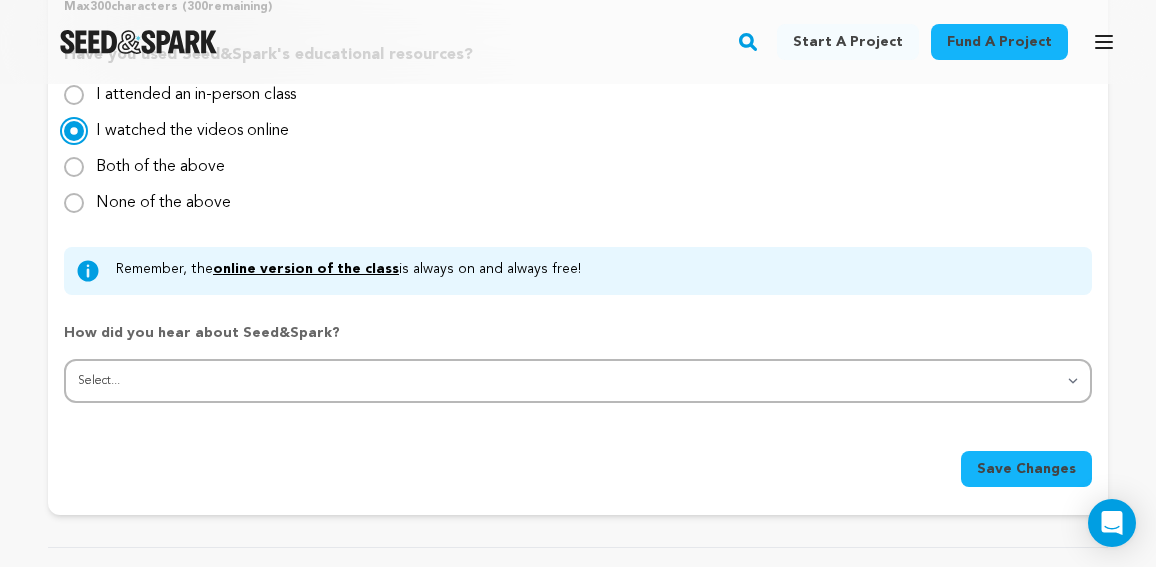 scroll, scrollTop: 2342, scrollLeft: 0, axis: vertical 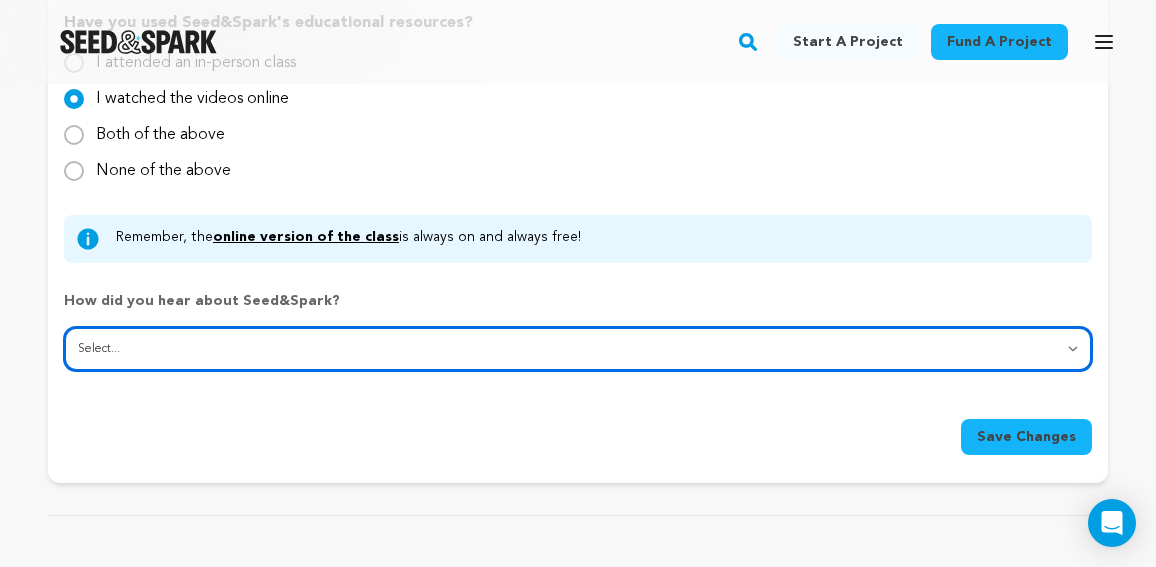 click on "Select...
From a friend Social media Film festival or film organization Took an in-person class Online search Article or podcast Email Other" at bounding box center (578, 349) 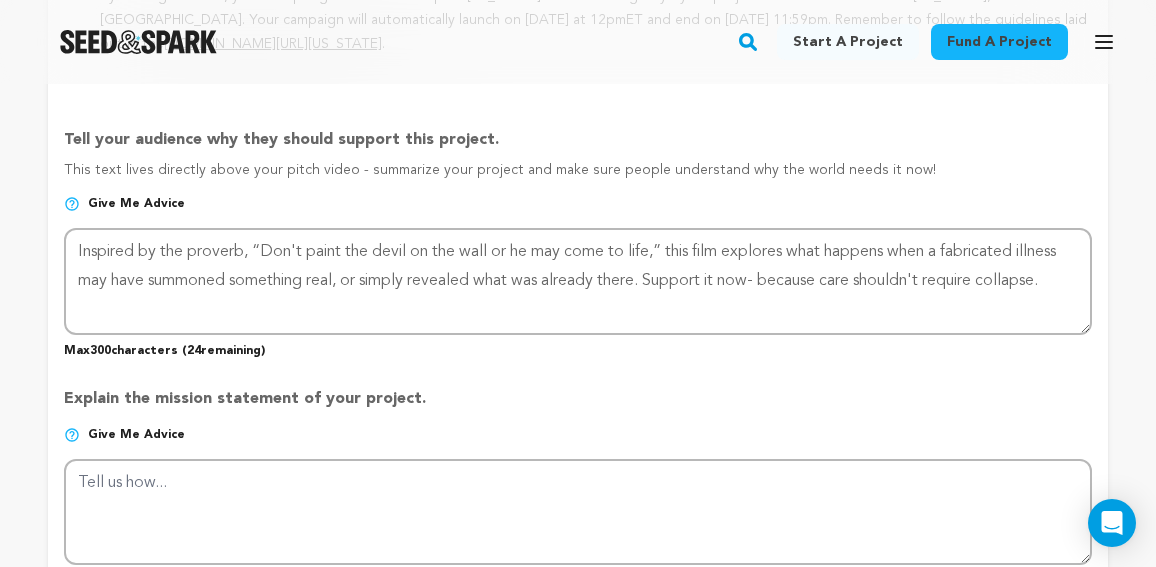 scroll, scrollTop: 1514, scrollLeft: 0, axis: vertical 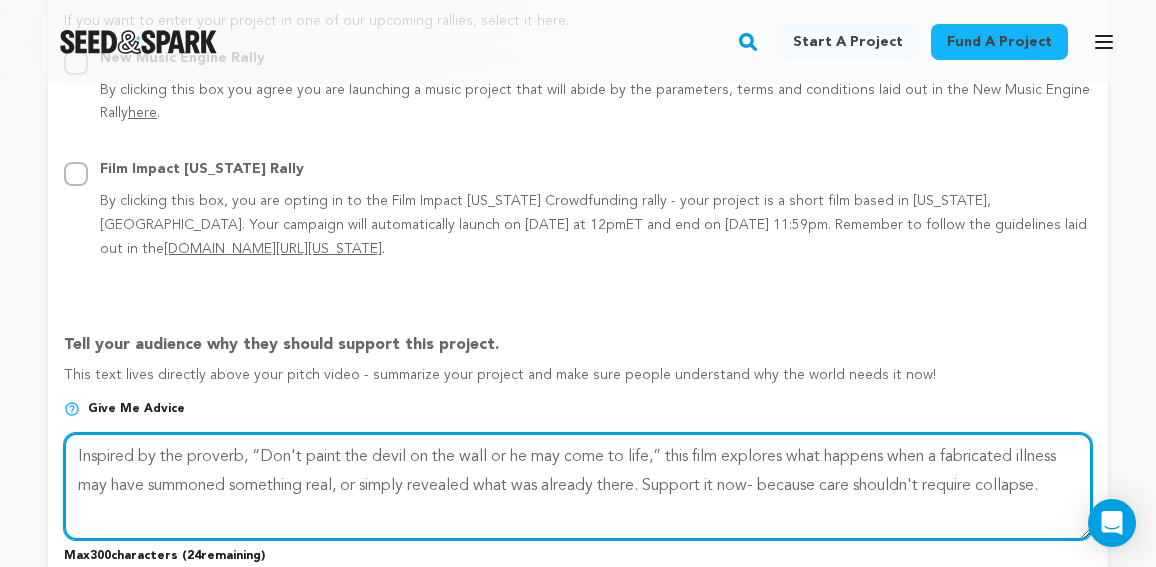 click at bounding box center (578, 486) 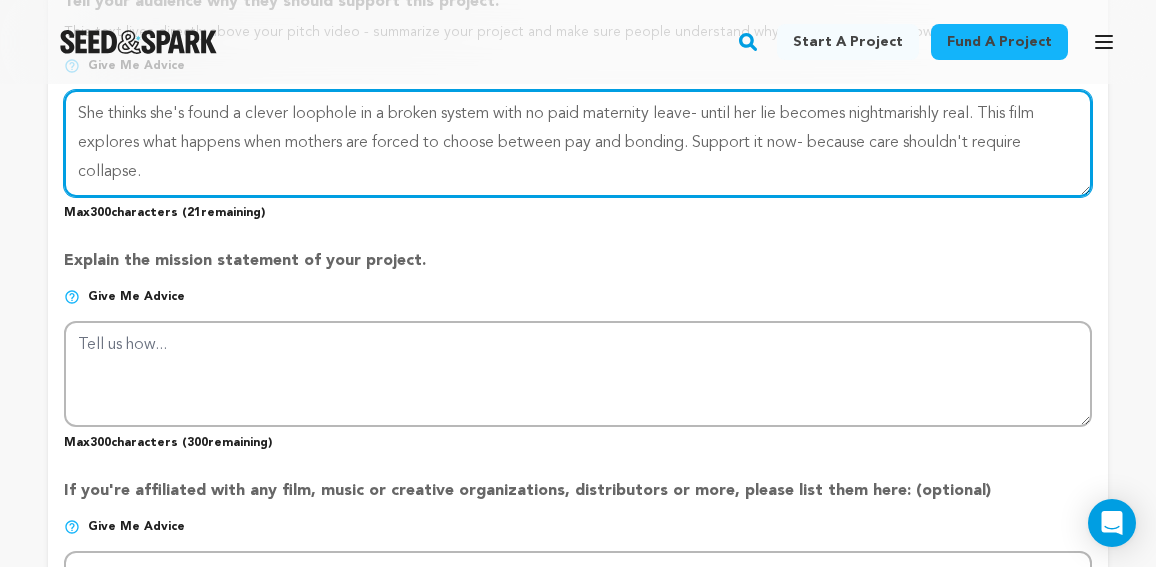 scroll, scrollTop: 1646, scrollLeft: 0, axis: vertical 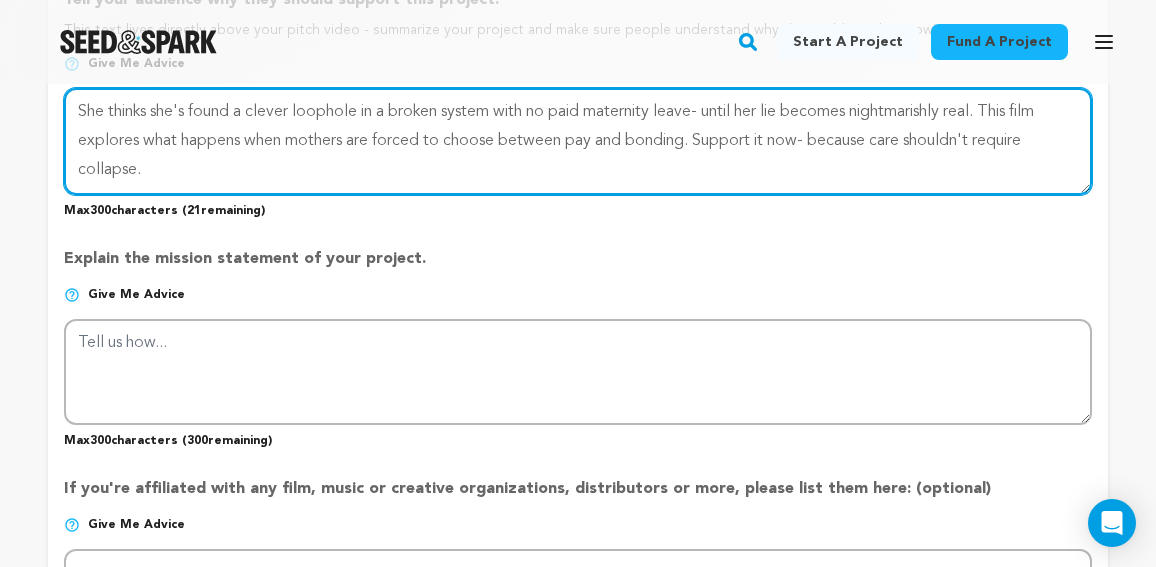 type on "She thinks she's found a clever loophole in a broken system with no paid maternity leave- until her lie becomes nightmarishly real. This film explores what happens when mothers are forced to choose between pay and bonding. Support it now- because care shouldn't require collapse." 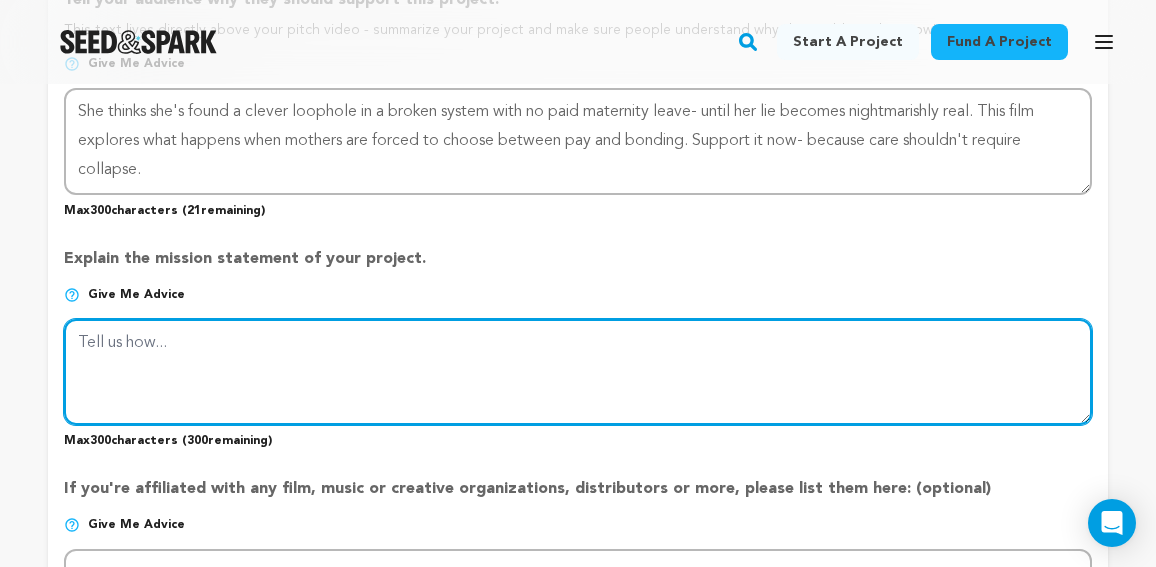 click at bounding box center [578, 372] 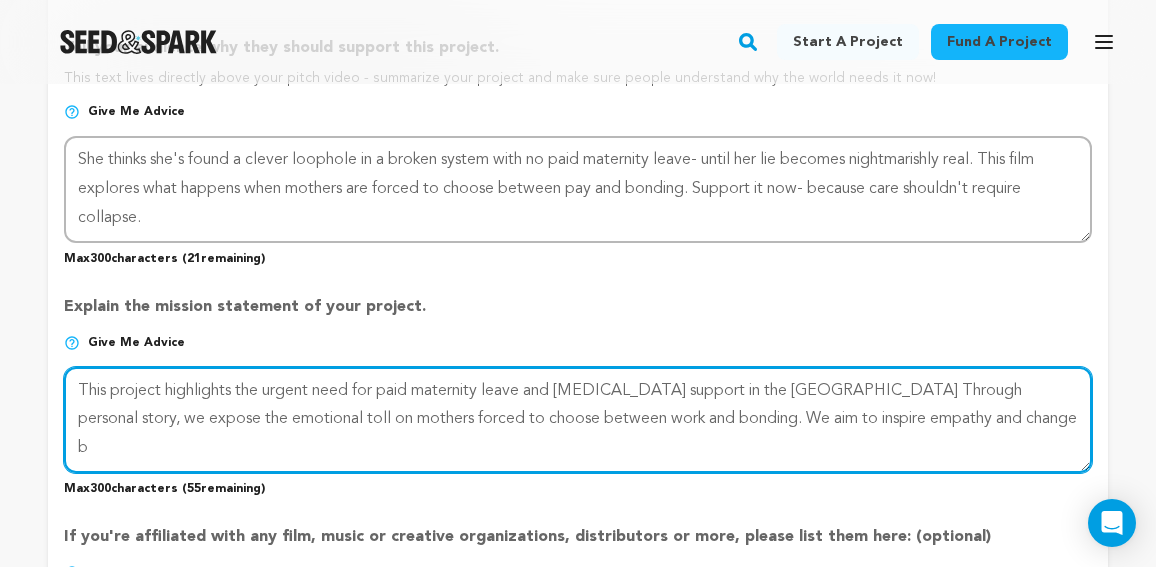scroll, scrollTop: 1599, scrollLeft: 0, axis: vertical 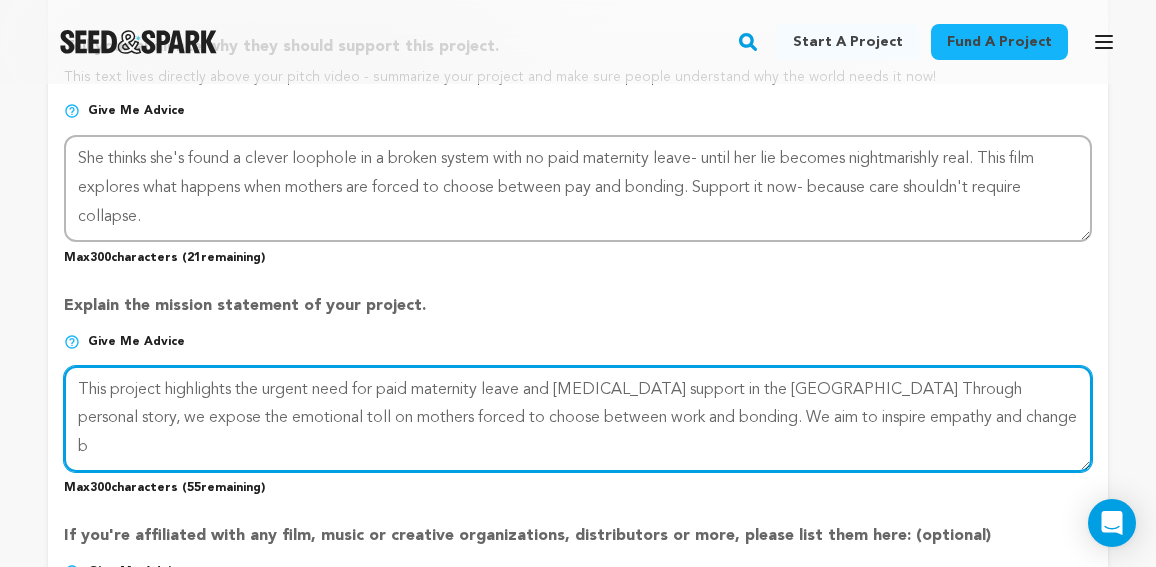 click at bounding box center (578, 419) 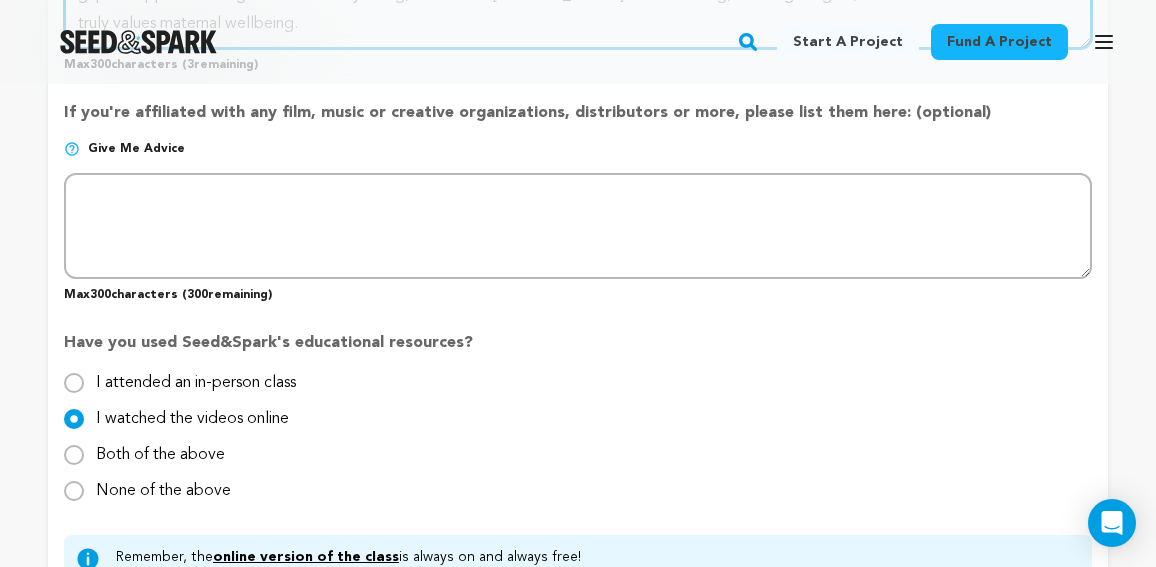 scroll, scrollTop: 2017, scrollLeft: 0, axis: vertical 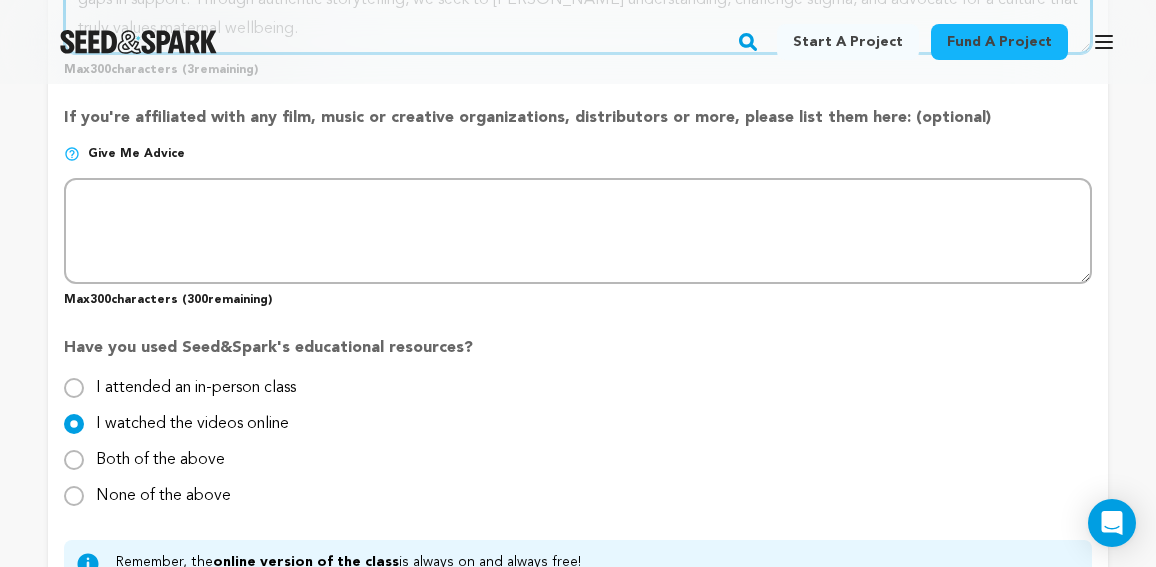 type on "This project aims to amplify mothers' unheard stories, revealing the emotional complexity of postpartum mental health and systematic gaps in support. Through authentic storytelling, we seek to foster understanding, challenge stigma, and advocate for a culture that truly values maternal wellbeing." 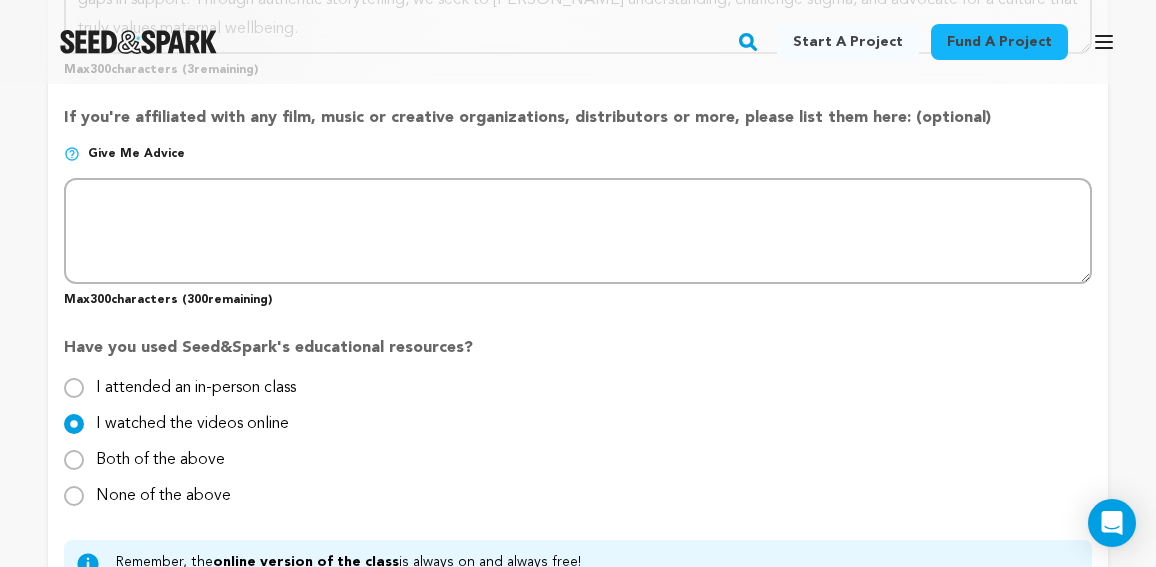 click at bounding box center [72, 154] 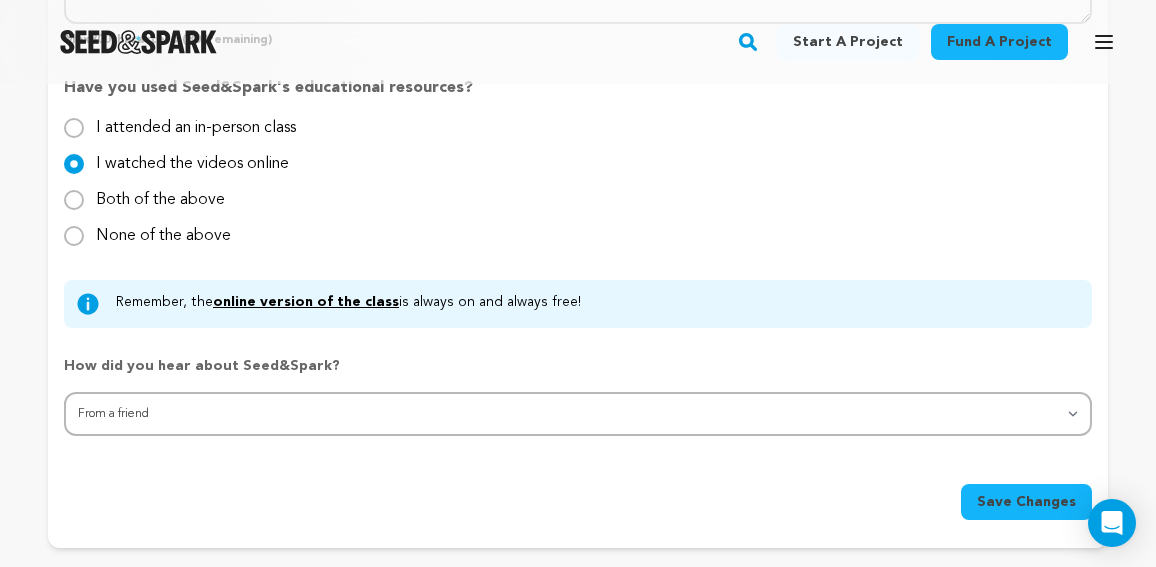 scroll, scrollTop: 2438, scrollLeft: 0, axis: vertical 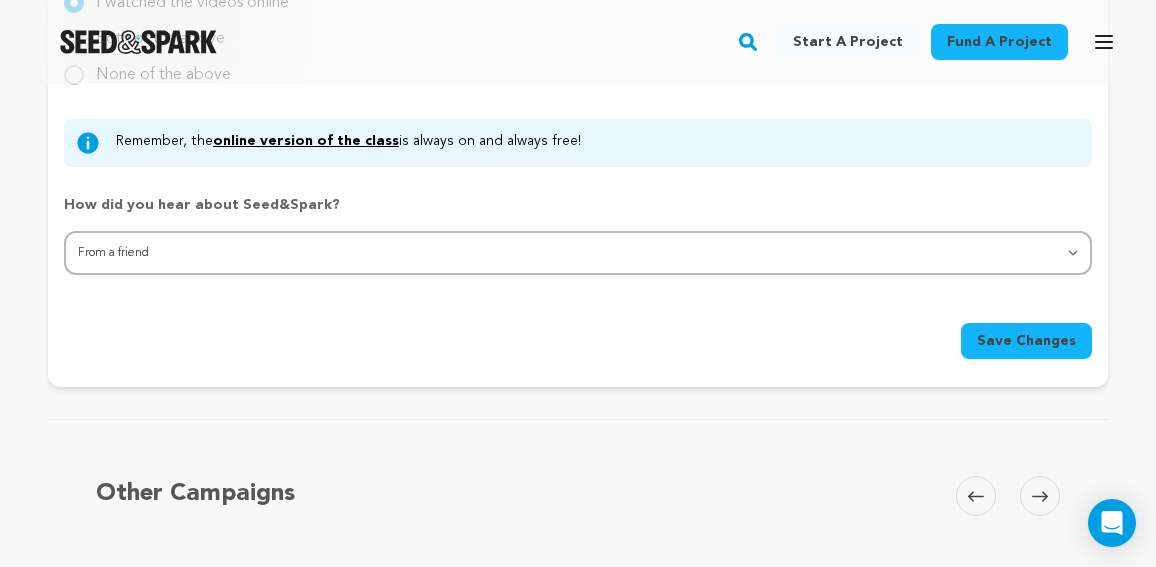 click on "Save Changes" at bounding box center [1026, 341] 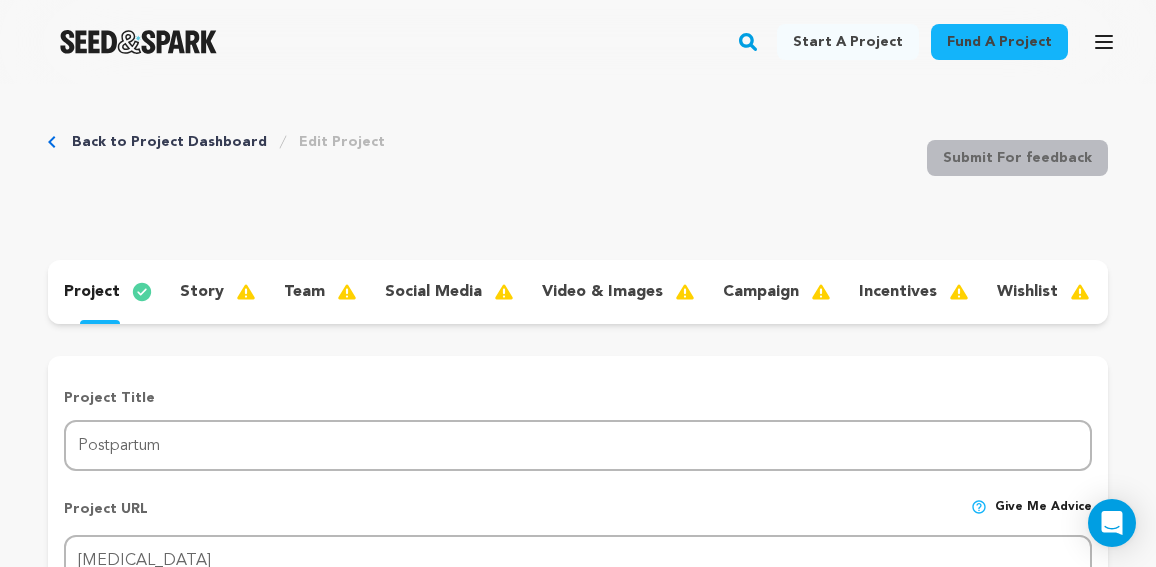 scroll, scrollTop: 0, scrollLeft: 0, axis: both 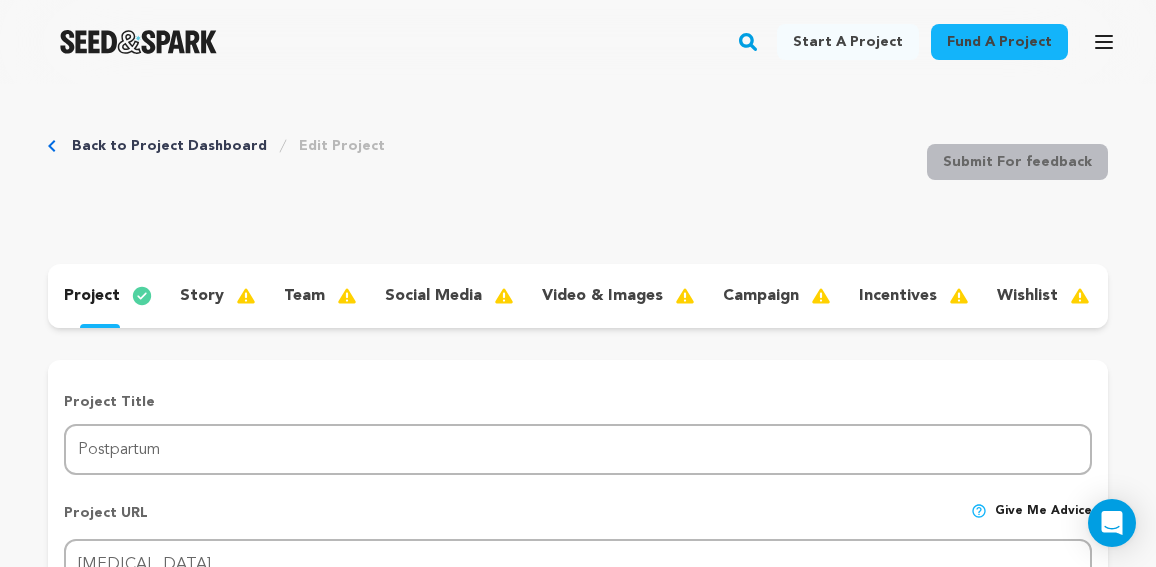 click on "story" at bounding box center (202, 296) 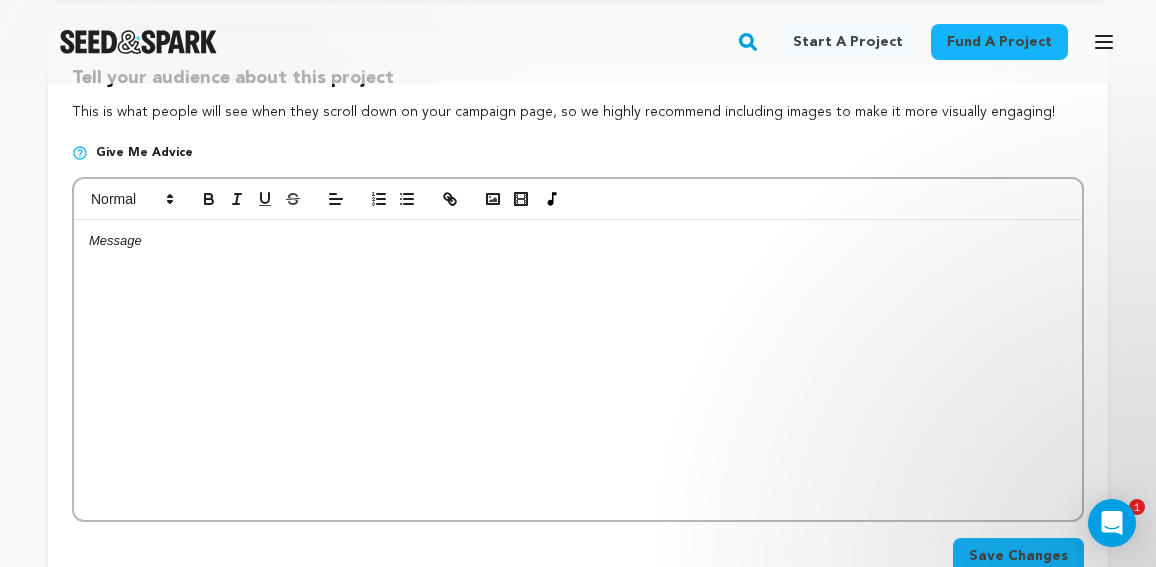 scroll, scrollTop: 294, scrollLeft: 0, axis: vertical 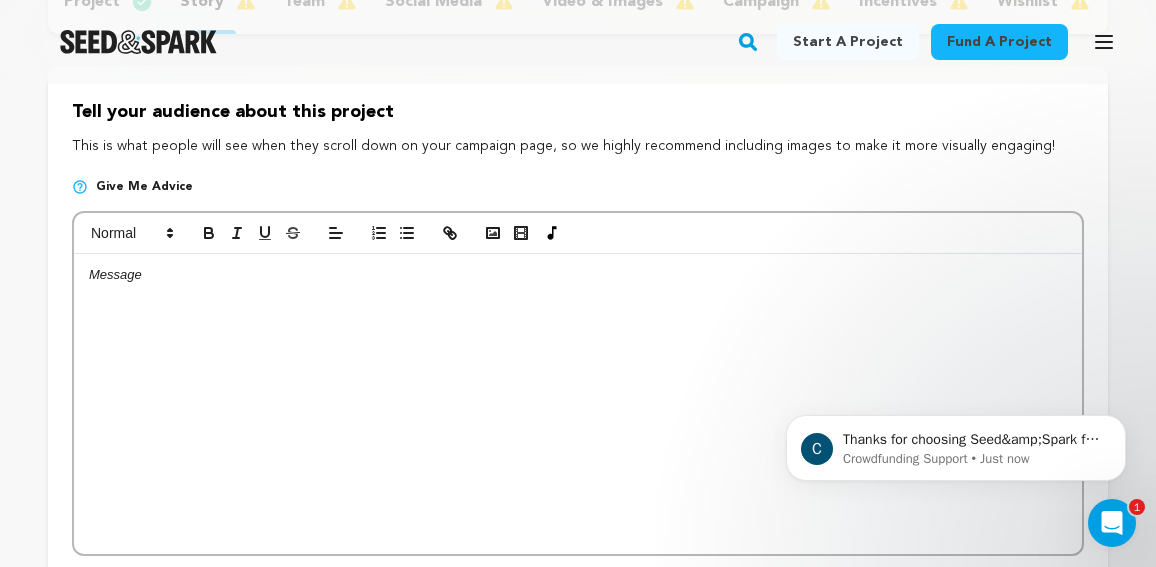 click at bounding box center [578, 404] 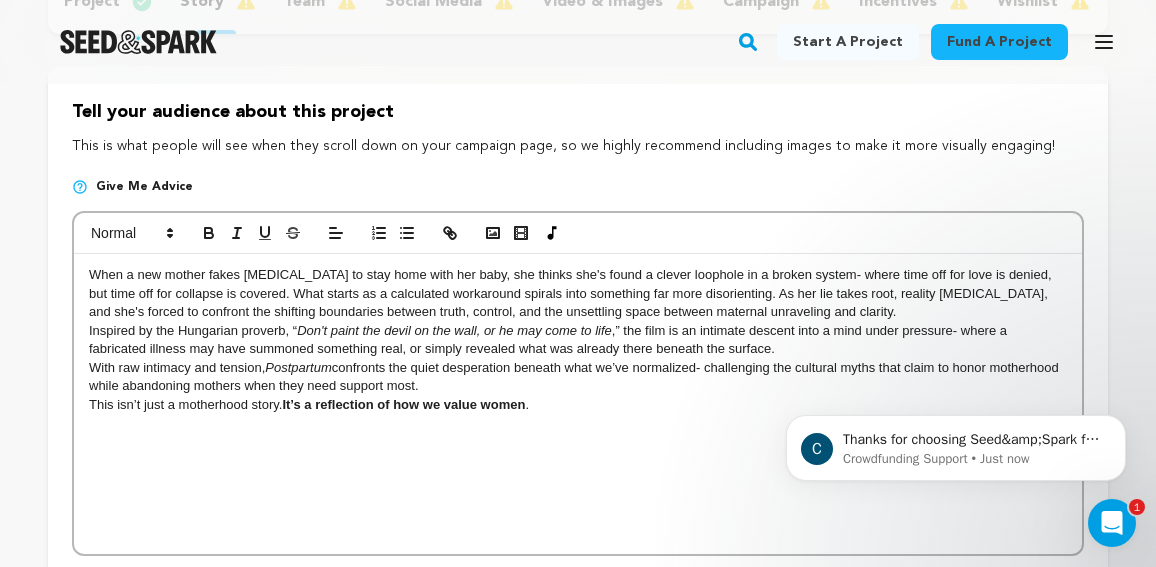 scroll, scrollTop: 0, scrollLeft: 0, axis: both 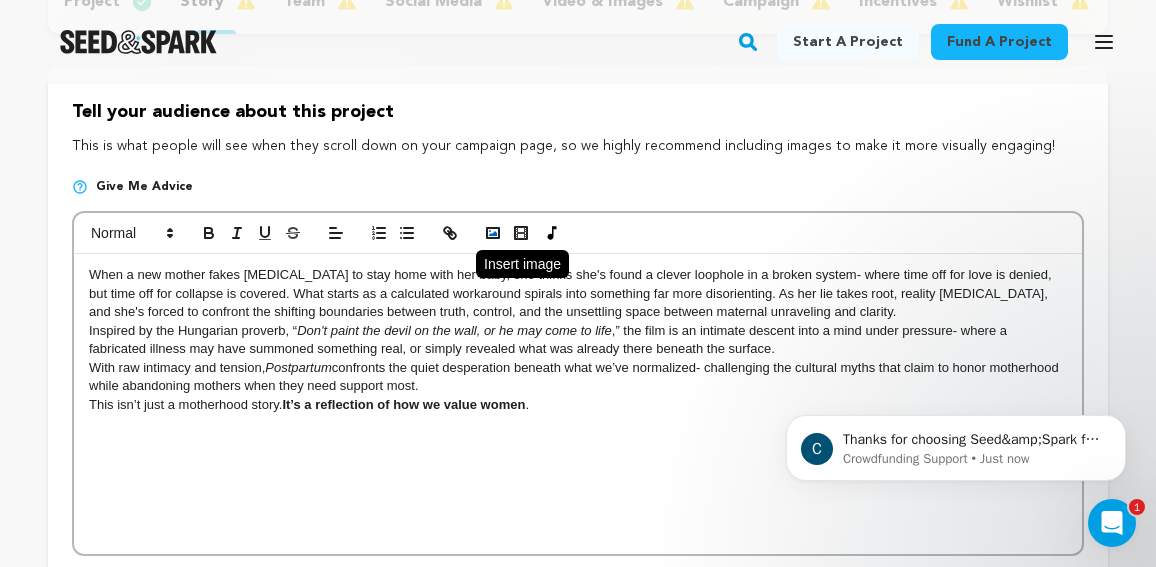 click 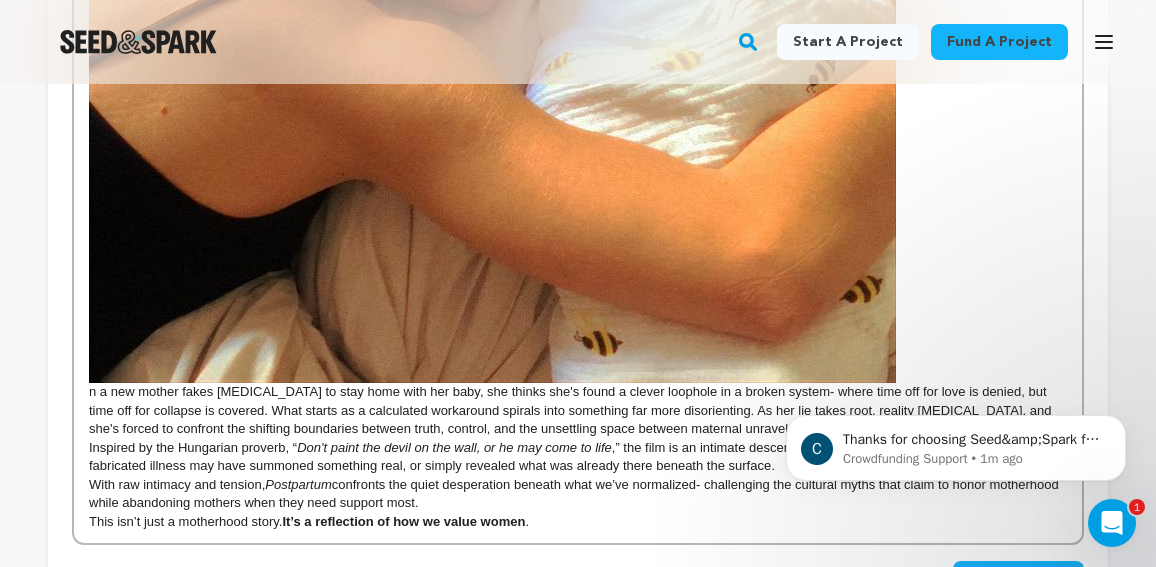 scroll, scrollTop: 989, scrollLeft: 0, axis: vertical 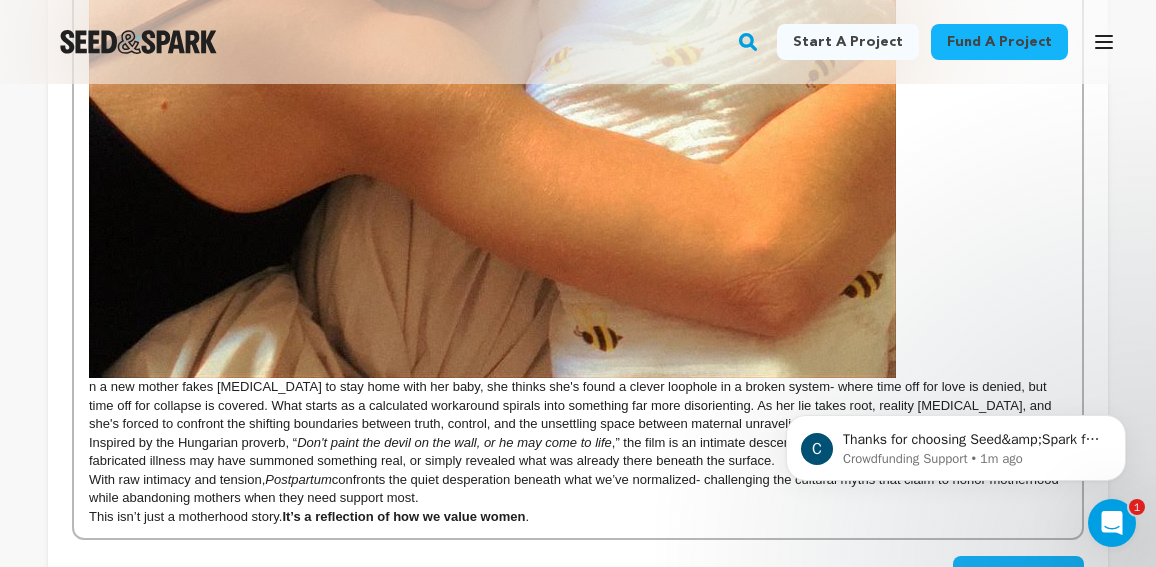click at bounding box center (492, -26) 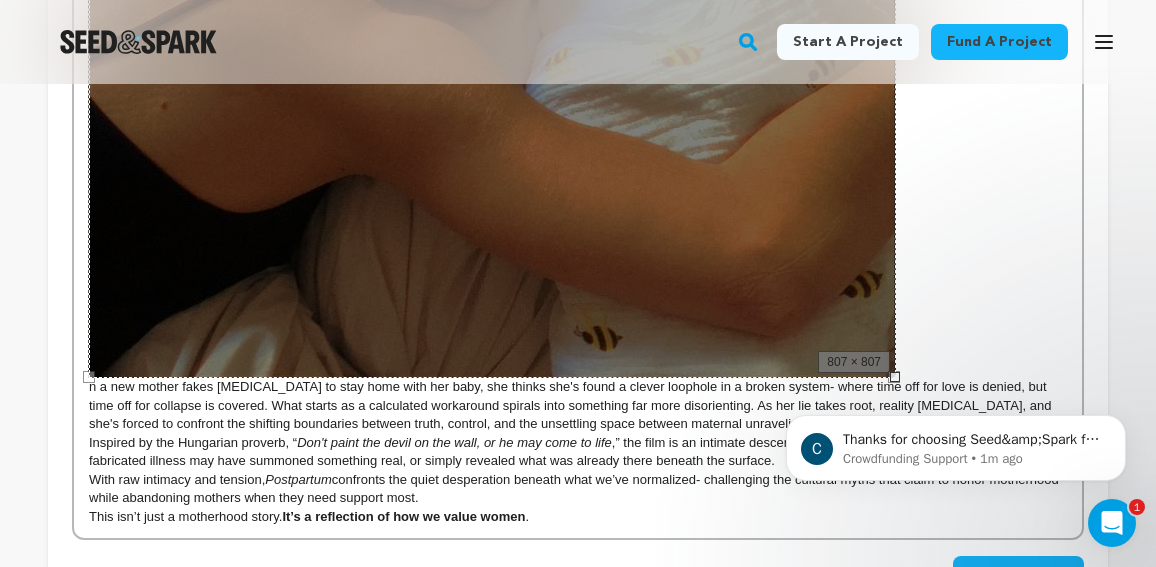 drag, startPoint x: 885, startPoint y: 377, endPoint x: 1577, endPoint y: 709, distance: 767.5207 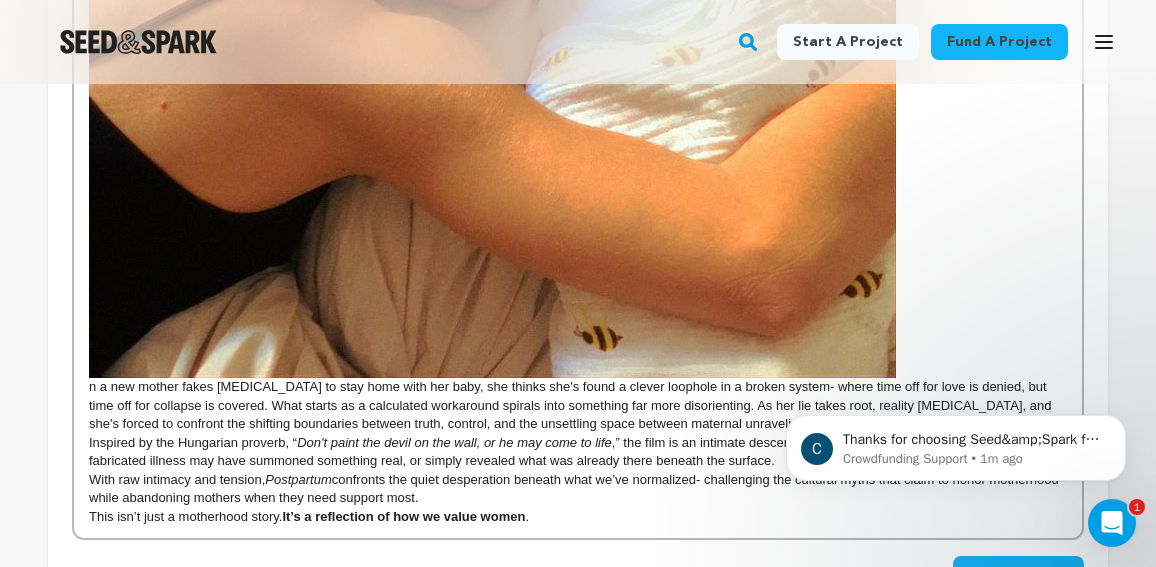click at bounding box center [492, -26] 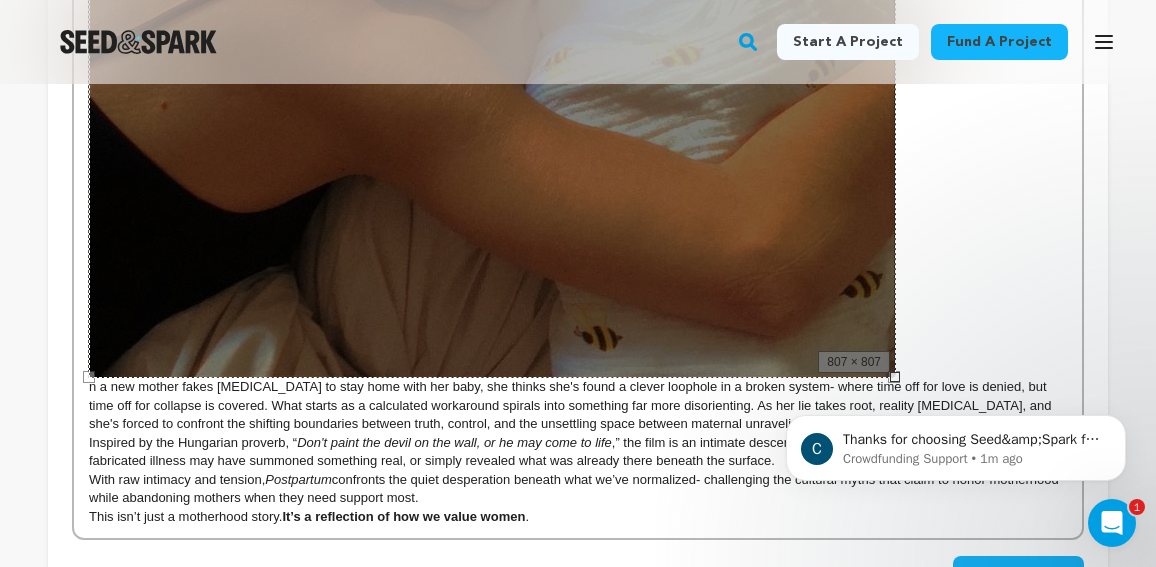 drag, startPoint x: 884, startPoint y: 374, endPoint x: 764, endPoint y: 299, distance: 141.50972 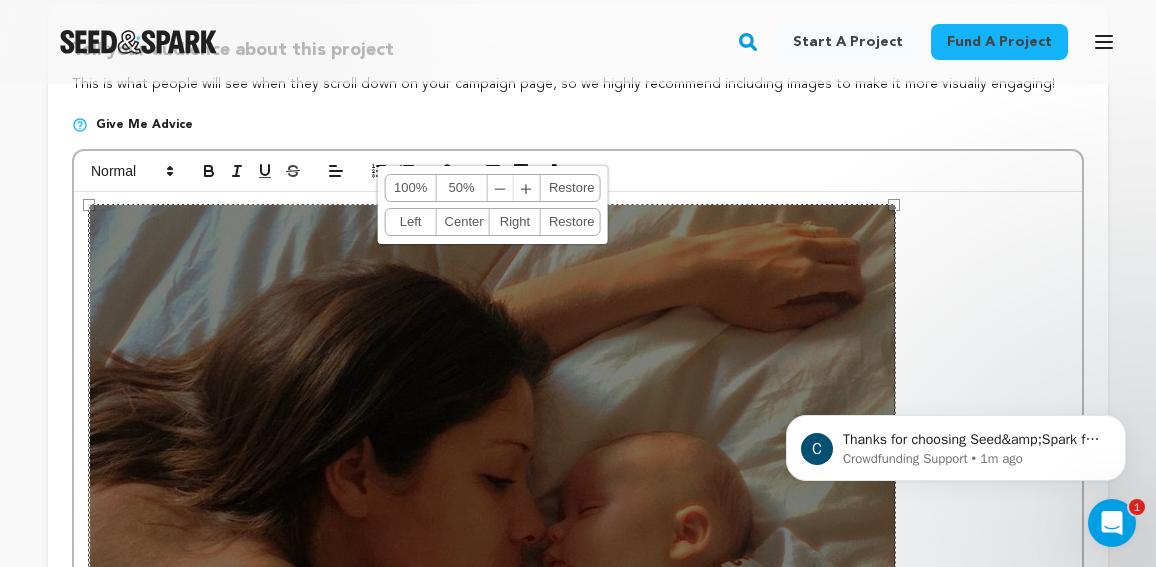 scroll, scrollTop: 351, scrollLeft: 0, axis: vertical 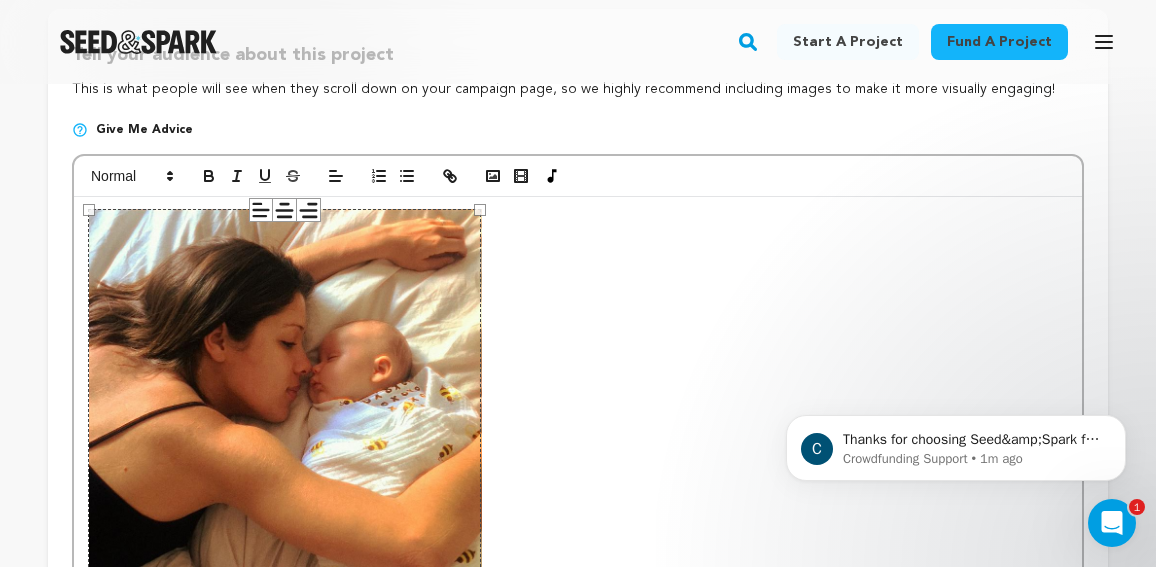 drag, startPoint x: 894, startPoint y: 208, endPoint x: 477, endPoint y: 266, distance: 421.01425 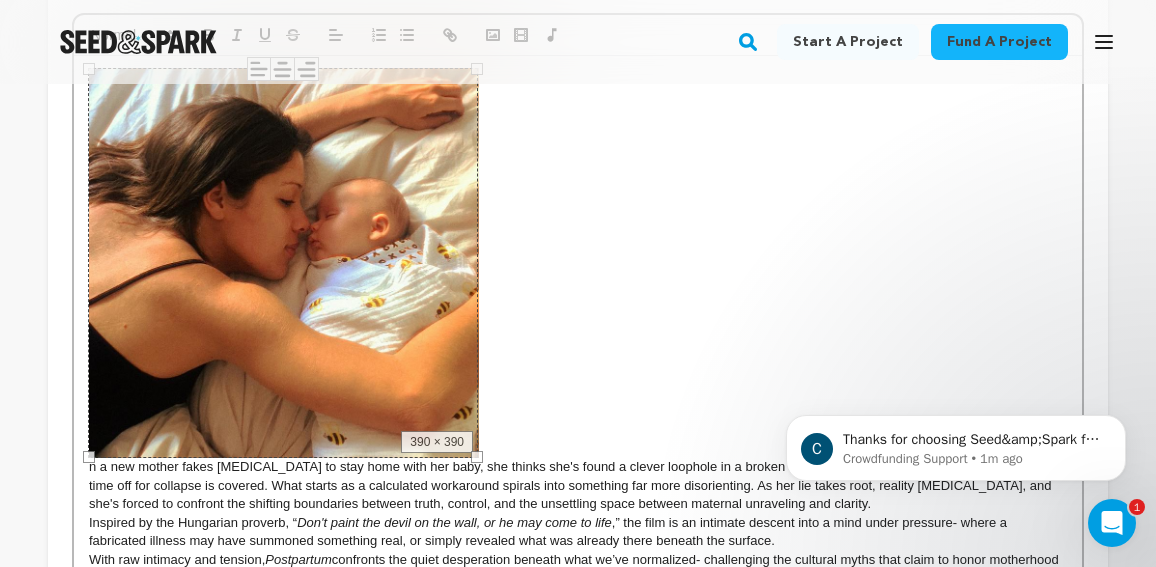 scroll, scrollTop: 541, scrollLeft: 0, axis: vertical 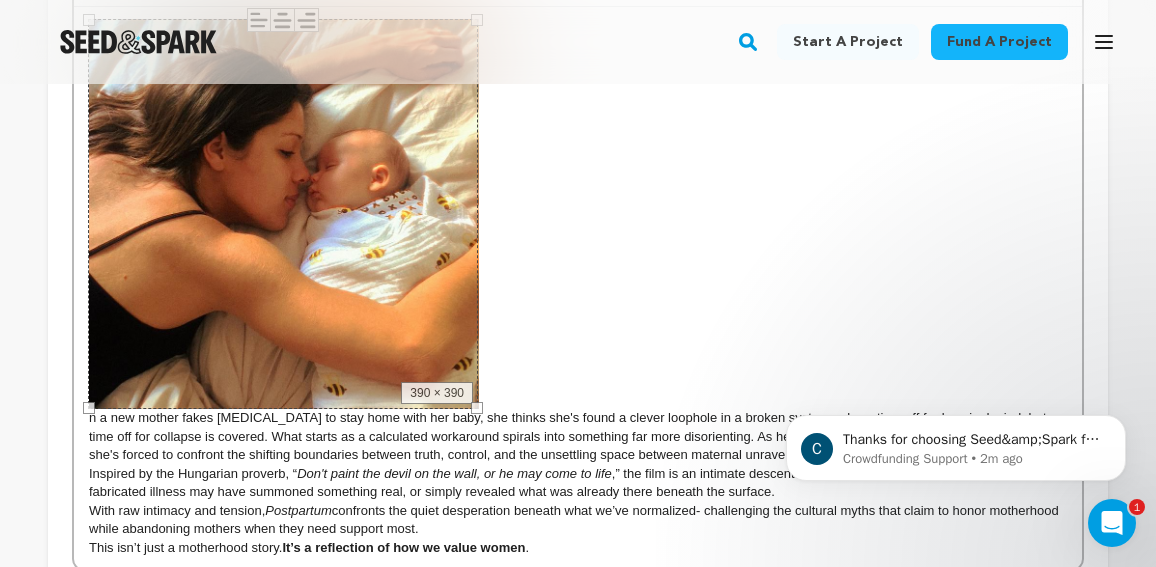 click on "n a new mother fakes postpartum depression to stay home with her baby, she thinks she's found a clever loophole in a broken system- where time off for love is denied, but time off for collapse is covered. What starts as a calculated workaround spirals into something far more disorienting. As her lie takes root, reality fractures, and she's forced to confront the shifting boundaries between truth, control, and the unsettling space between maternal unraveling and clarity." at bounding box center (578, 241) 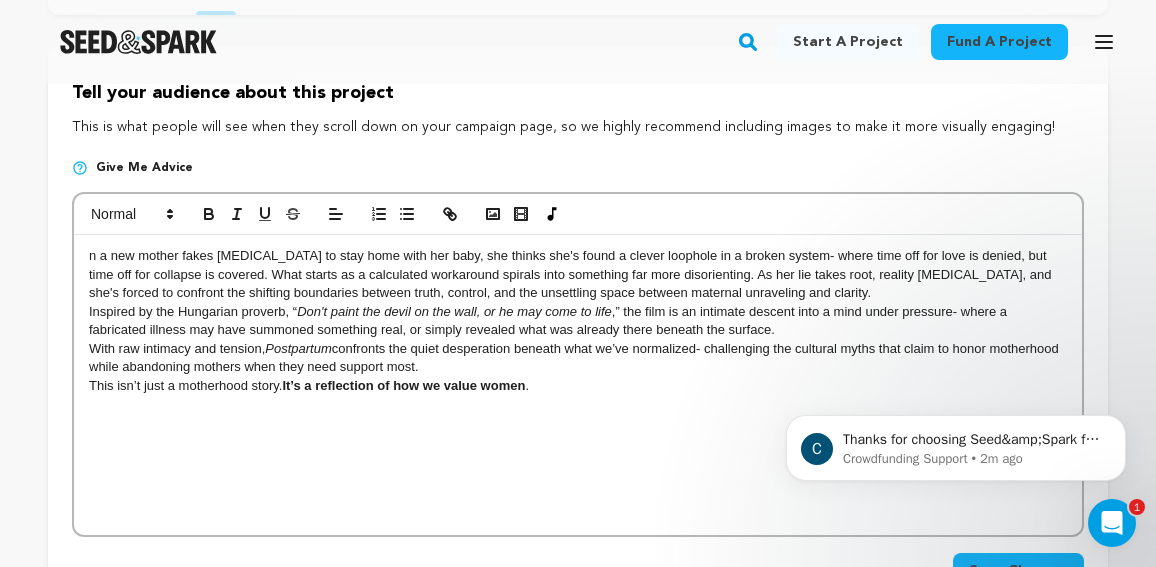 scroll, scrollTop: 310, scrollLeft: 0, axis: vertical 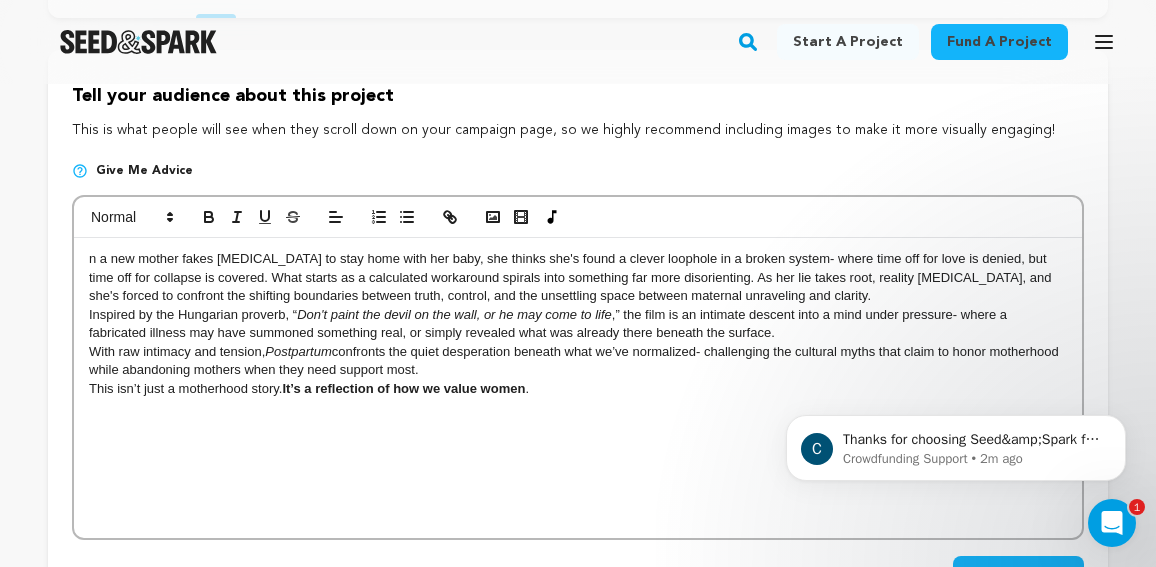 type 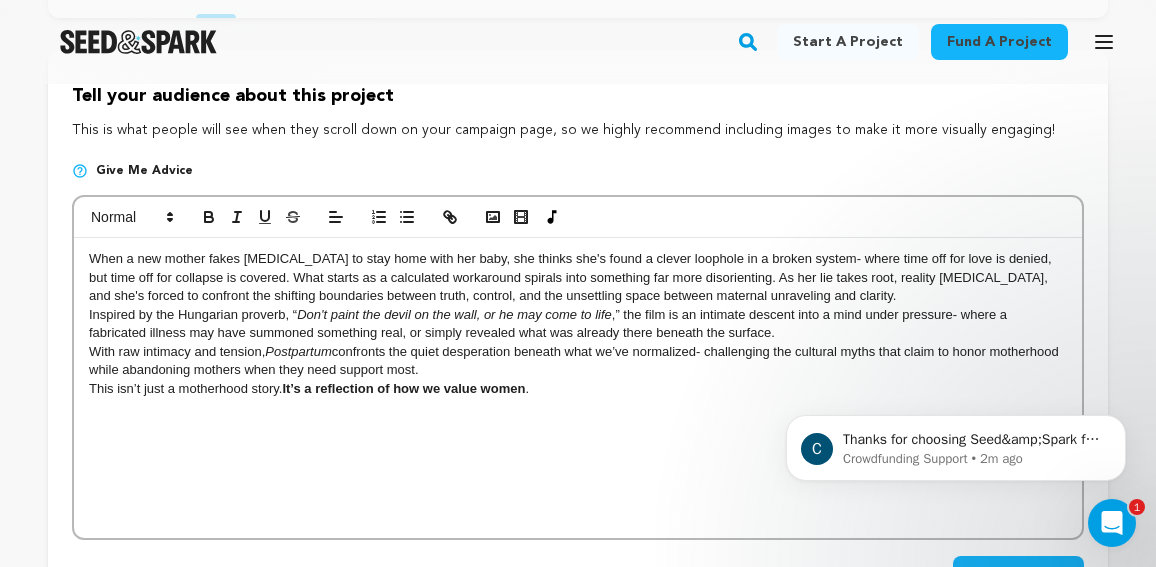 click on "When a new mother fakes postpartum depression to stay home with her baby, she thinks she's found a clever loophole in a broken system- where time off for love is denied, but time off for collapse is covered. What starts as a calculated workaround spirals into something far more disorienting. As her lie takes root, reality fractures, and she's forced to confront the shifting boundaries between truth, control, and the unsettling space between maternal unraveling and clarity." at bounding box center (578, 277) 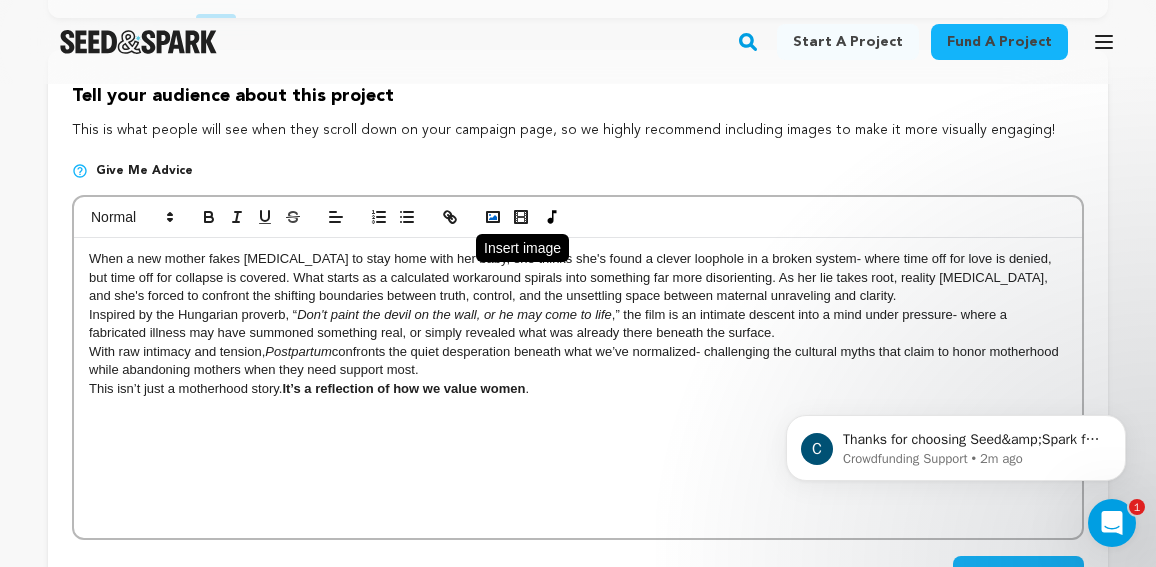 click 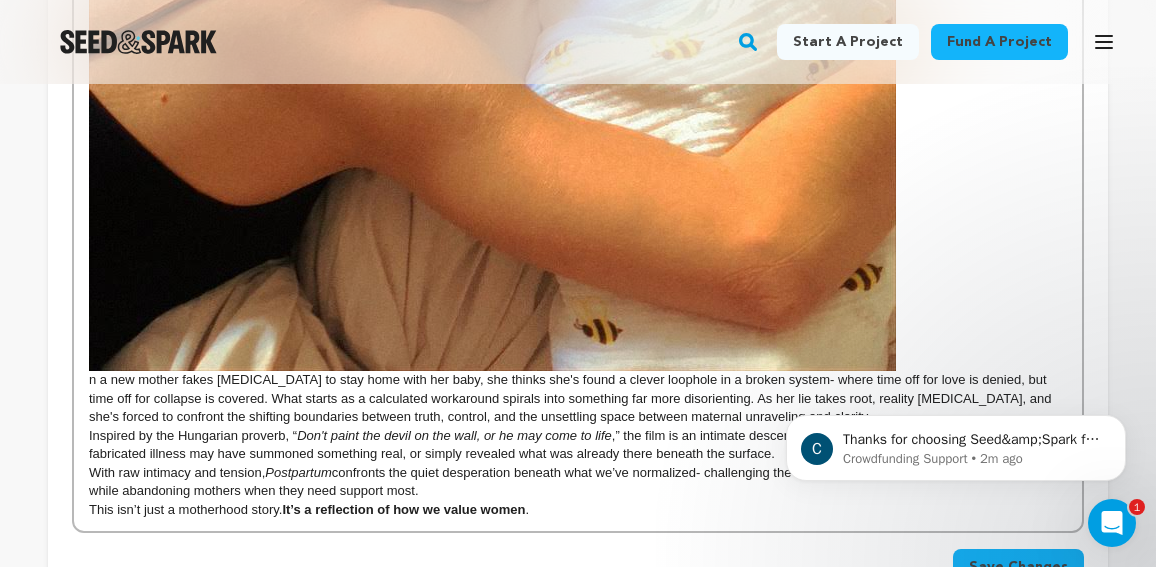 scroll, scrollTop: 1000, scrollLeft: 0, axis: vertical 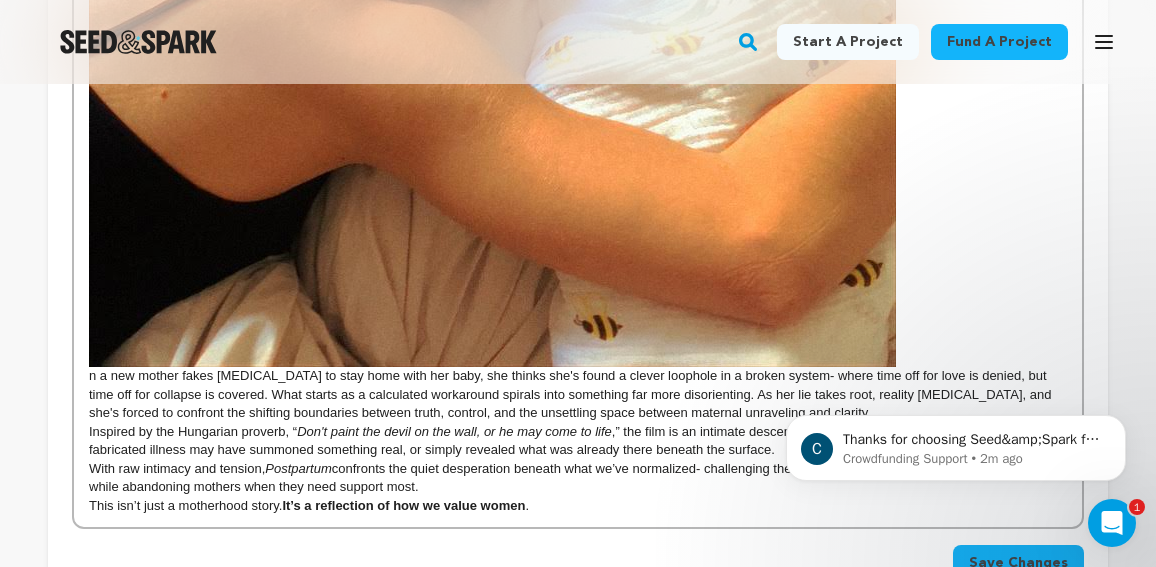 click at bounding box center (492, -37) 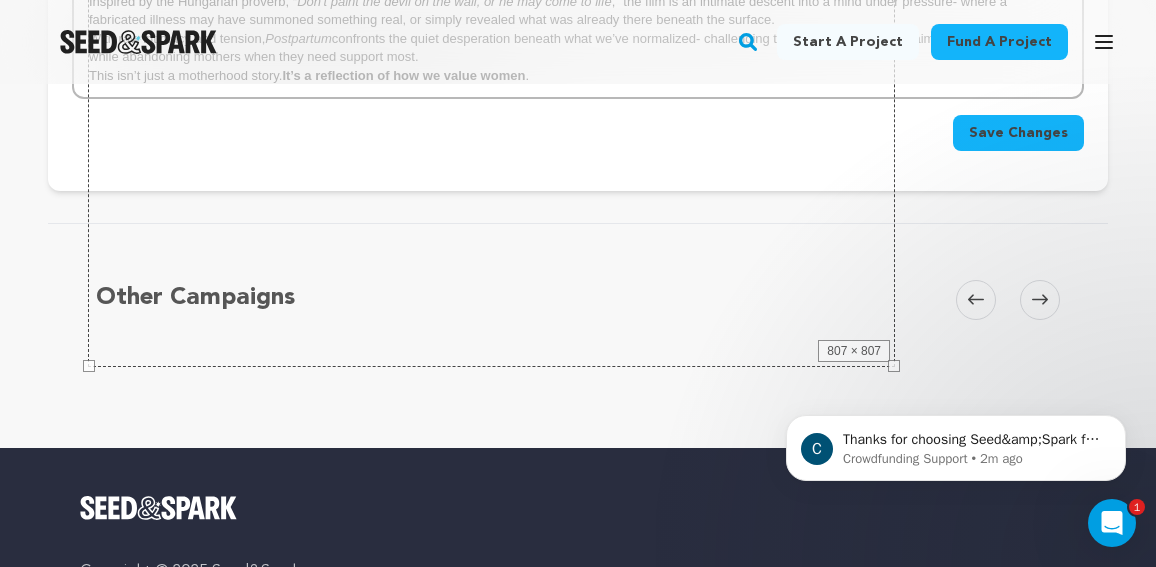 drag, startPoint x: 894, startPoint y: 366, endPoint x: 464, endPoint y: 182, distance: 467.7136 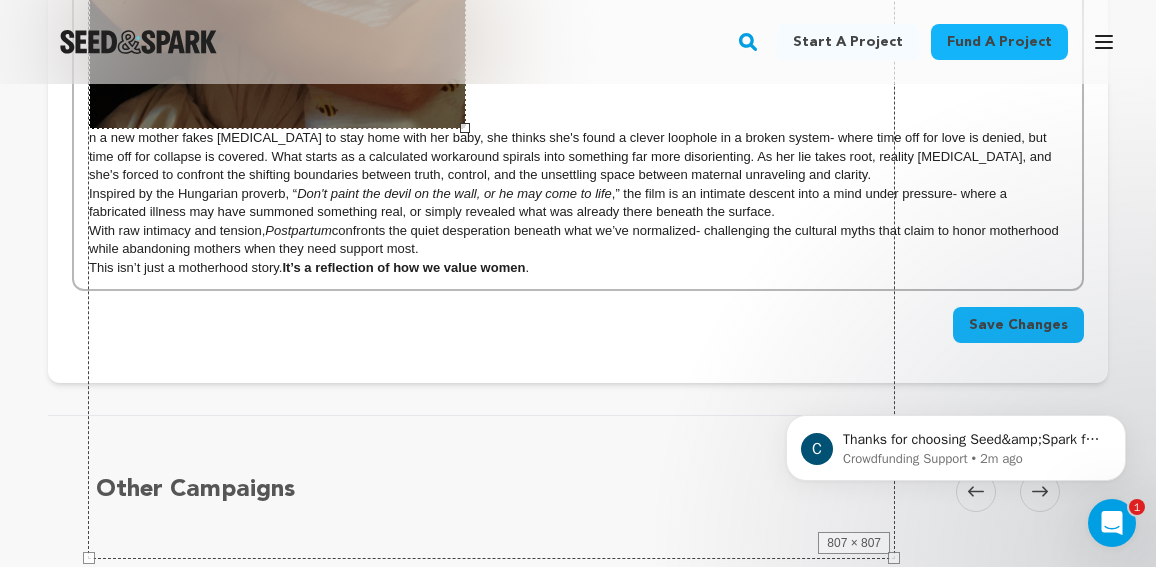 scroll, scrollTop: 599, scrollLeft: 0, axis: vertical 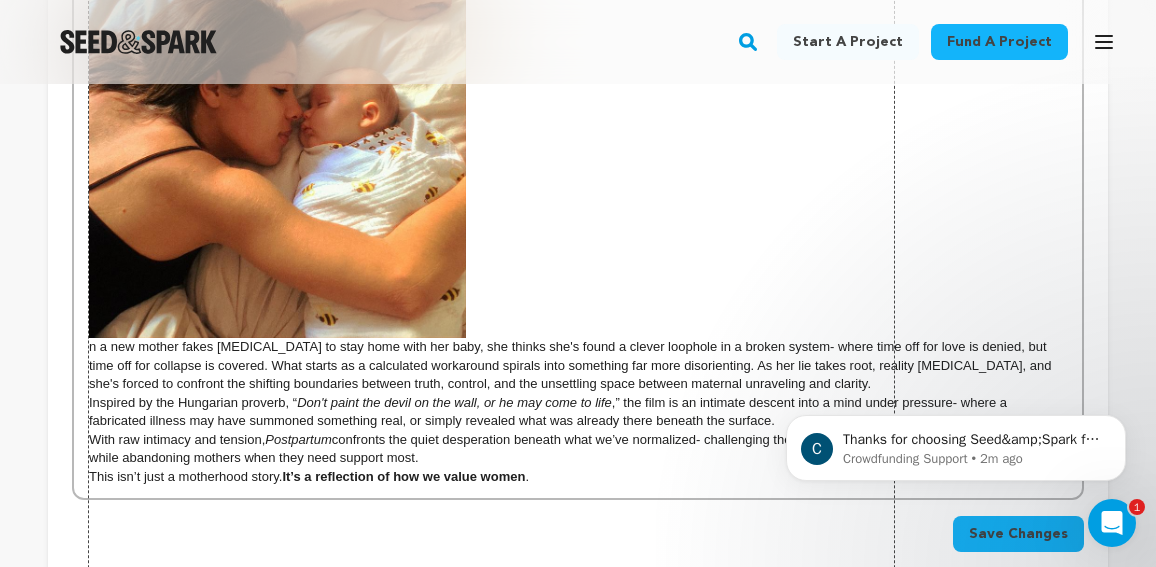 click on "n a new mother fakes postpartum depression to stay home with her baby, she thinks she's found a clever loophole in a broken system- where time off for love is denied, but time off for collapse is covered. What starts as a calculated workaround spirals into something far more disorienting. As her lie takes root, reality fractures, and she's forced to confront the shifting boundaries between truth, control, and the unsettling space between maternal unraveling and clarity." at bounding box center (578, 177) 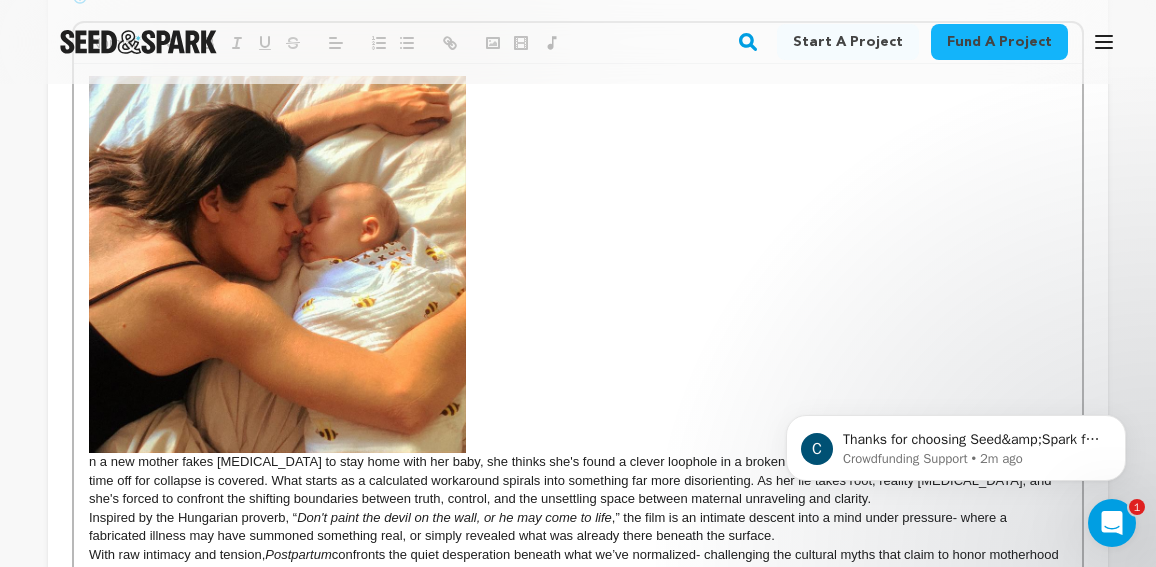 scroll, scrollTop: 470, scrollLeft: 0, axis: vertical 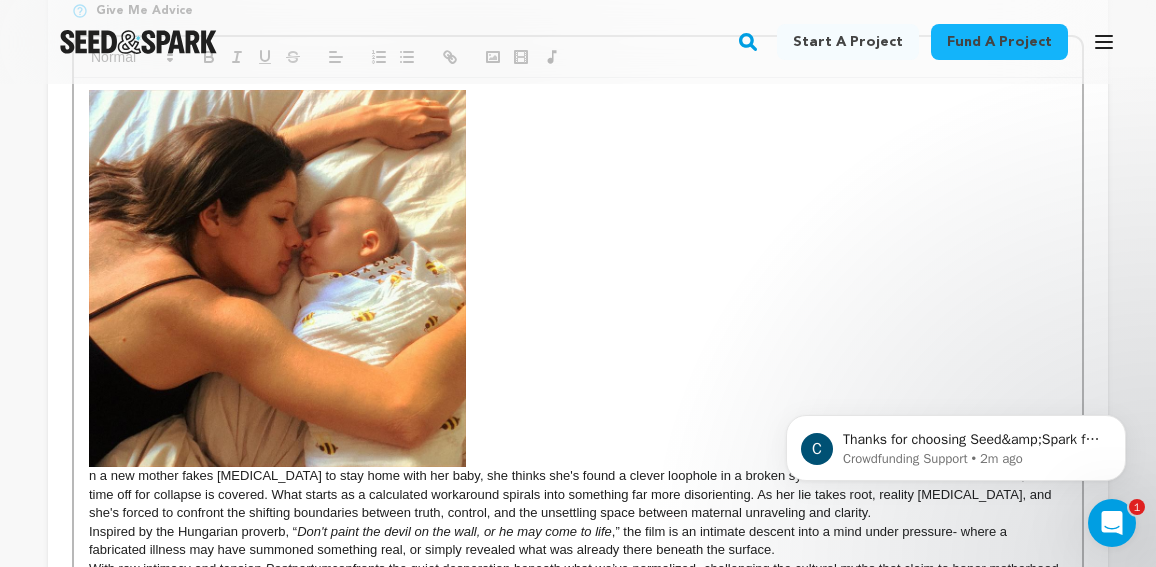 click at bounding box center (277, 278) 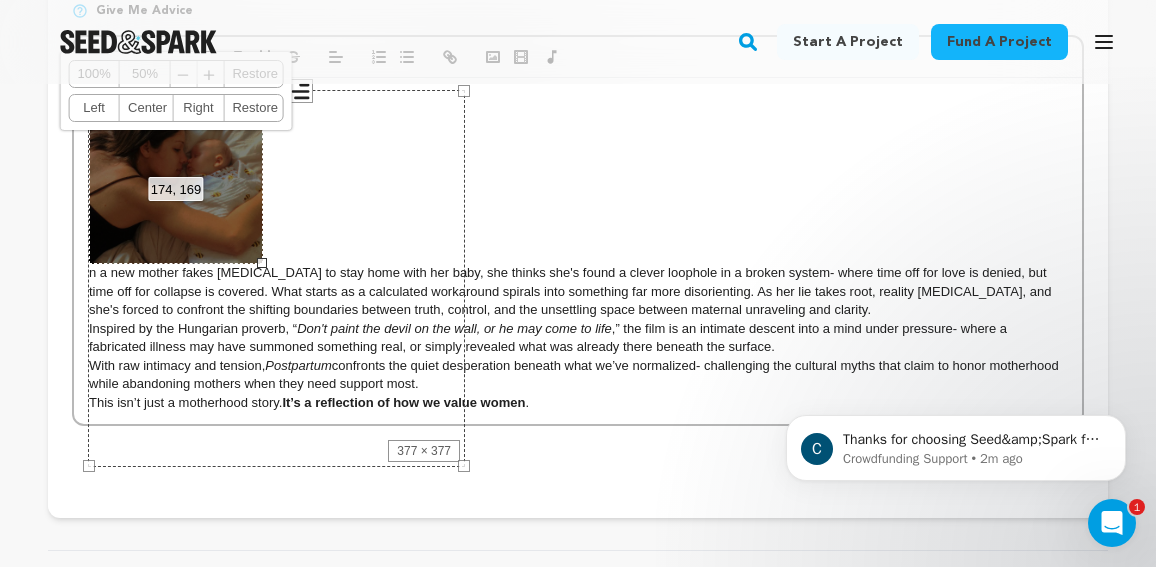 drag, startPoint x: 466, startPoint y: 467, endPoint x: 261, endPoint y: 259, distance: 292.04282 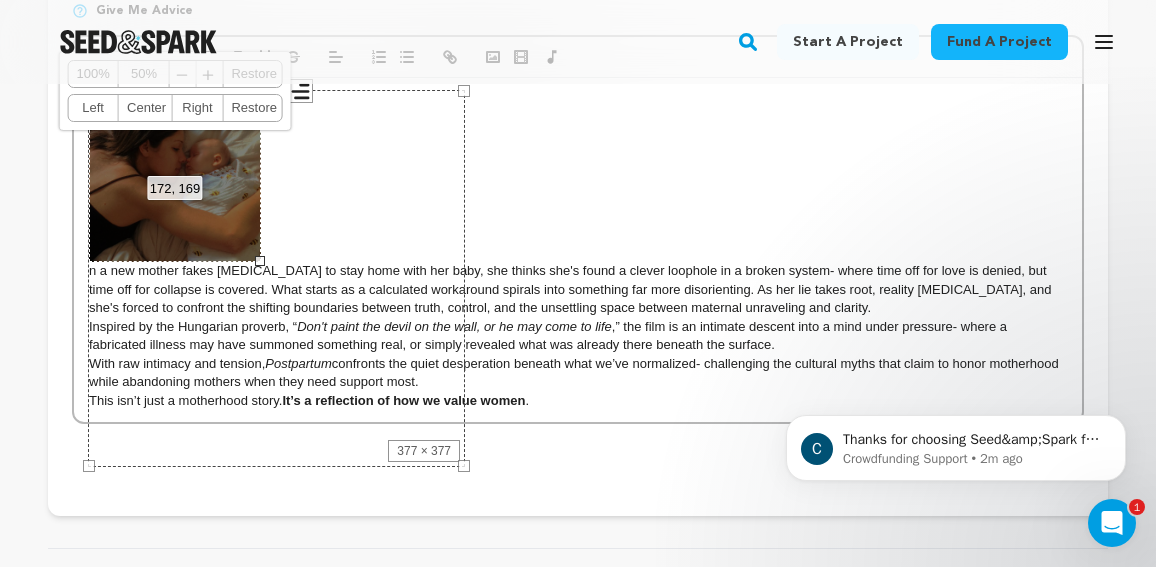 click on "n a new mother fakes postpartum depression to stay home with her baby, she thinks she's found a clever loophole in a broken system- where time off for love is denied, but time off for collapse is covered. What starts as a calculated workaround spirals into something far more disorienting. As her lie takes root, reality fractures, and she's forced to confront the shifting boundaries between truth, control, and the unsettling space between maternal unraveling and clarity." at bounding box center [578, 203] 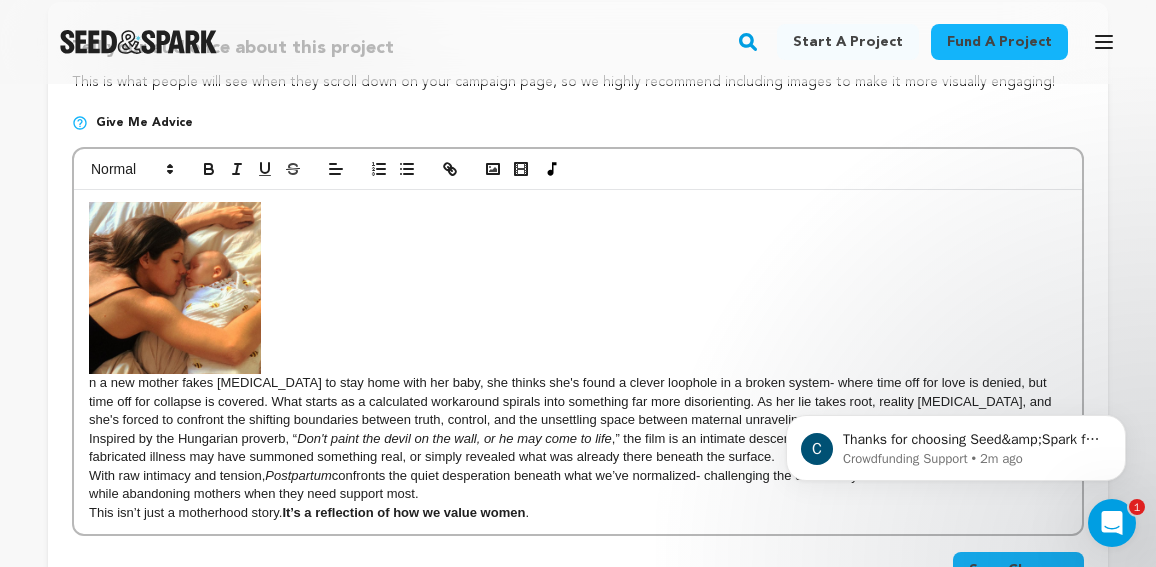 scroll, scrollTop: 356, scrollLeft: 0, axis: vertical 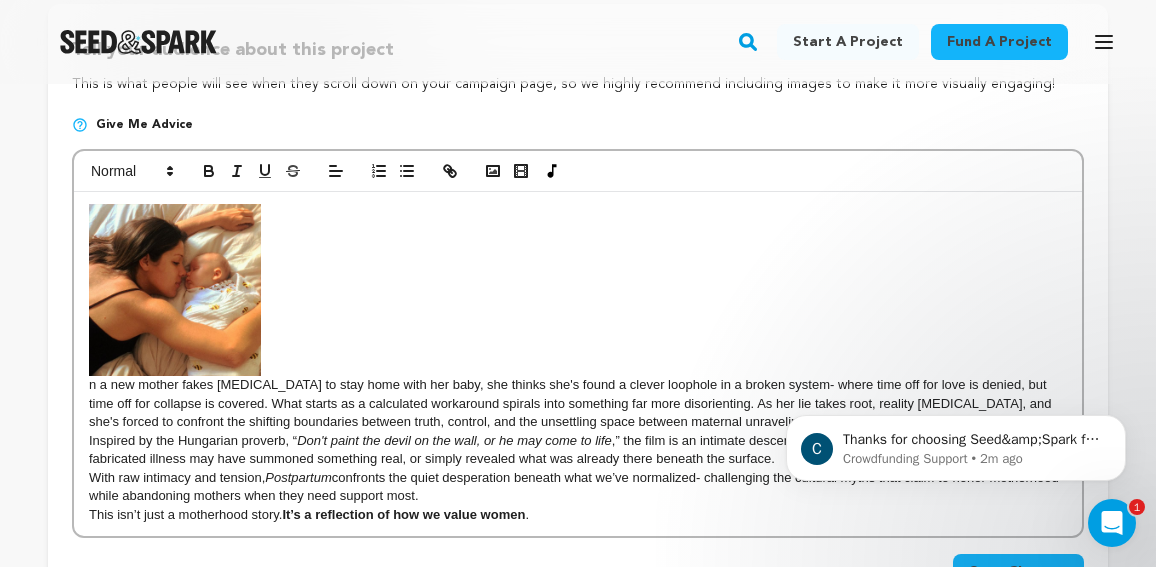 click on "n a new mother fakes postpartum depression to stay home with her baby, she thinks she's found a clever loophole in a broken system- where time off for love is denied, but time off for collapse is covered. What starts as a calculated workaround spirals into something far more disorienting. As her lie takes root, reality fractures, and she's forced to confront the shifting boundaries between truth, control, and the unsettling space between maternal unraveling and clarity." at bounding box center (578, 317) 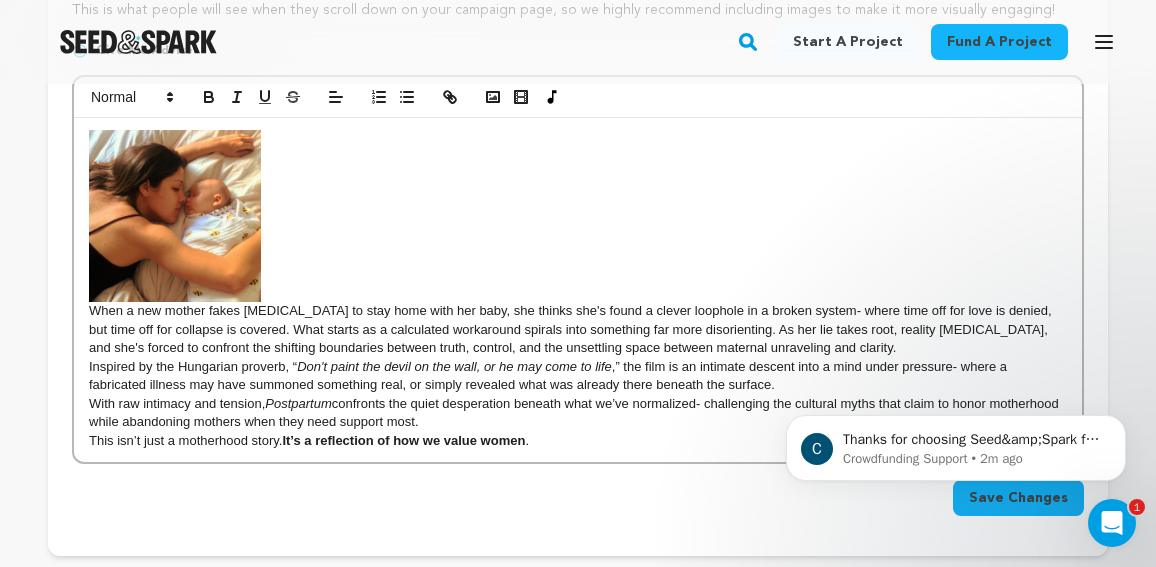 scroll, scrollTop: 431, scrollLeft: 0, axis: vertical 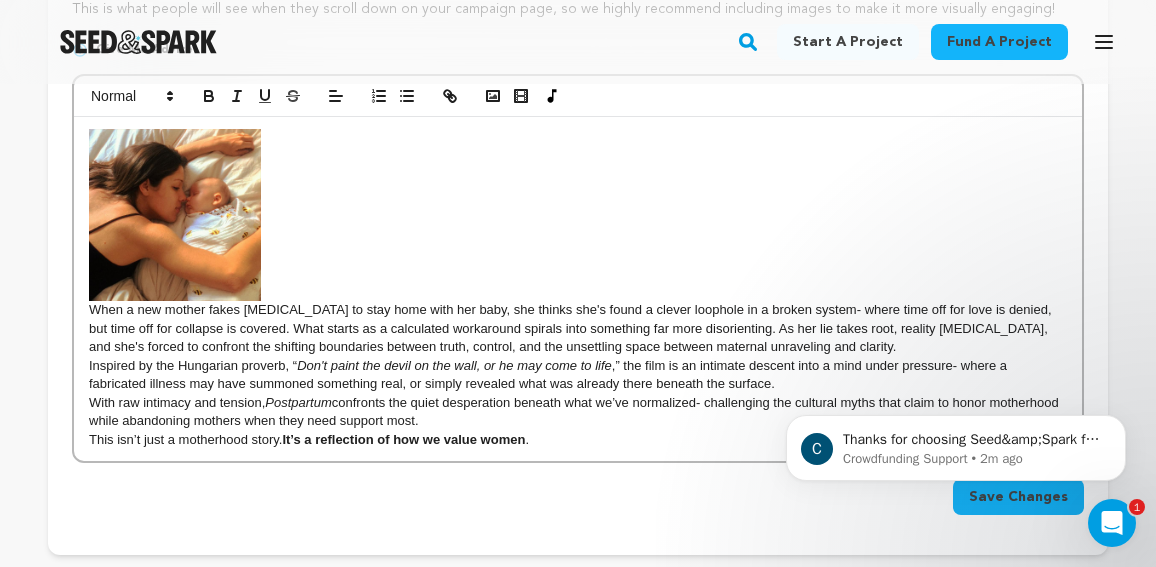 click on "With raw intimacy and tension,  Postpartum  confronts the quiet desperation beneath what we’ve normalized- challenging the cultural myths that claim to honor motherhood while abandoning mothers when they need support most." at bounding box center [578, 412] 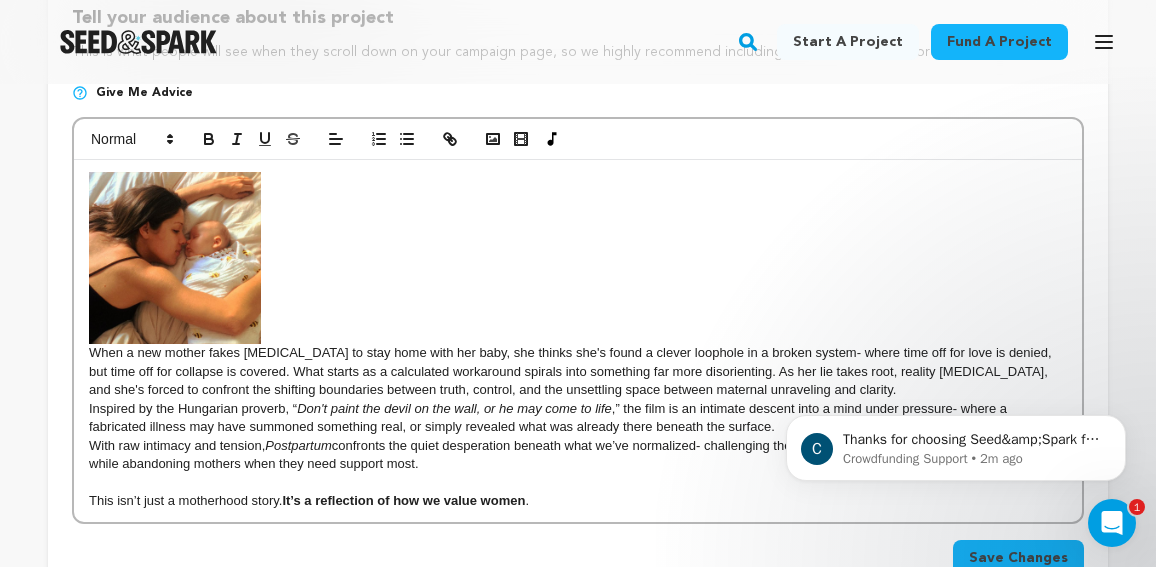 scroll, scrollTop: 371, scrollLeft: 0, axis: vertical 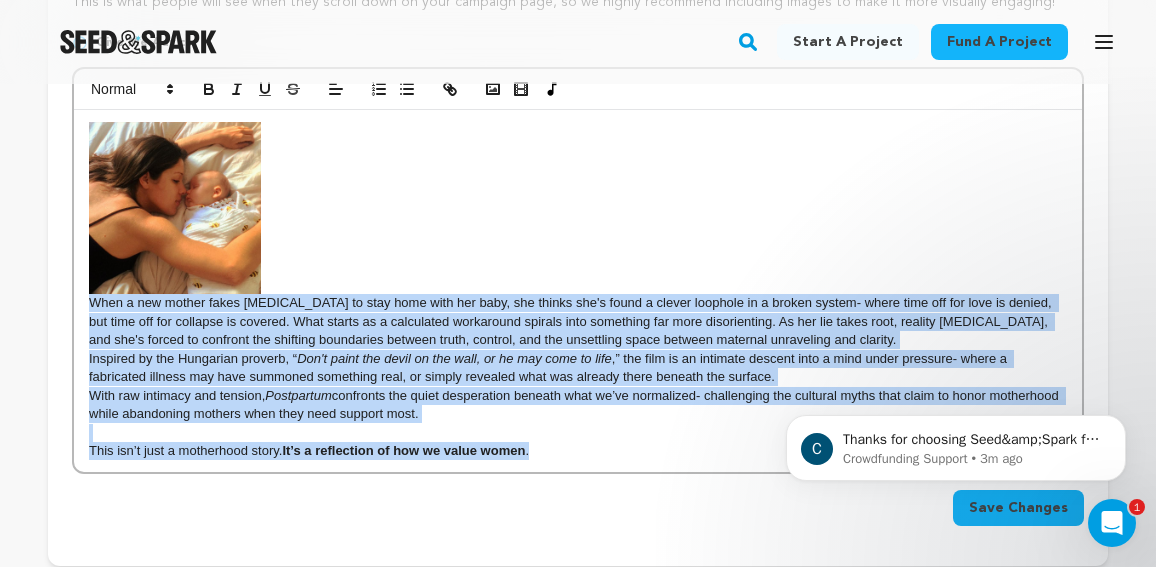 drag, startPoint x: 555, startPoint y: 451, endPoint x: 85, endPoint y: 313, distance: 489.8408 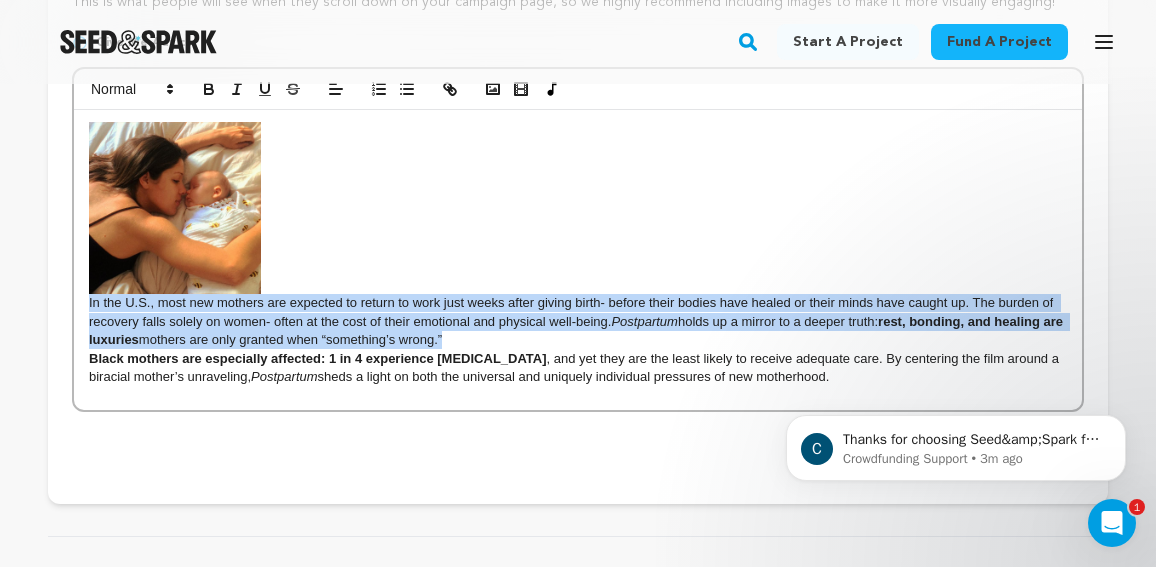 scroll, scrollTop: 0, scrollLeft: 0, axis: both 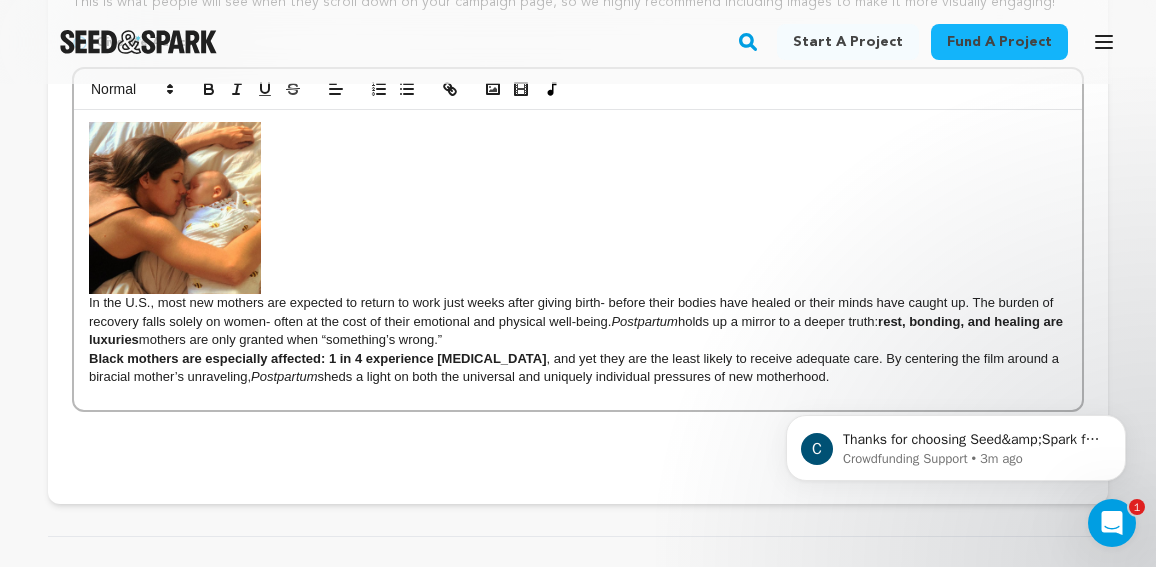 click on "In the U.S., most new mothers are expected to return to work just weeks after giving birth- before their bodies have healed or their minds have caught up. The burden of recovery falls solely on women- often at the cost of their emotional and physical well-being.  Postpartum  holds up a mirror to a deeper truth:  rest, bonding, and healing are luxuries  mothers are only granted when “something’s wrong.”" at bounding box center (578, 235) 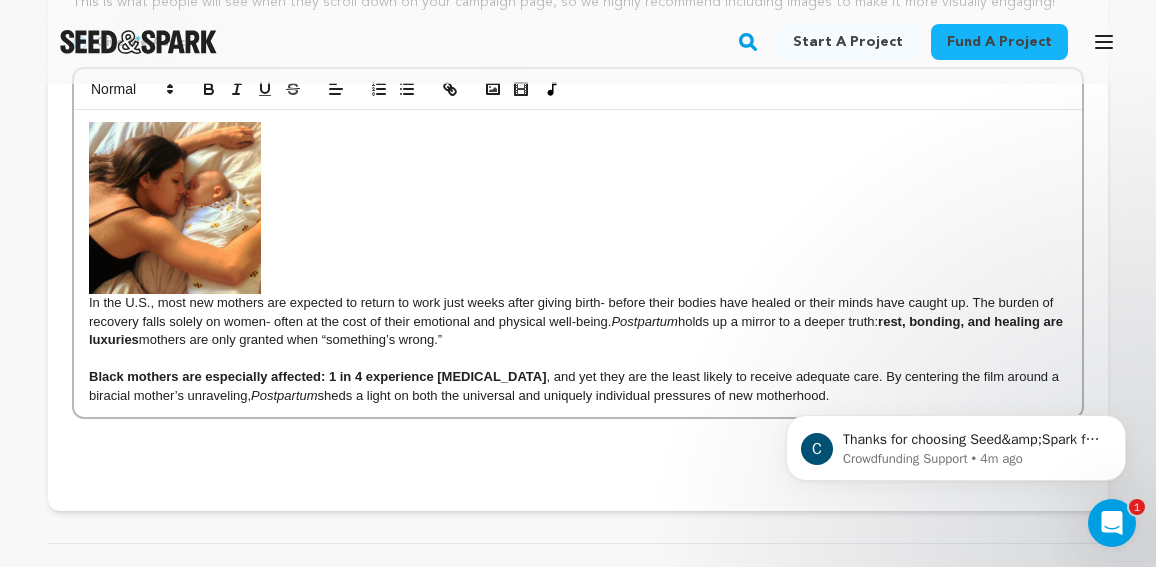 click on "C Thanks for choosing Seed&amp;Spark for your project! If you have any questions as you go, just let us know.  A gentle reminder Seed&amp;Spark is a small (and mighty!) team of lovely humans. As of May 2, 2022, Seed&amp;Spark transitioned to a 4 Day Work Week, working Monday through Thursday, with Fridays off. Crowdfunding Support • 4m ago" at bounding box center (956, 356) 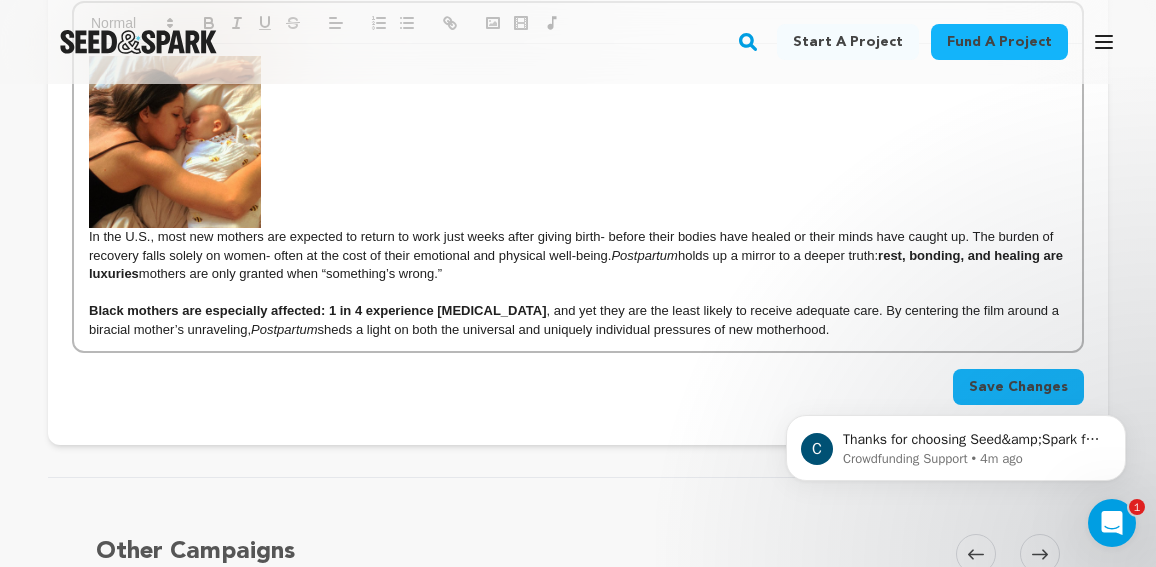 scroll, scrollTop: 503, scrollLeft: 0, axis: vertical 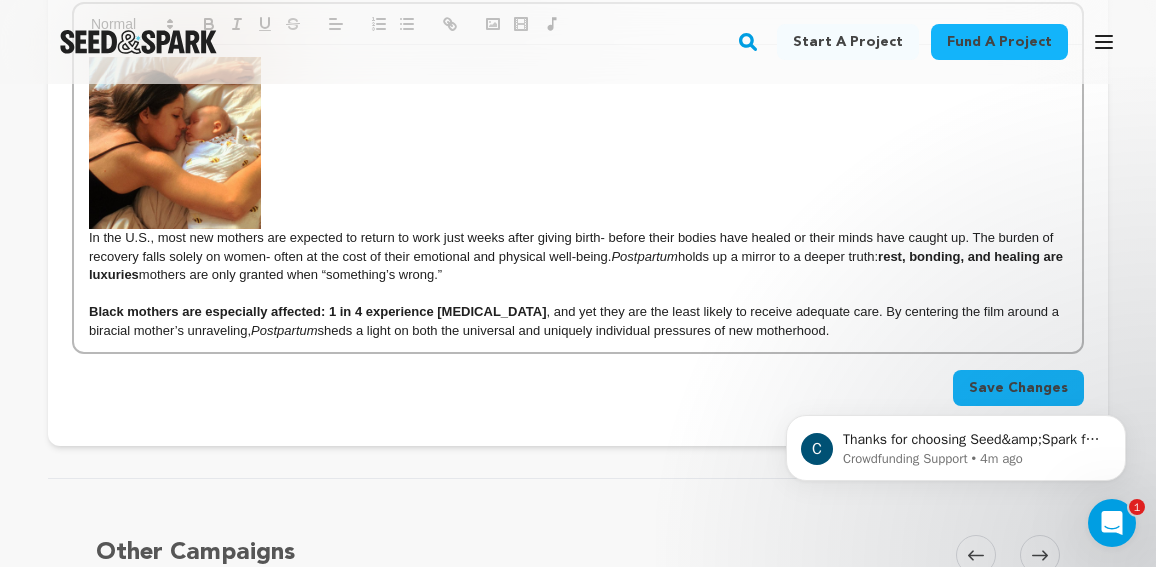 click on "Black mothers are especially affected: 1 in 4 experience postpartum depression , and yet they are the least likely to receive adequate care. By centering the film around a biracial mother’s unraveling,  Postpartum  sheds a light on both the universal and uniquely individual pressures of new motherhood." at bounding box center (578, 321) 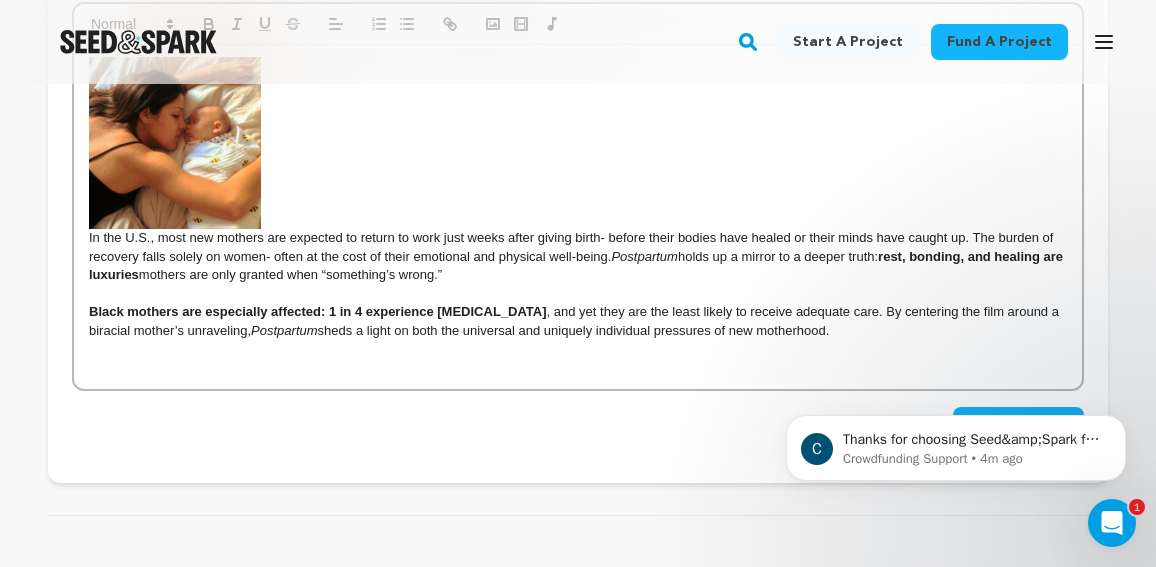 scroll, scrollTop: 0, scrollLeft: 0, axis: both 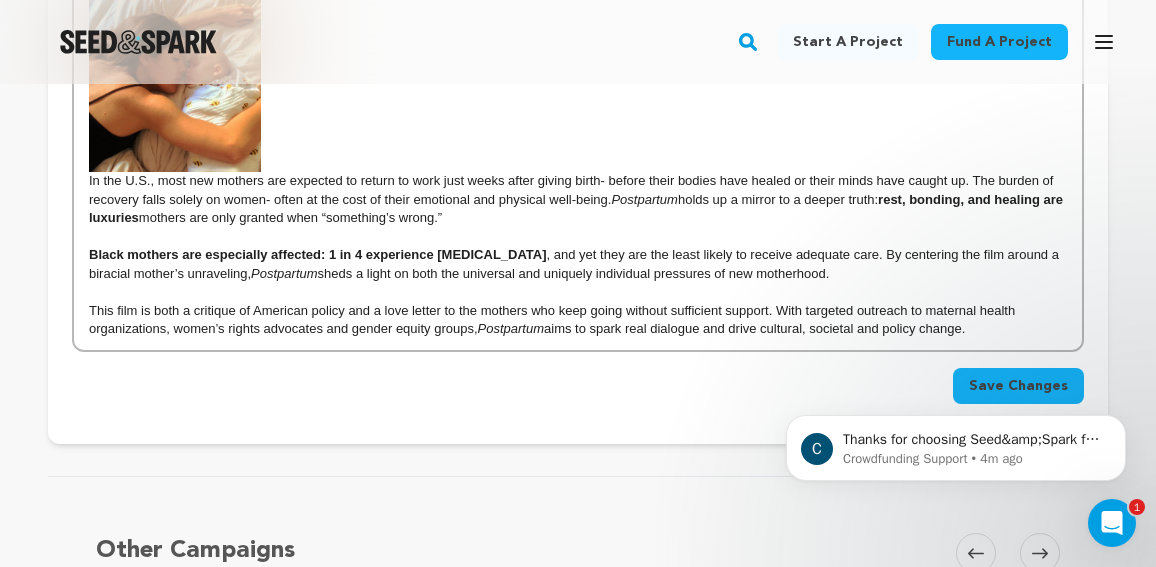 click on "C Thanks for choosing Seed&amp;Spark for your project! If you have any questions as you go, just let us know.  A gentle reminder Seed&amp;Spark is a small (and mighty!) team of lovely humans. As of May 2, 2022, Seed&amp;Spark transitioned to a 4 Day Work Week, working Monday through Thursday, with Fridays off. Crowdfunding Support • 4m ago" at bounding box center [956, 356] 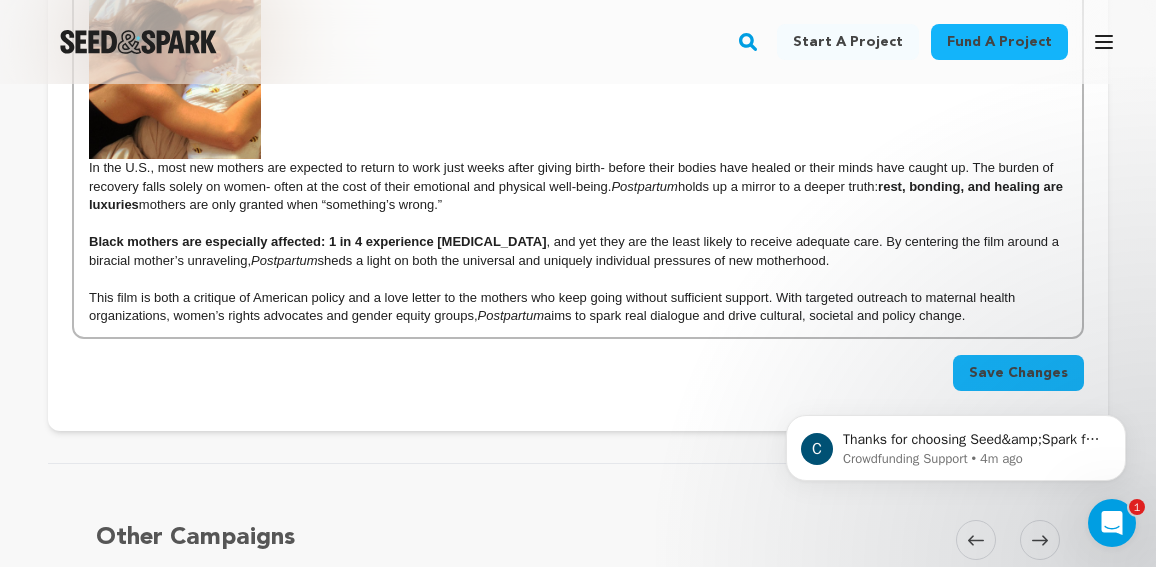 scroll, scrollTop: 566, scrollLeft: 0, axis: vertical 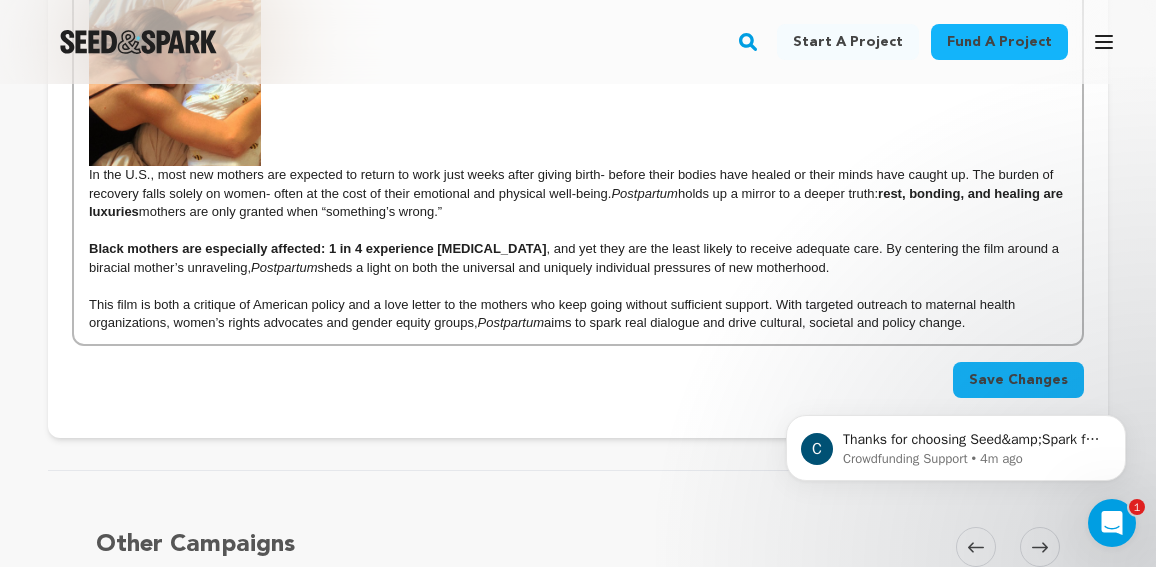 click on "C Thanks for choosing Seed&amp;Spark for your project! If you have any questions as you go, just let us know.  A gentle reminder Seed&amp;Spark is a small (and mighty!) team of lovely humans. As of May 2, 2022, Seed&amp;Spark transitioned to a 4 Day Work Week, working Monday through Thursday, with Fridays off. Crowdfunding Support • 4m ago" at bounding box center (956, 356) 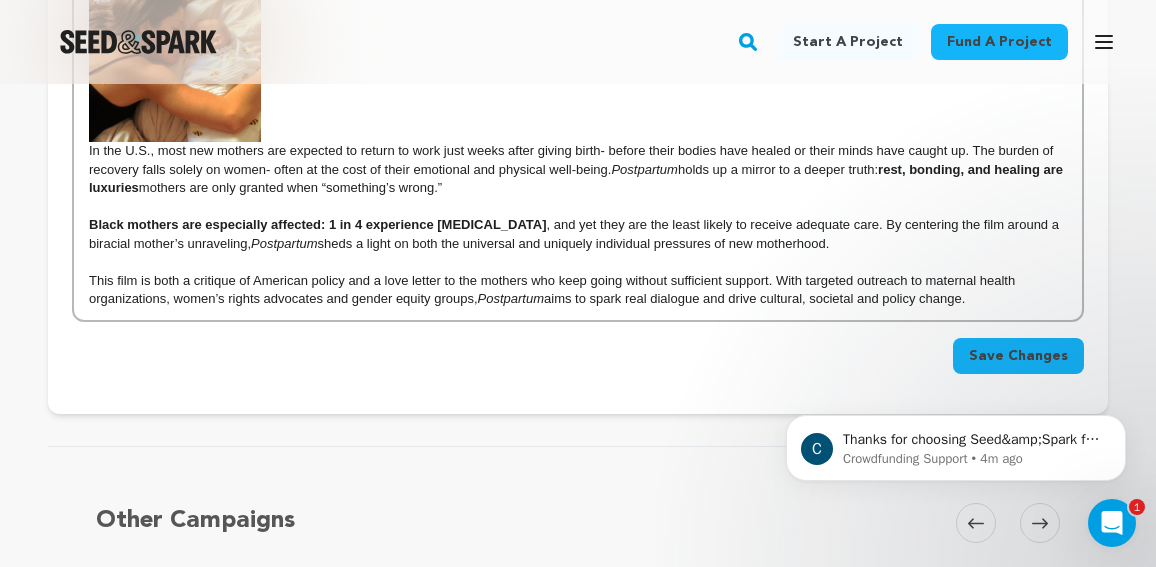 scroll, scrollTop: 594, scrollLeft: 0, axis: vertical 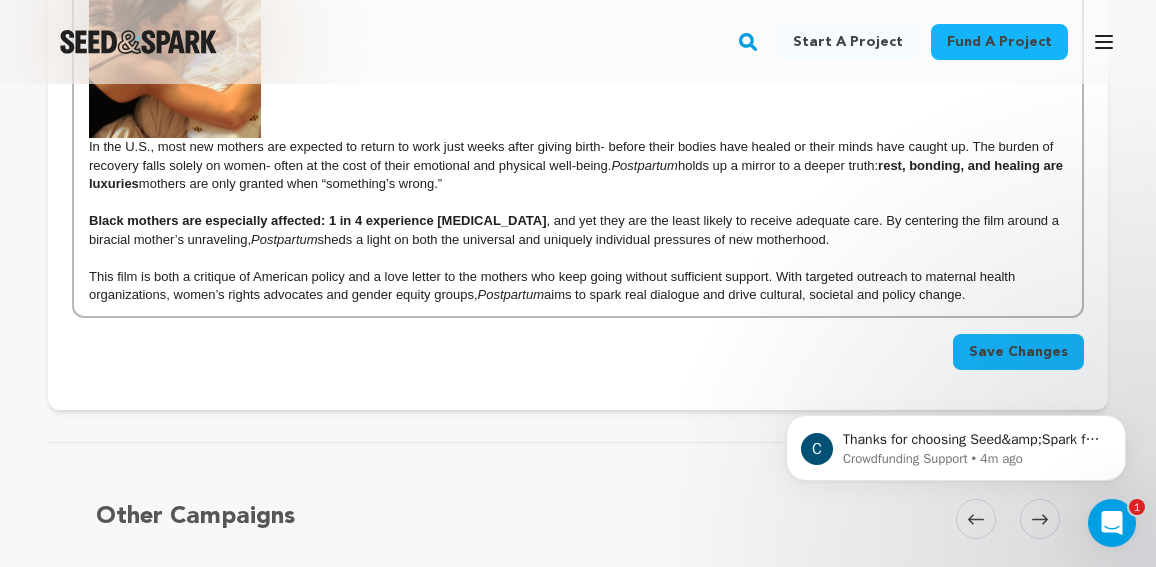 click on "C Thanks for choosing Seed&amp;Spark for your project! If you have any questions as you go, just let us know.  A gentle reminder Seed&amp;Spark is a small (and mighty!) team of lovely humans. As of May 2, 2022, Seed&amp;Spark transitioned to a 4 Day Work Week, working Monday through Thursday, with Fridays off. Crowdfunding Support • 4m ago" at bounding box center (956, 356) 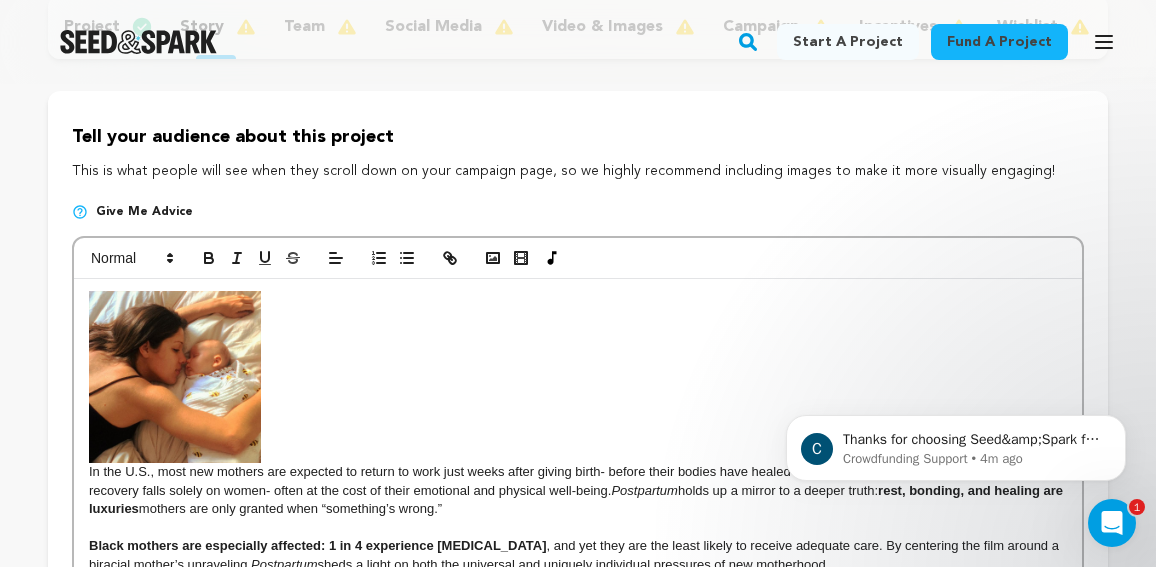 scroll, scrollTop: 282, scrollLeft: 0, axis: vertical 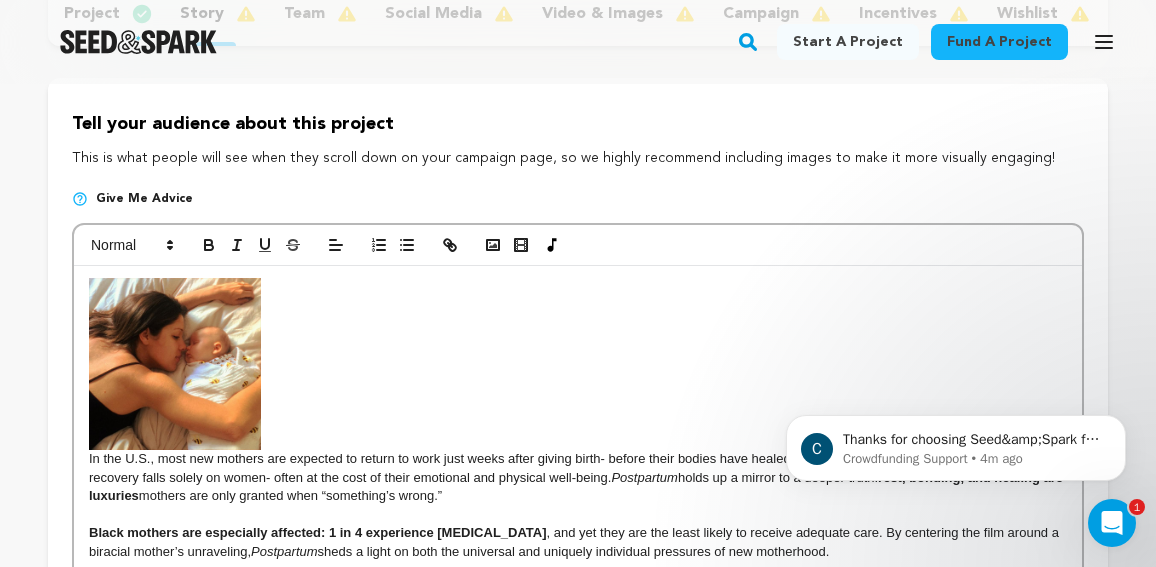 click on "In the U.S., most new mothers are expected to return to work just weeks after giving birth- before their bodies have healed or their minds have caught up. The burden of recovery falls solely on women- often at the cost of their emotional and physical well-being.  Postpartum  holds up a mirror to a deeper truth:  rest, bonding, and healing are luxuries  mothers are only granted when “something’s wrong.”" at bounding box center (578, 391) 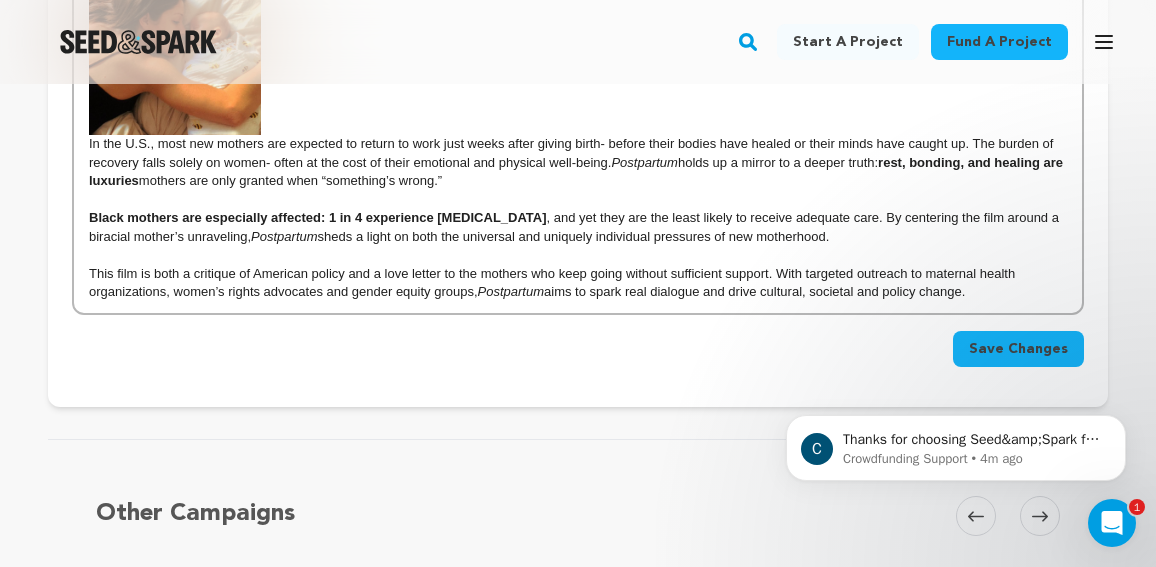 scroll, scrollTop: 600, scrollLeft: 0, axis: vertical 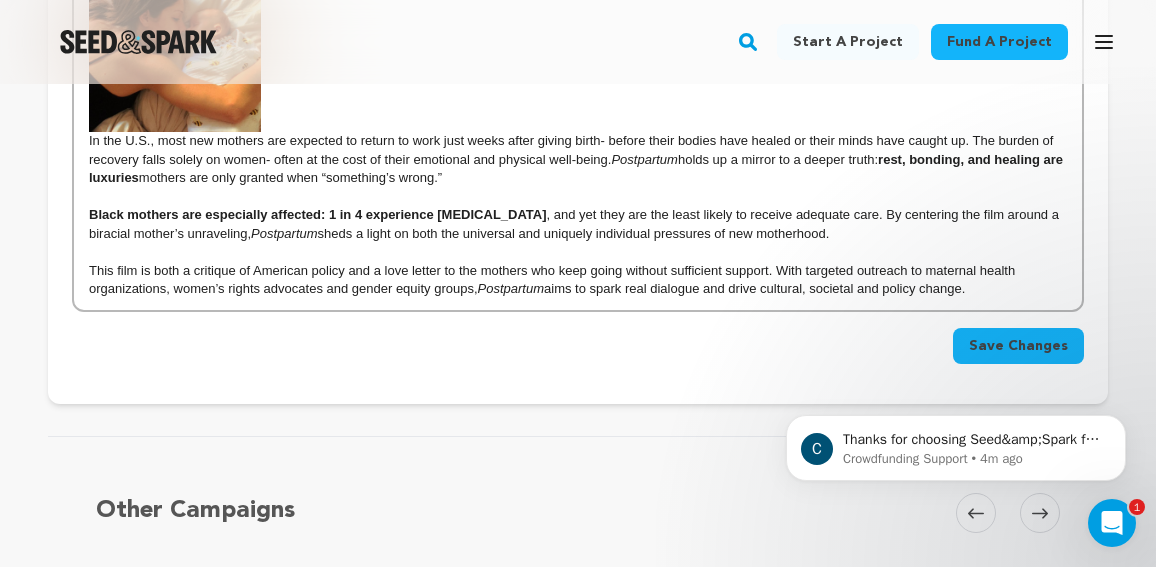 click on "Save Changes" at bounding box center [1018, 346] 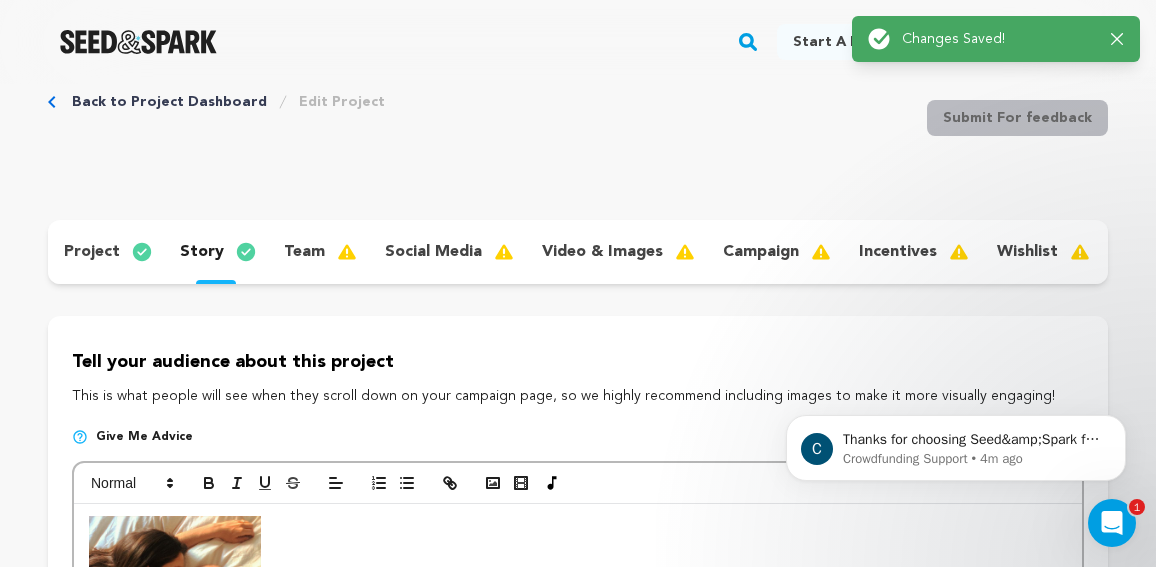 scroll, scrollTop: 0, scrollLeft: 0, axis: both 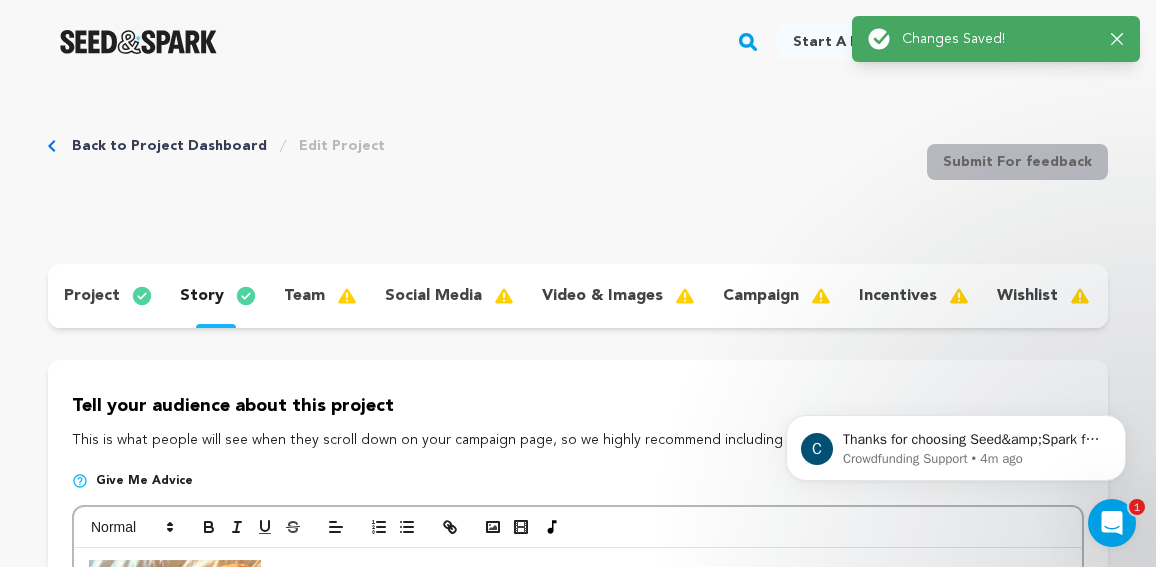 click at bounding box center [355, 296] 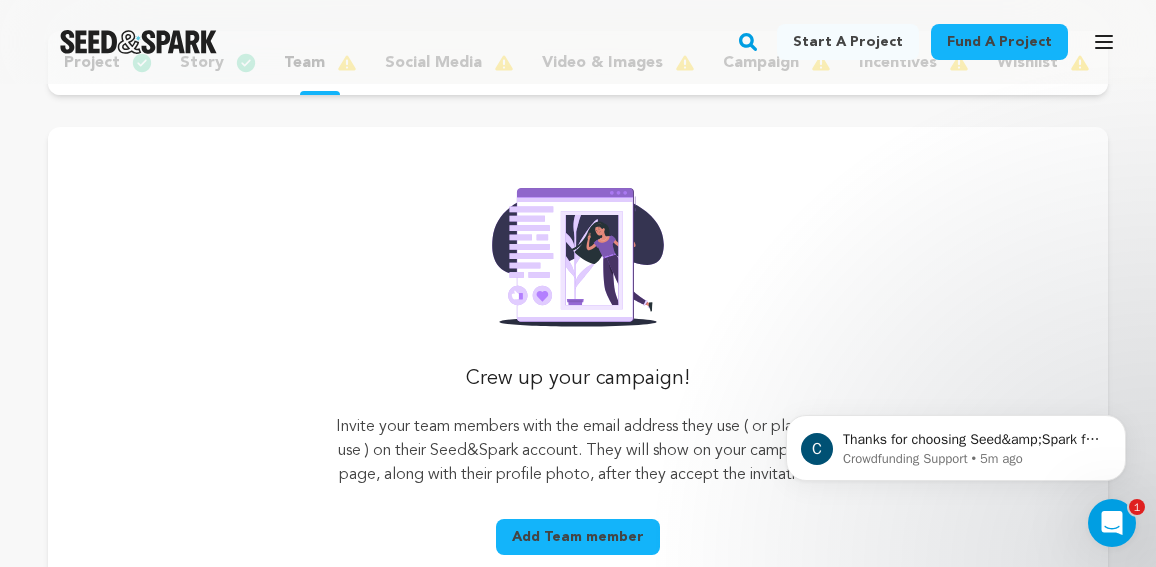 scroll, scrollTop: 0, scrollLeft: 0, axis: both 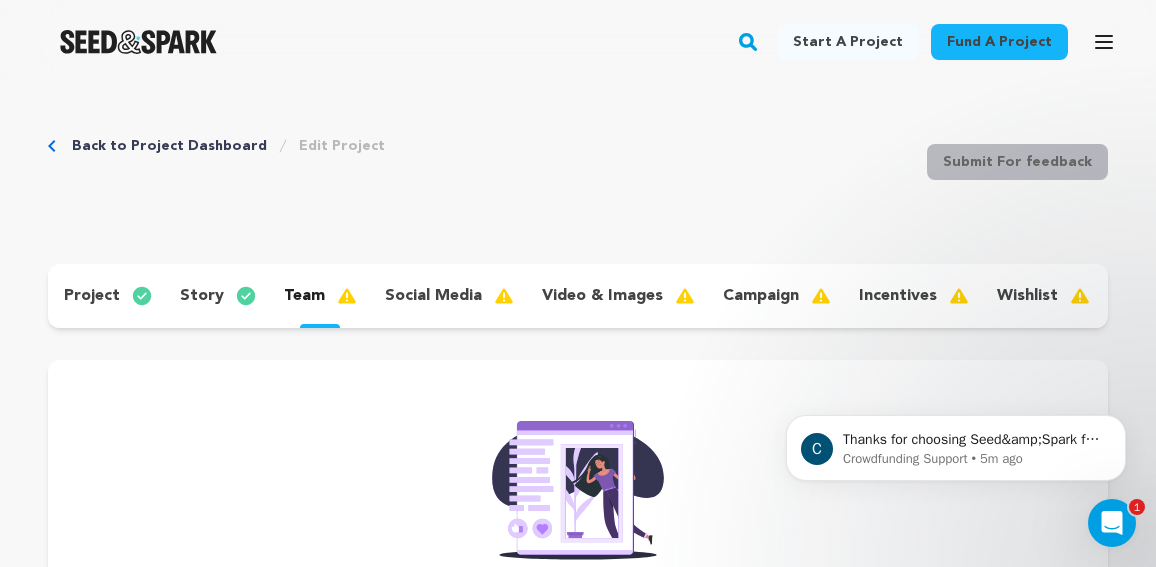 click on "social media" at bounding box center [433, 296] 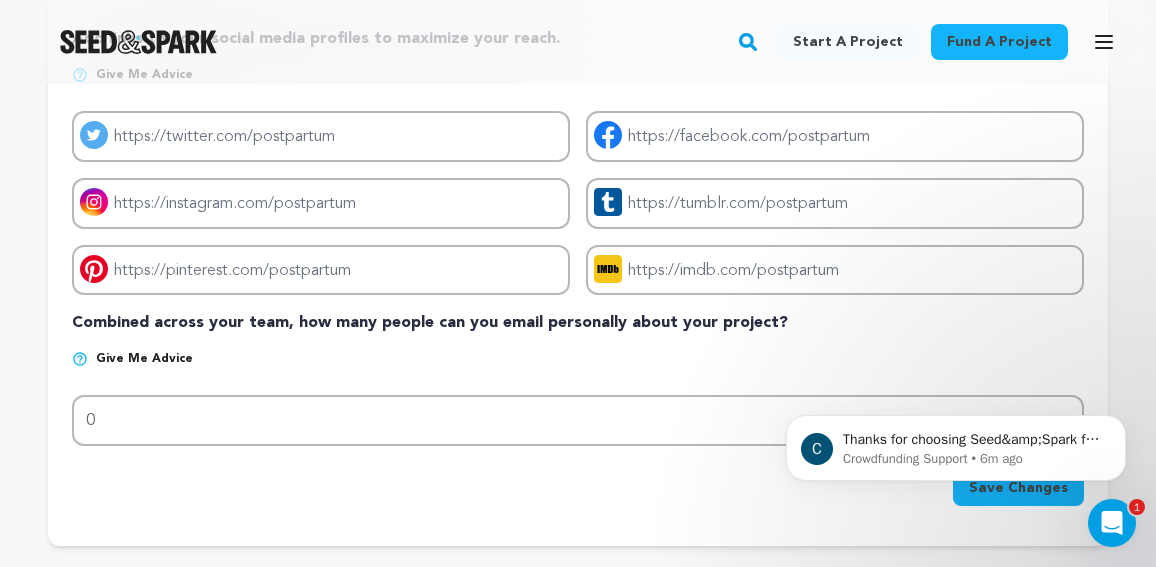 scroll, scrollTop: 371, scrollLeft: 0, axis: vertical 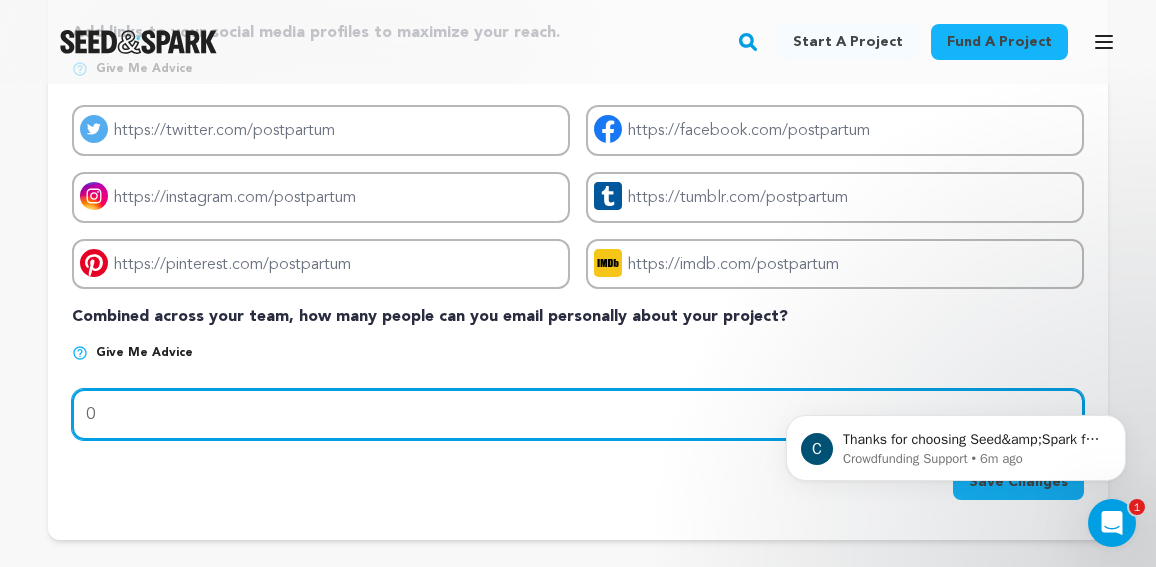 click on "0" at bounding box center [578, 414] 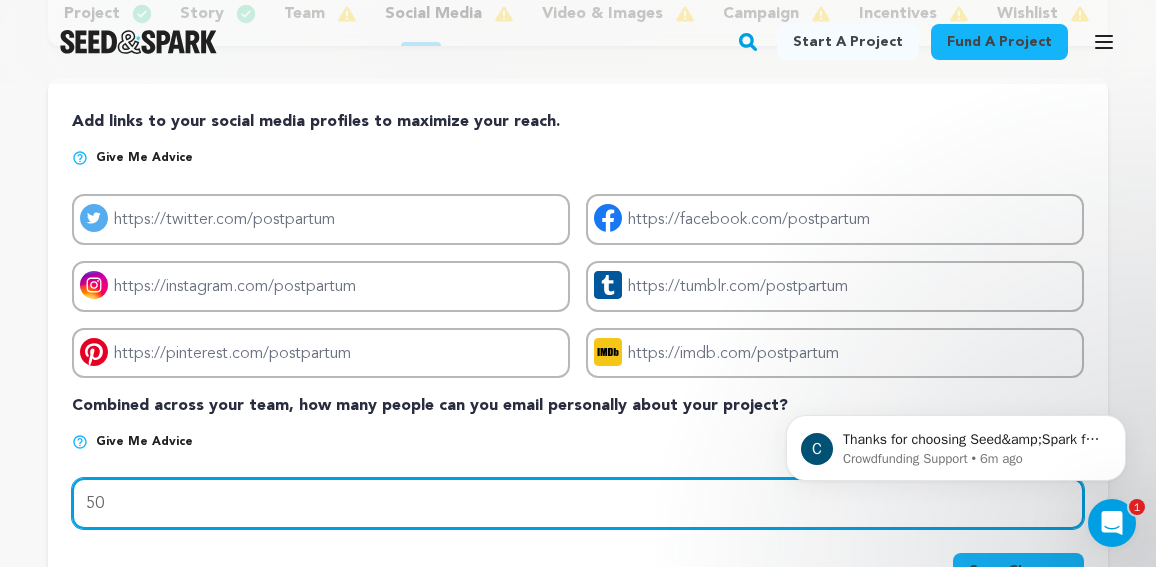 scroll, scrollTop: 283, scrollLeft: 0, axis: vertical 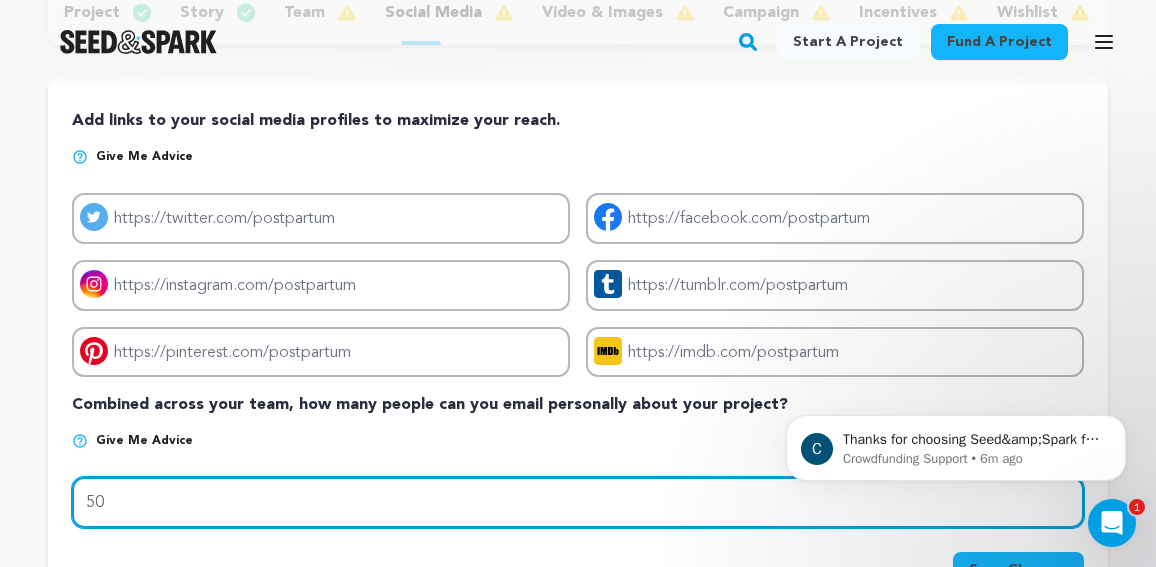type on "50" 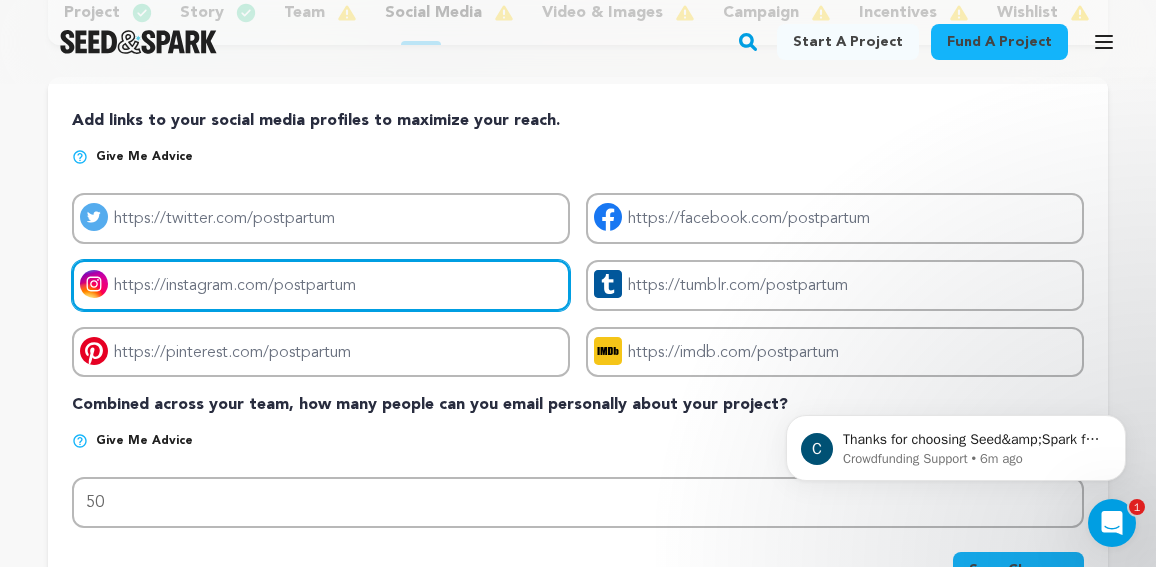 click on "Project instagram link" at bounding box center (321, 285) 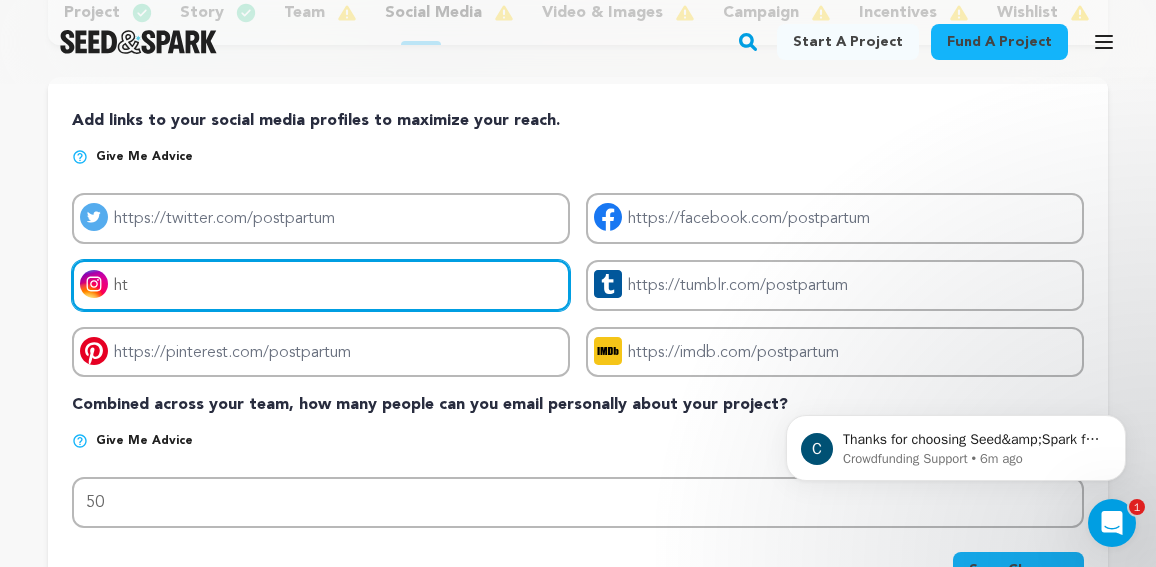 type on "h" 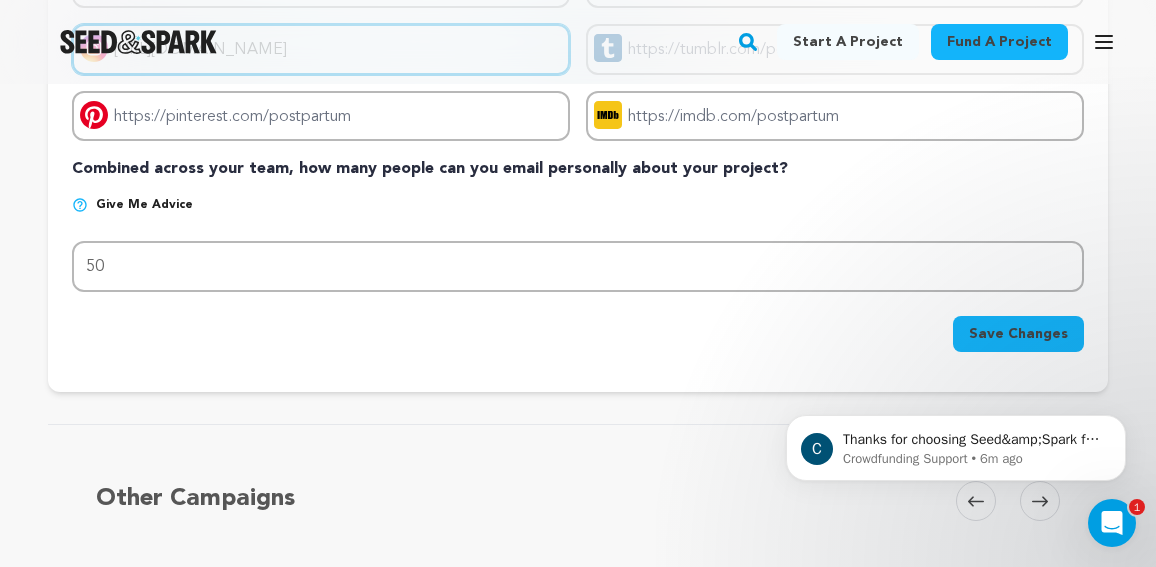 scroll, scrollTop: 526, scrollLeft: 0, axis: vertical 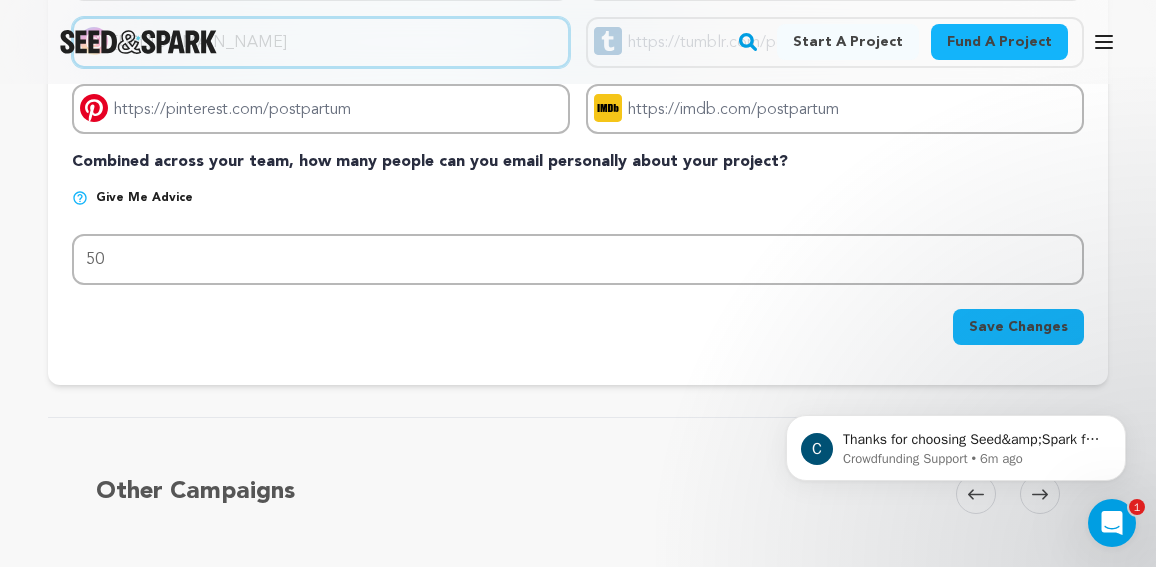 type on "https://instagram.com/brittaninoel" 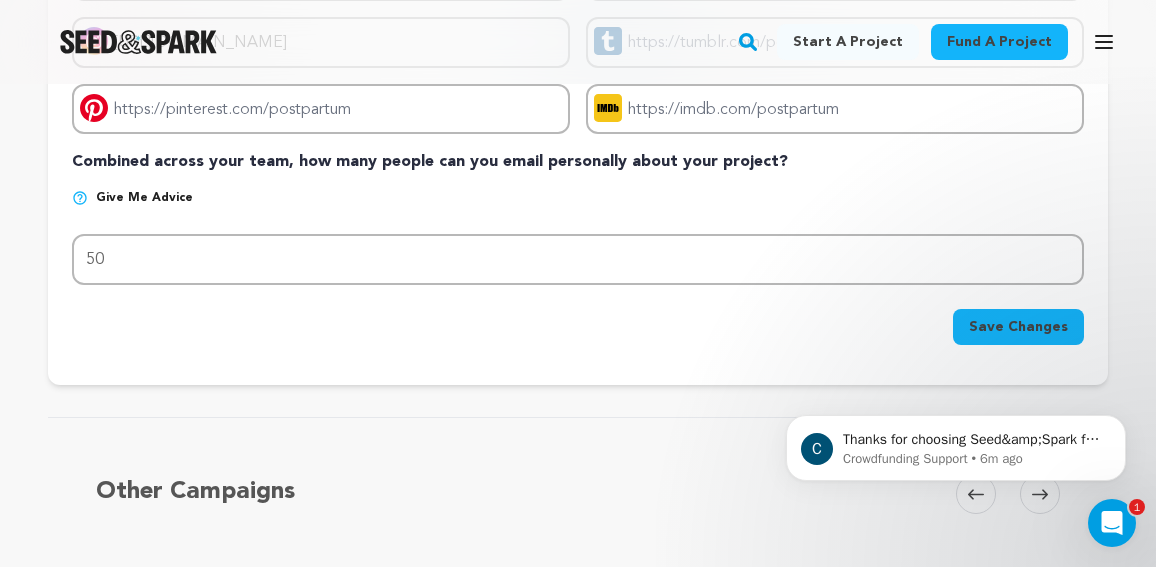 click on "Save Changes" at bounding box center (1018, 327) 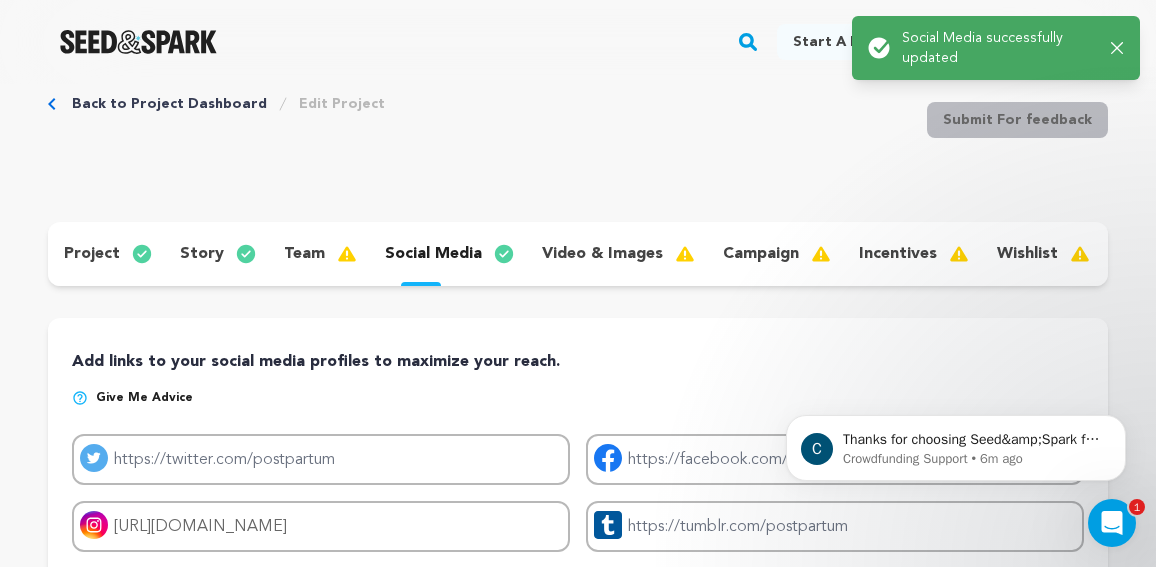 scroll, scrollTop: 0, scrollLeft: 0, axis: both 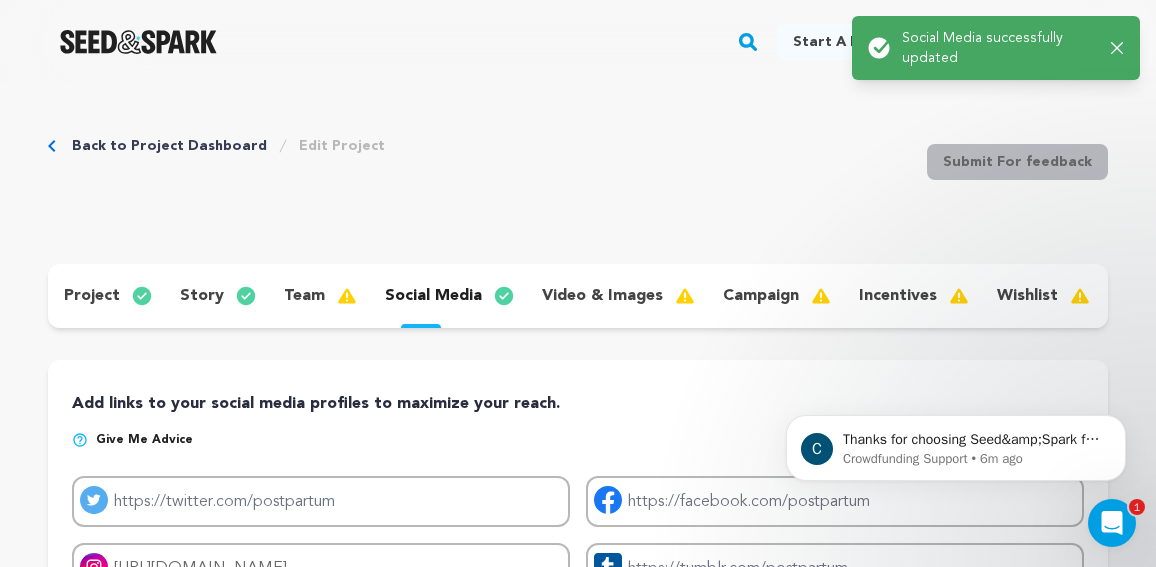 click on "video & images" at bounding box center (602, 296) 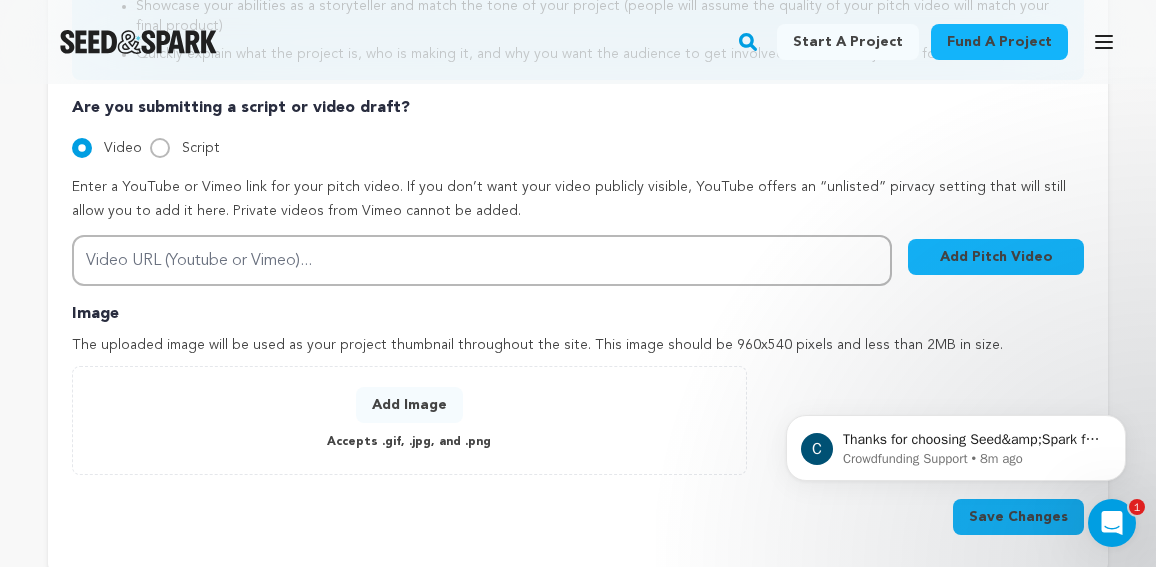 scroll, scrollTop: 680, scrollLeft: 0, axis: vertical 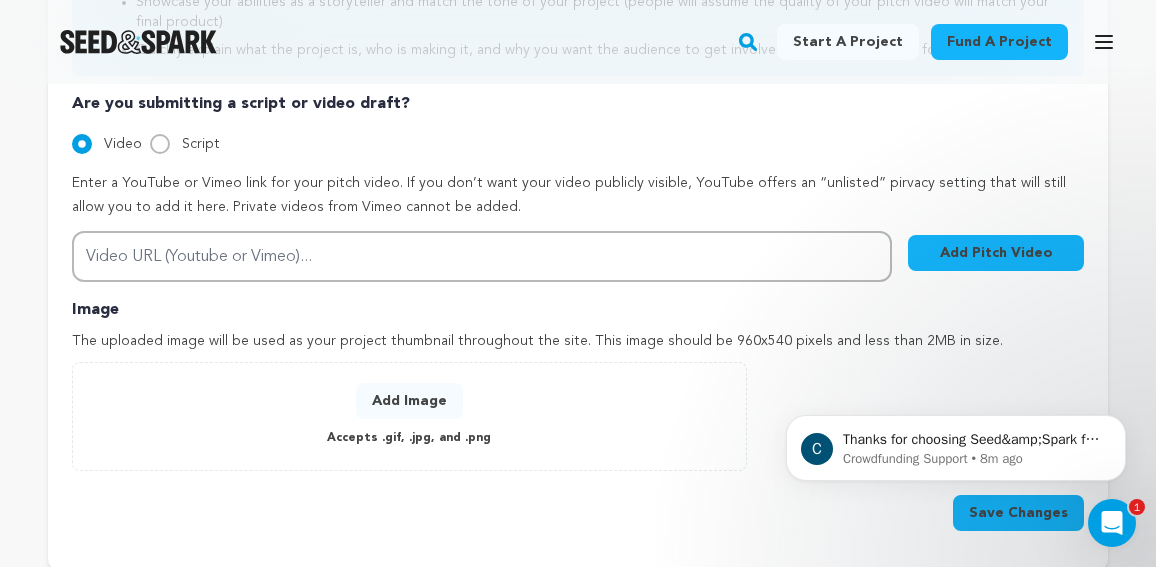 click on "Add Image" at bounding box center (409, 401) 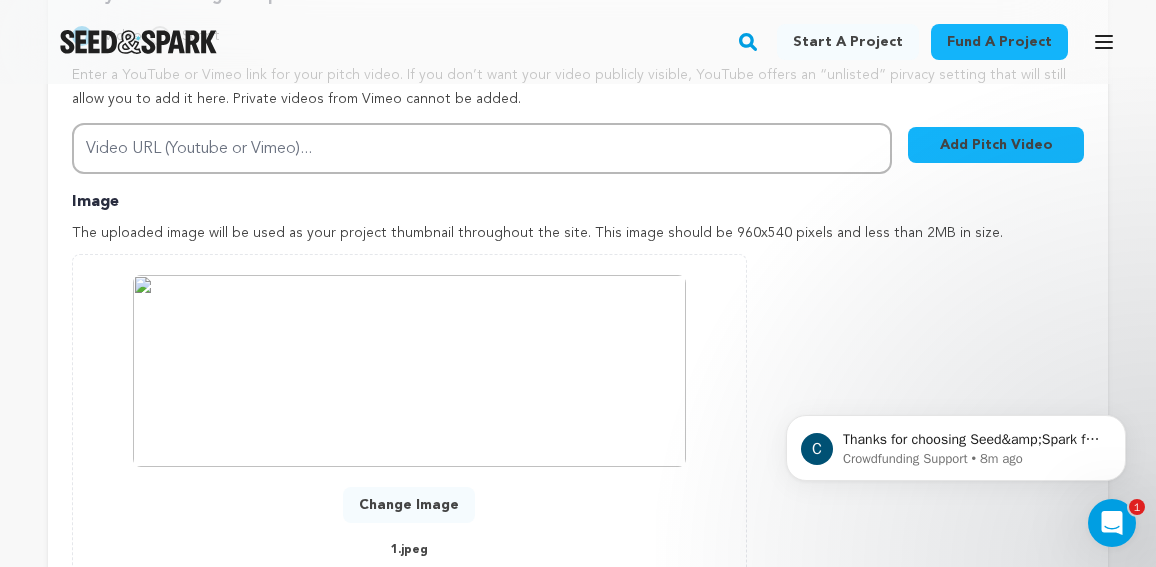 scroll, scrollTop: 799, scrollLeft: 0, axis: vertical 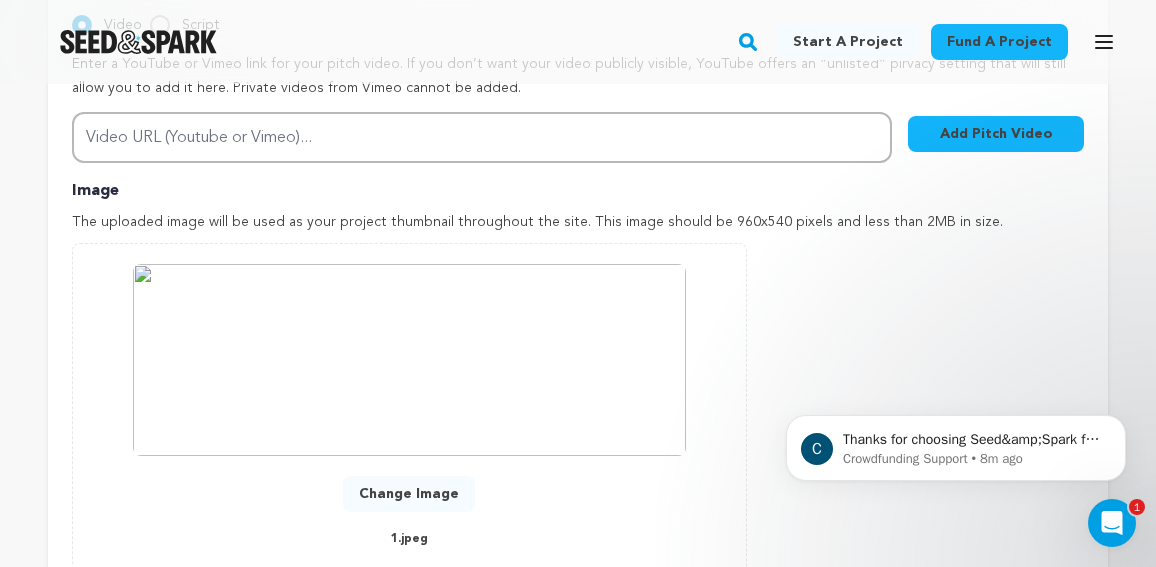 click on "Change Image" at bounding box center [409, 494] 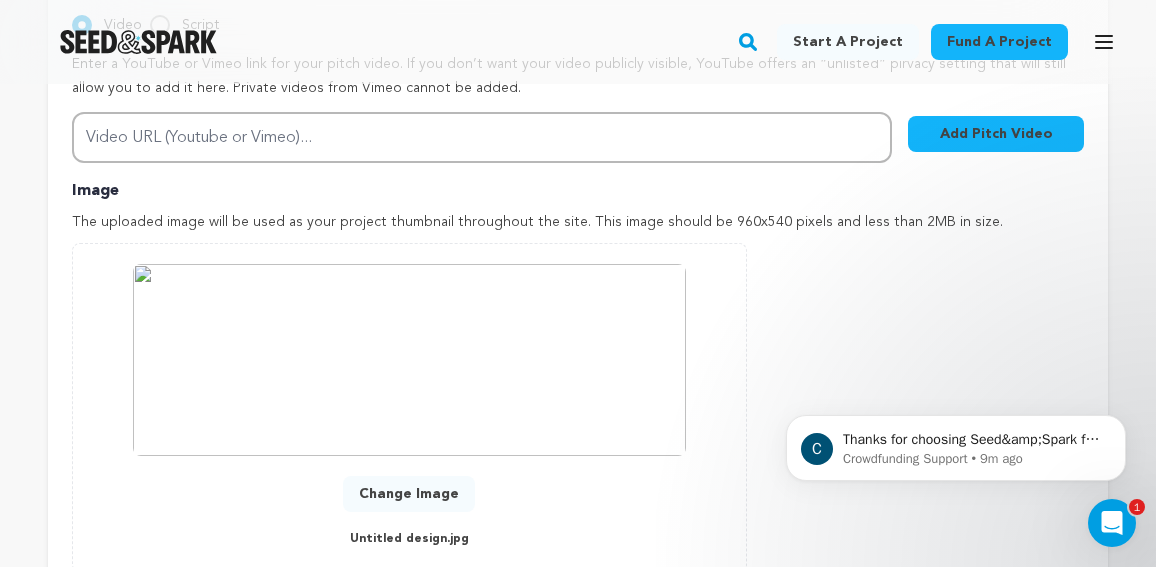 click on "Change Image" at bounding box center [409, 494] 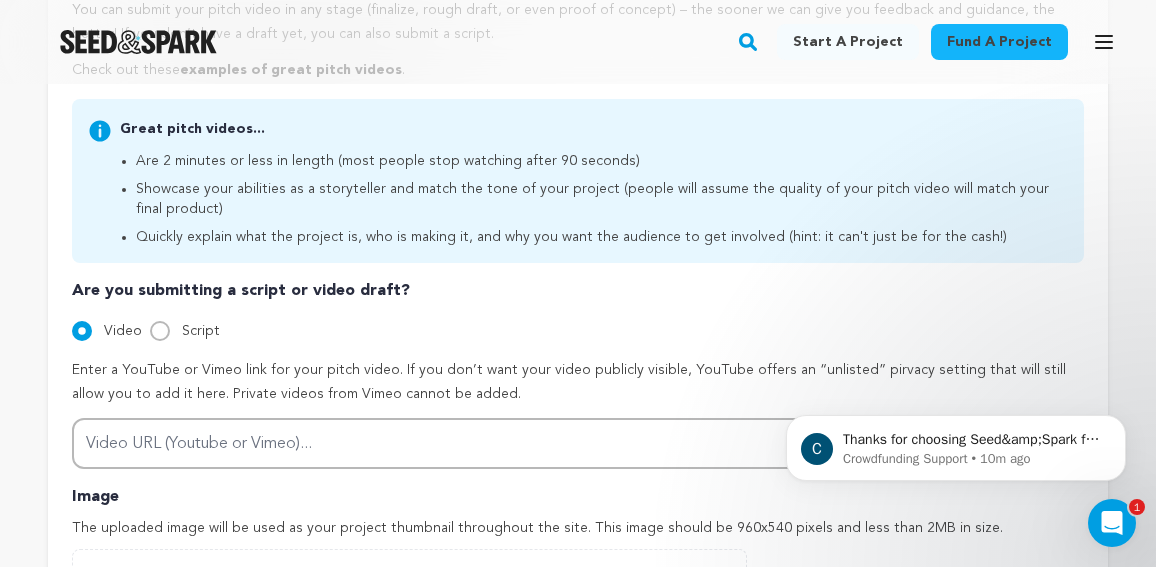 scroll, scrollTop: 514, scrollLeft: 0, axis: vertical 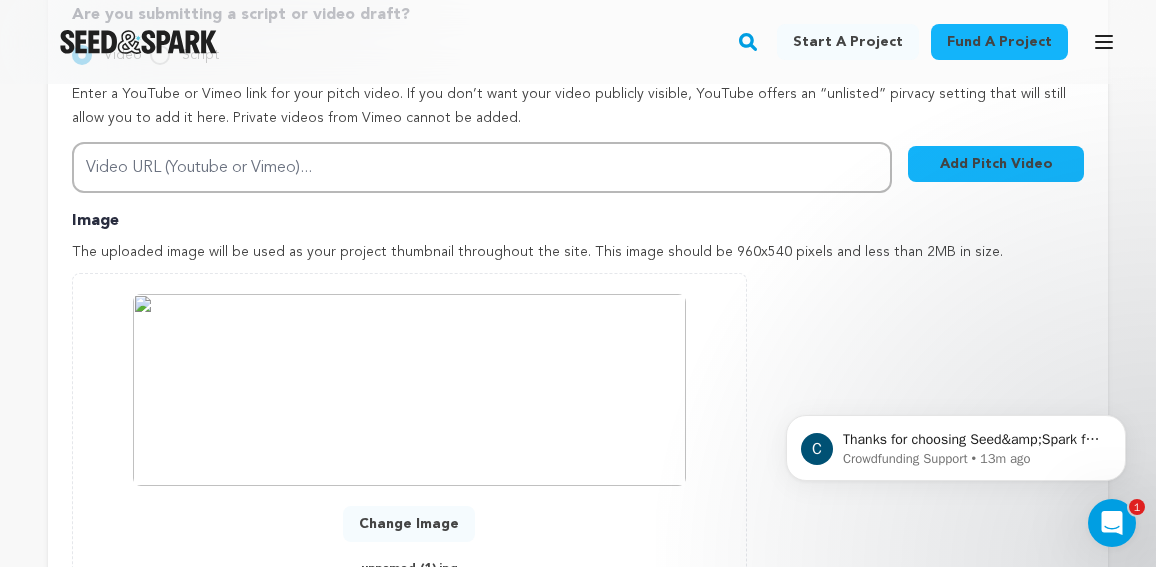 click on "Change Image" at bounding box center (409, 524) 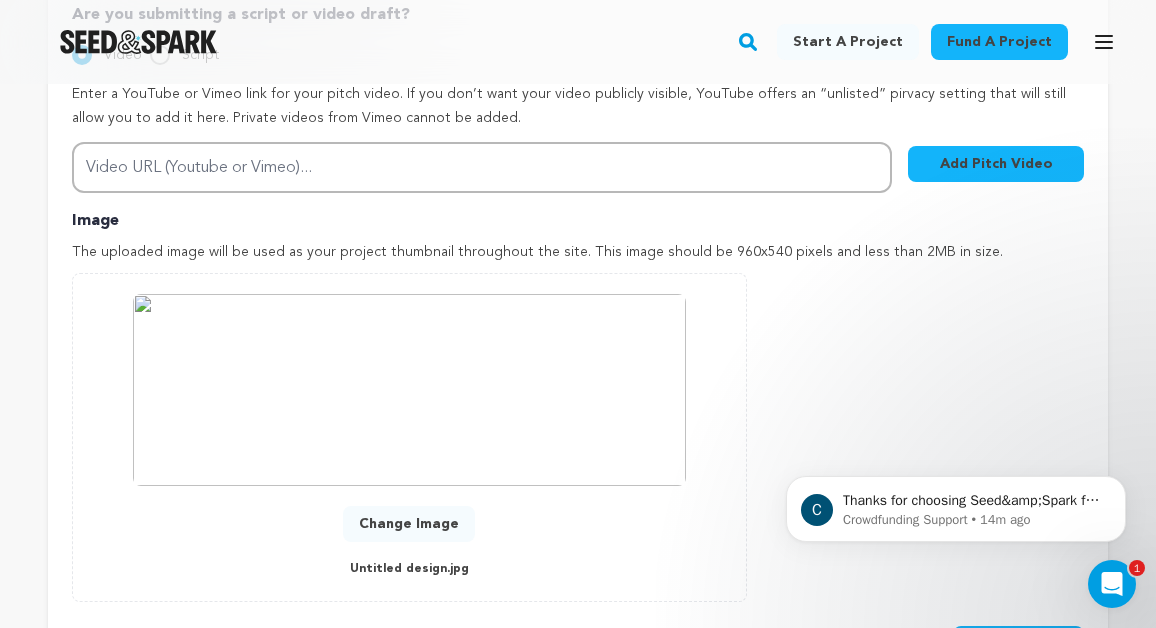 click on "Change Image" at bounding box center [409, 524] 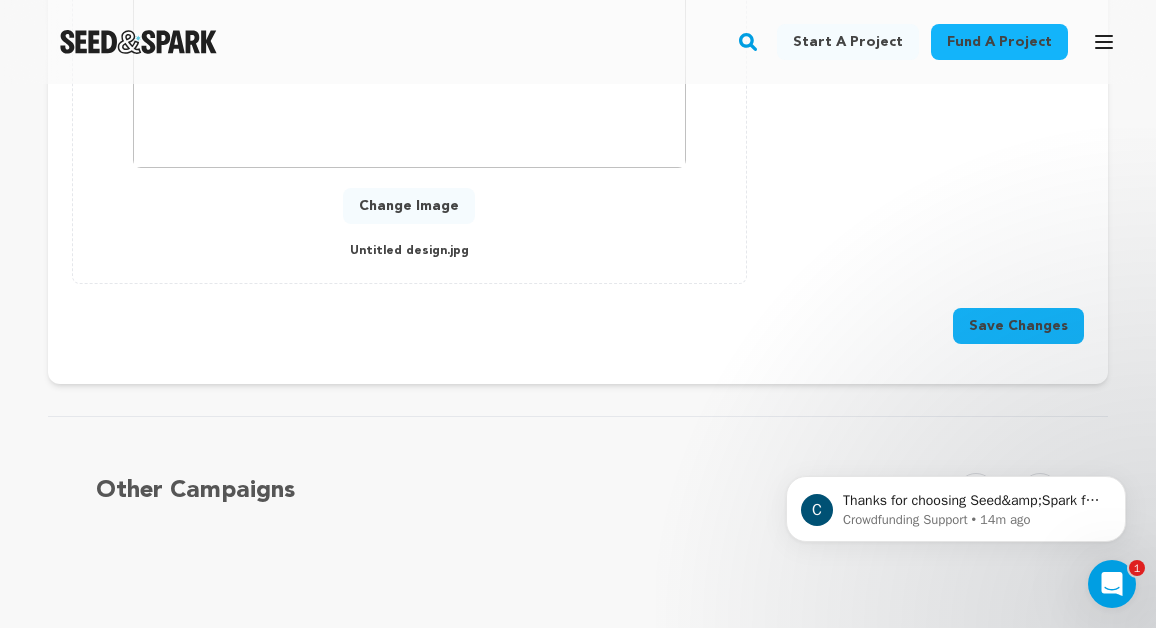 scroll, scrollTop: 1094, scrollLeft: 0, axis: vertical 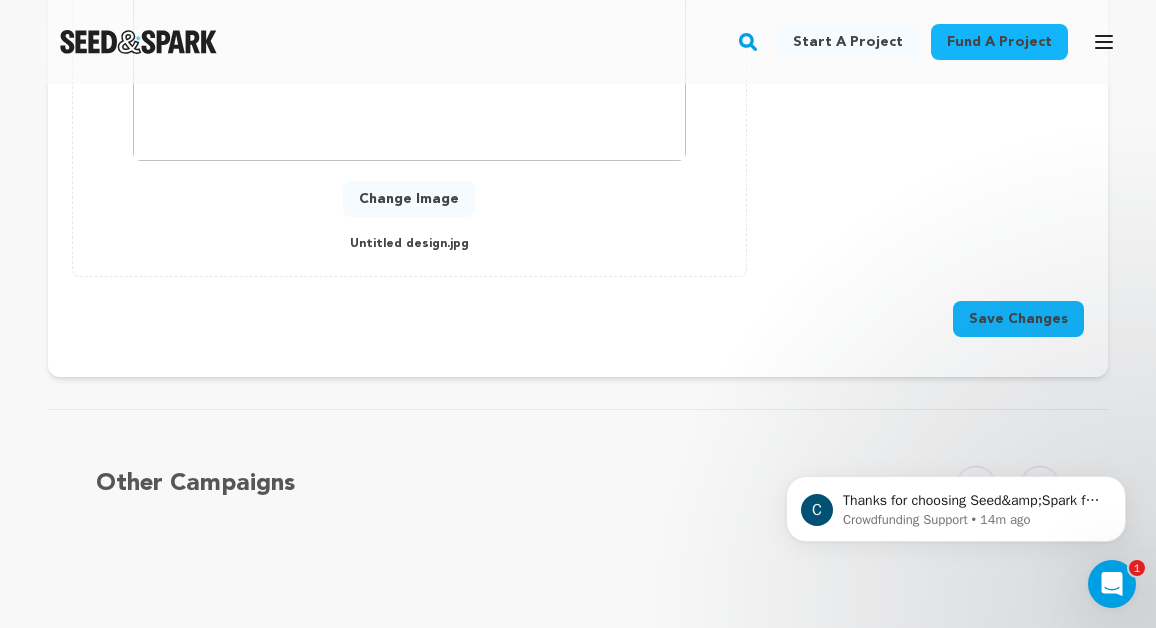click on "Save Changes" at bounding box center [1018, 319] 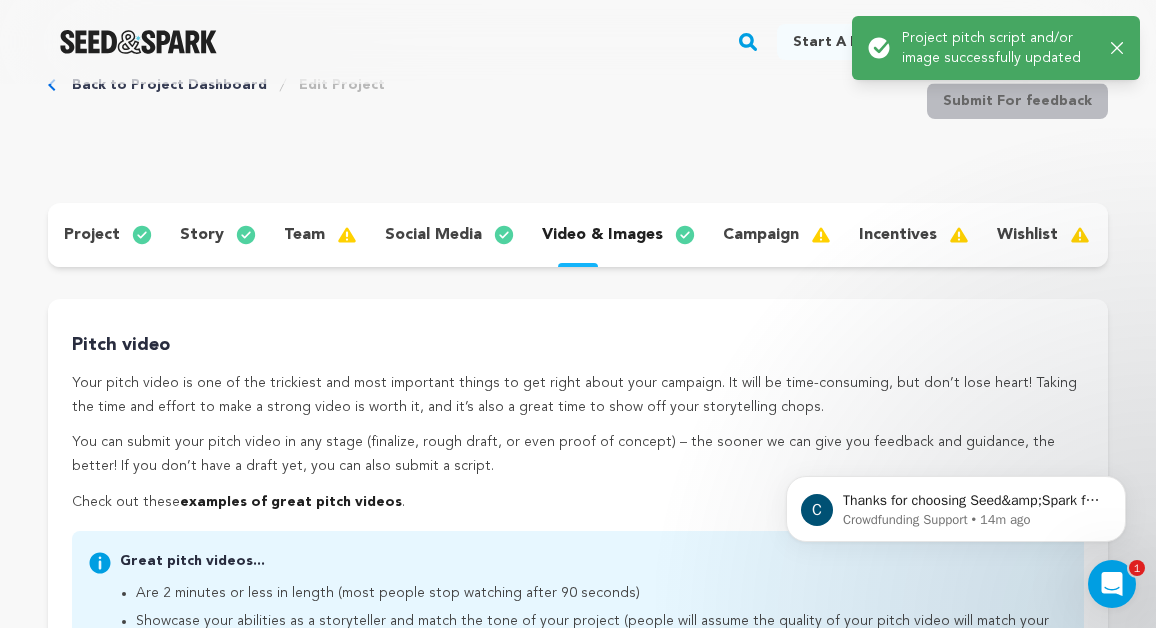 scroll, scrollTop: 0, scrollLeft: 0, axis: both 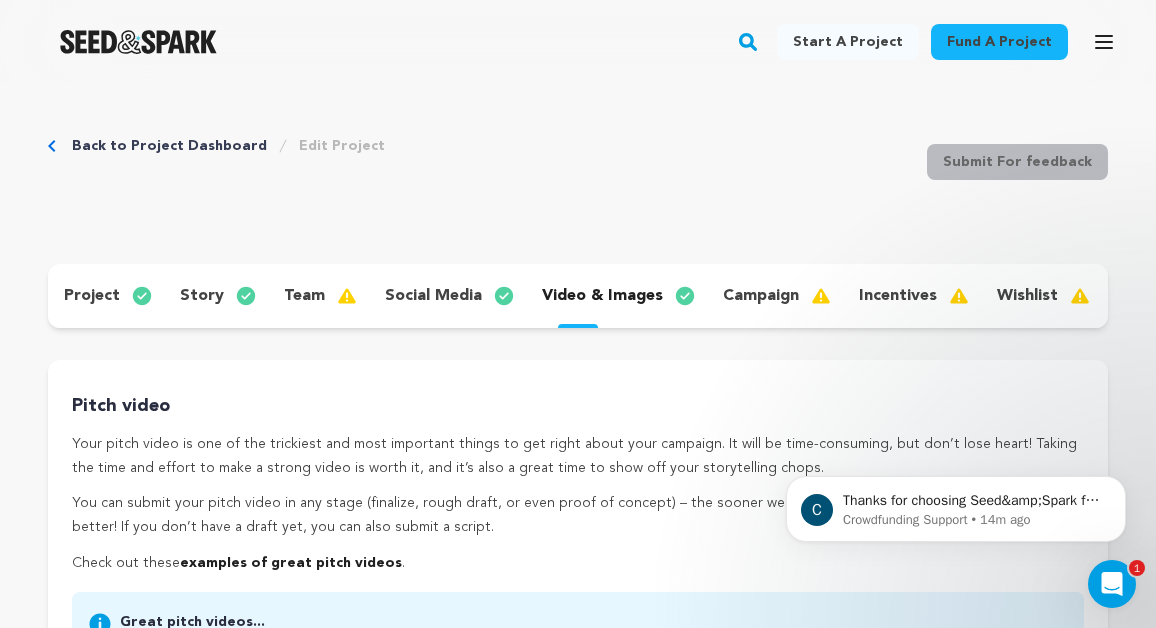 click on "campaign" at bounding box center [775, 296] 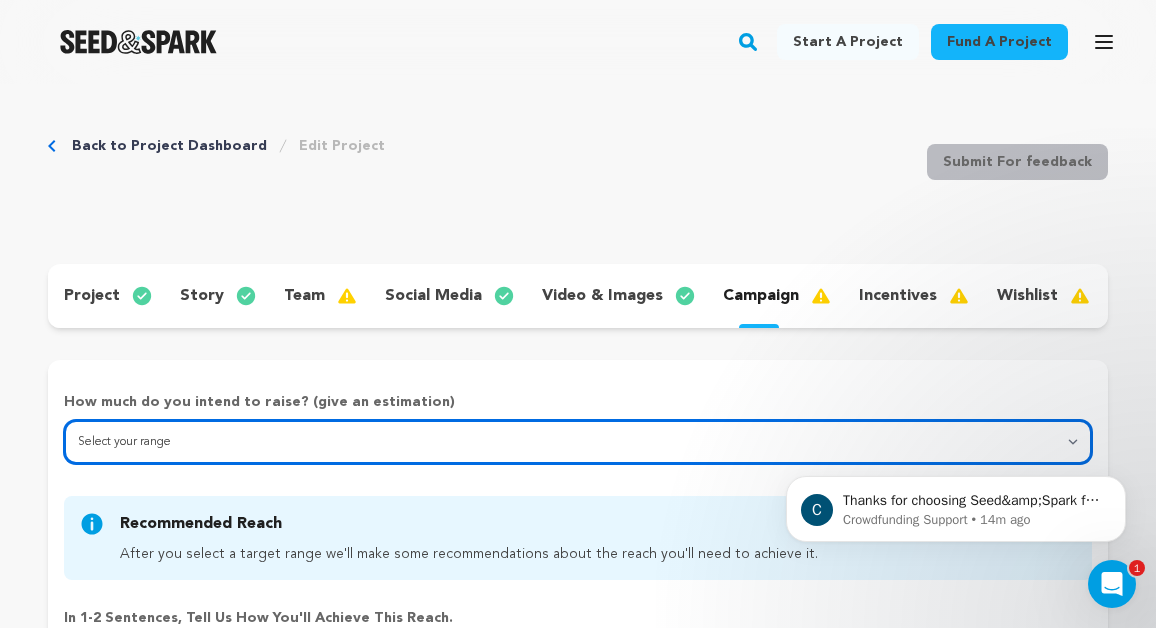 click on "Select your range
Less than $10k 10k - $14k 15k - $24k 25k - $49k 50k or more" at bounding box center [578, 442] 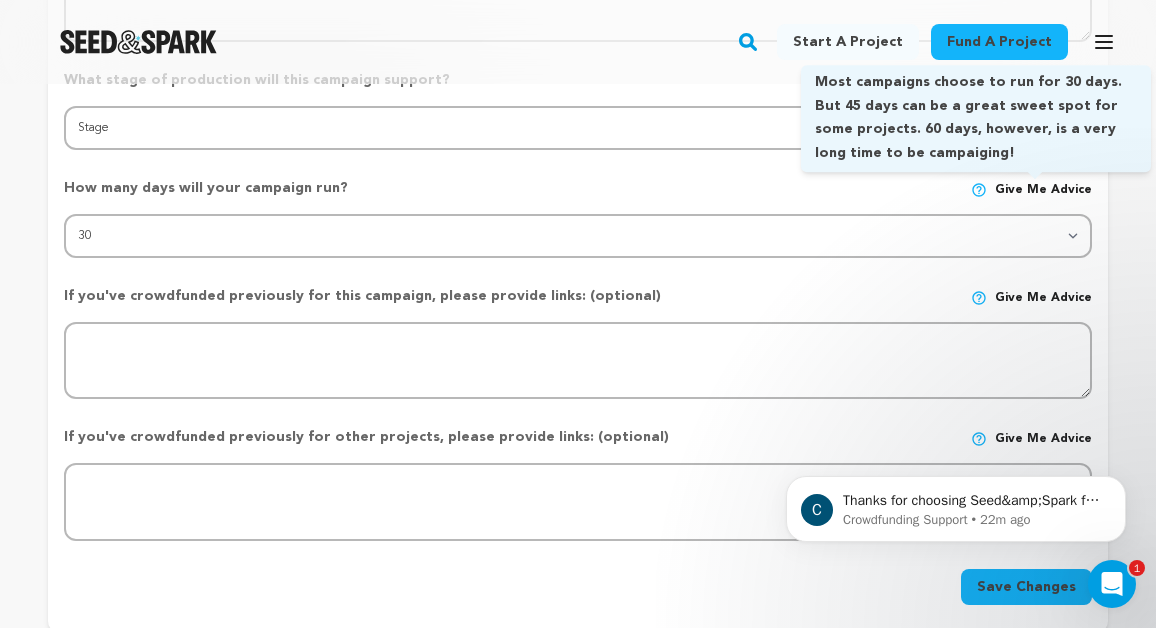 scroll, scrollTop: 789, scrollLeft: 0, axis: vertical 